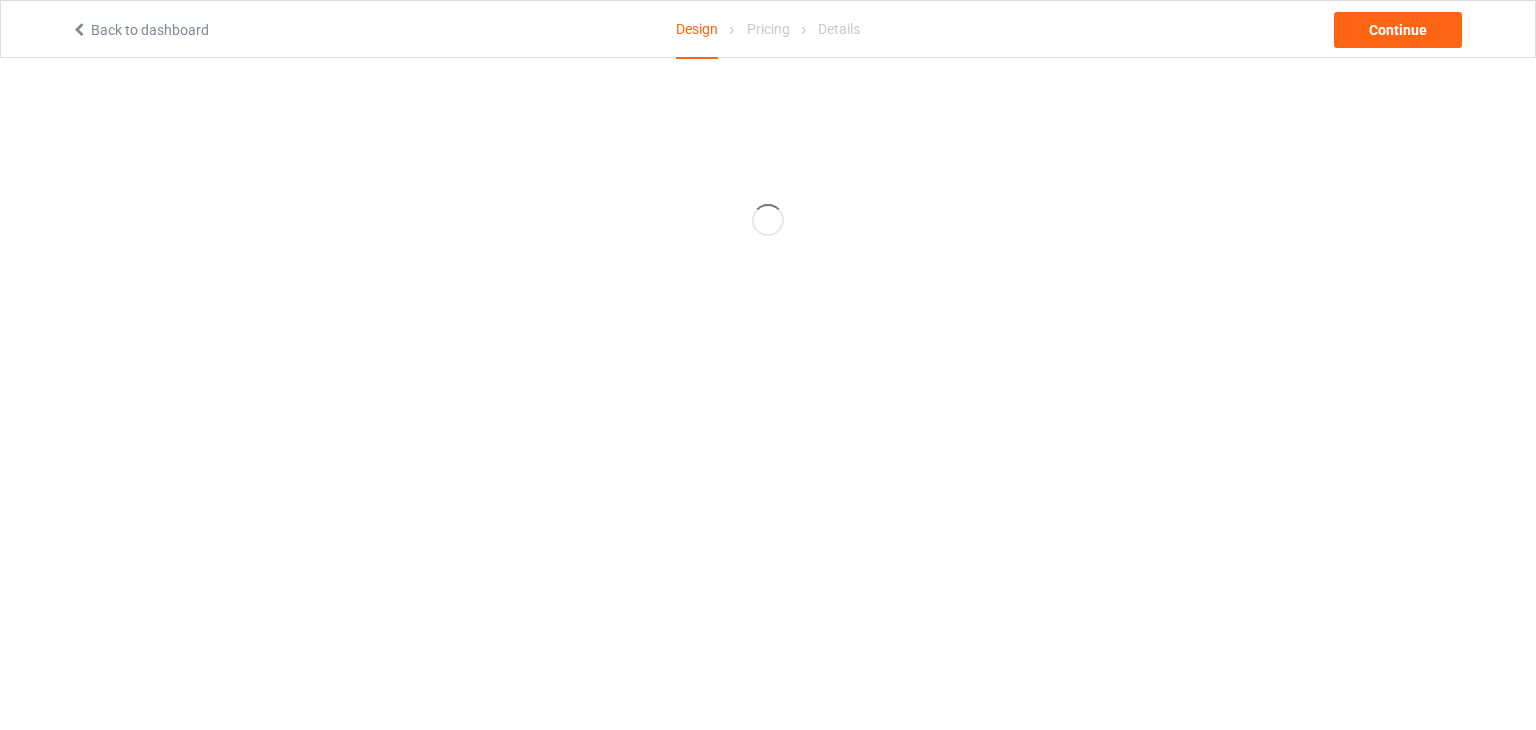 scroll, scrollTop: 0, scrollLeft: 0, axis: both 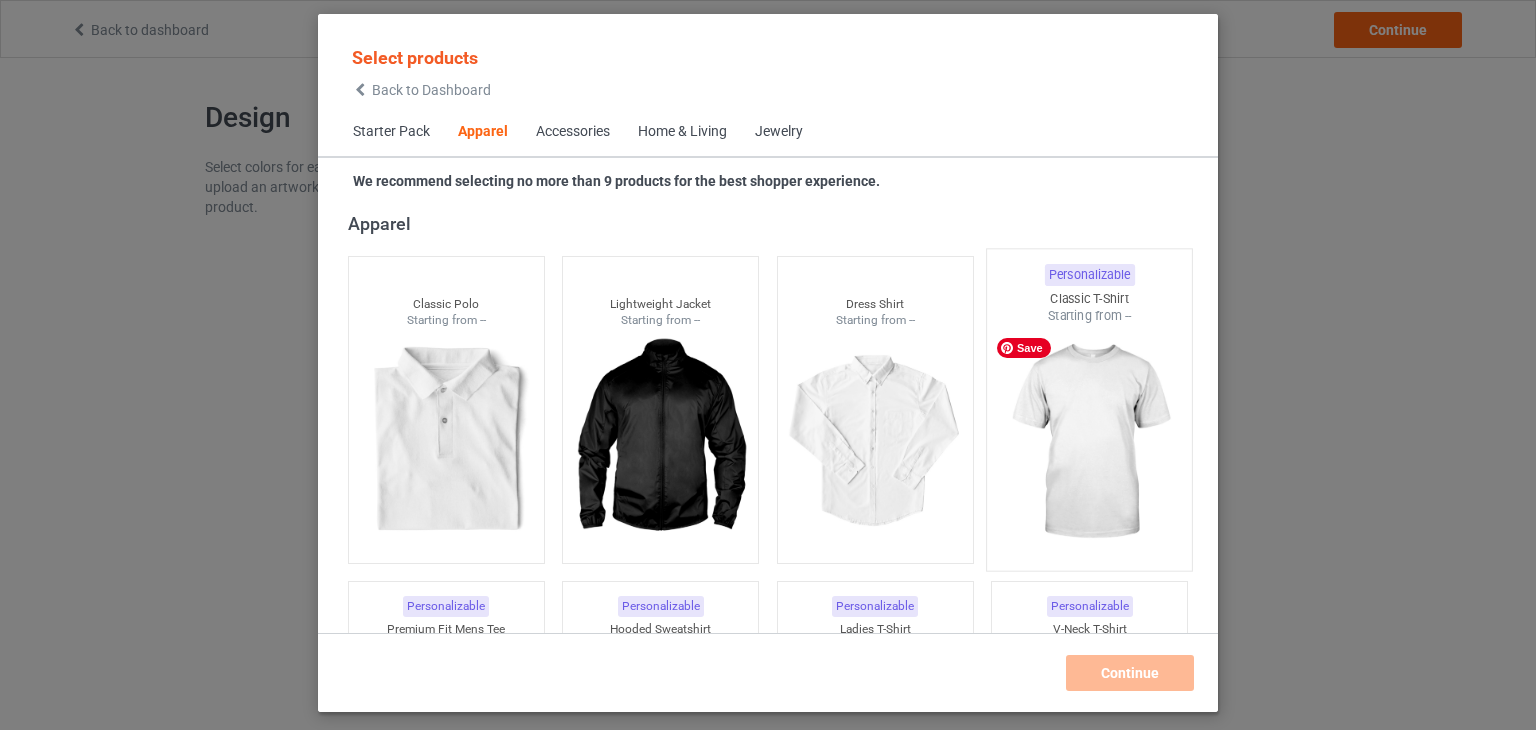 click at bounding box center (1090, 442) 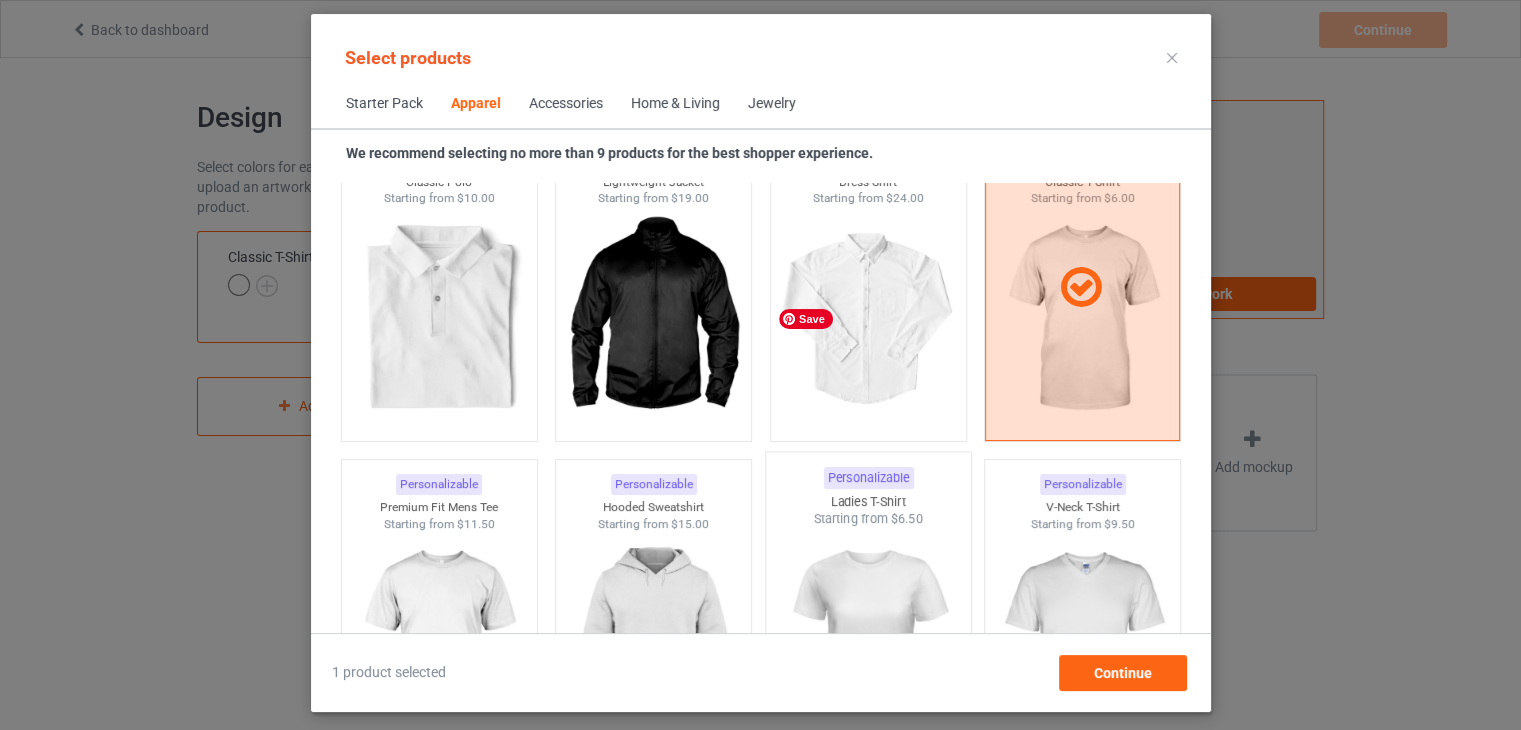 scroll, scrollTop: 1044, scrollLeft: 0, axis: vertical 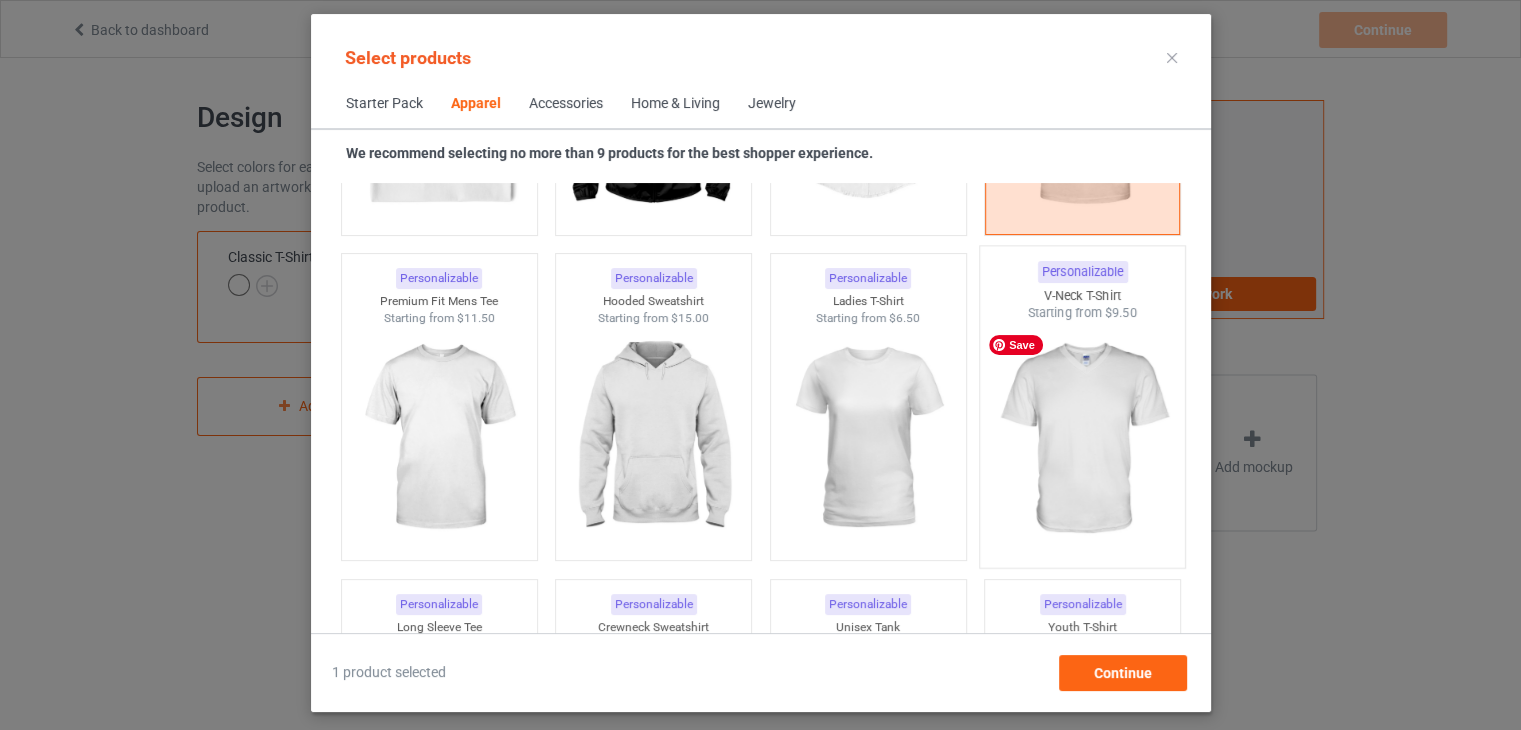 click at bounding box center (1082, 439) 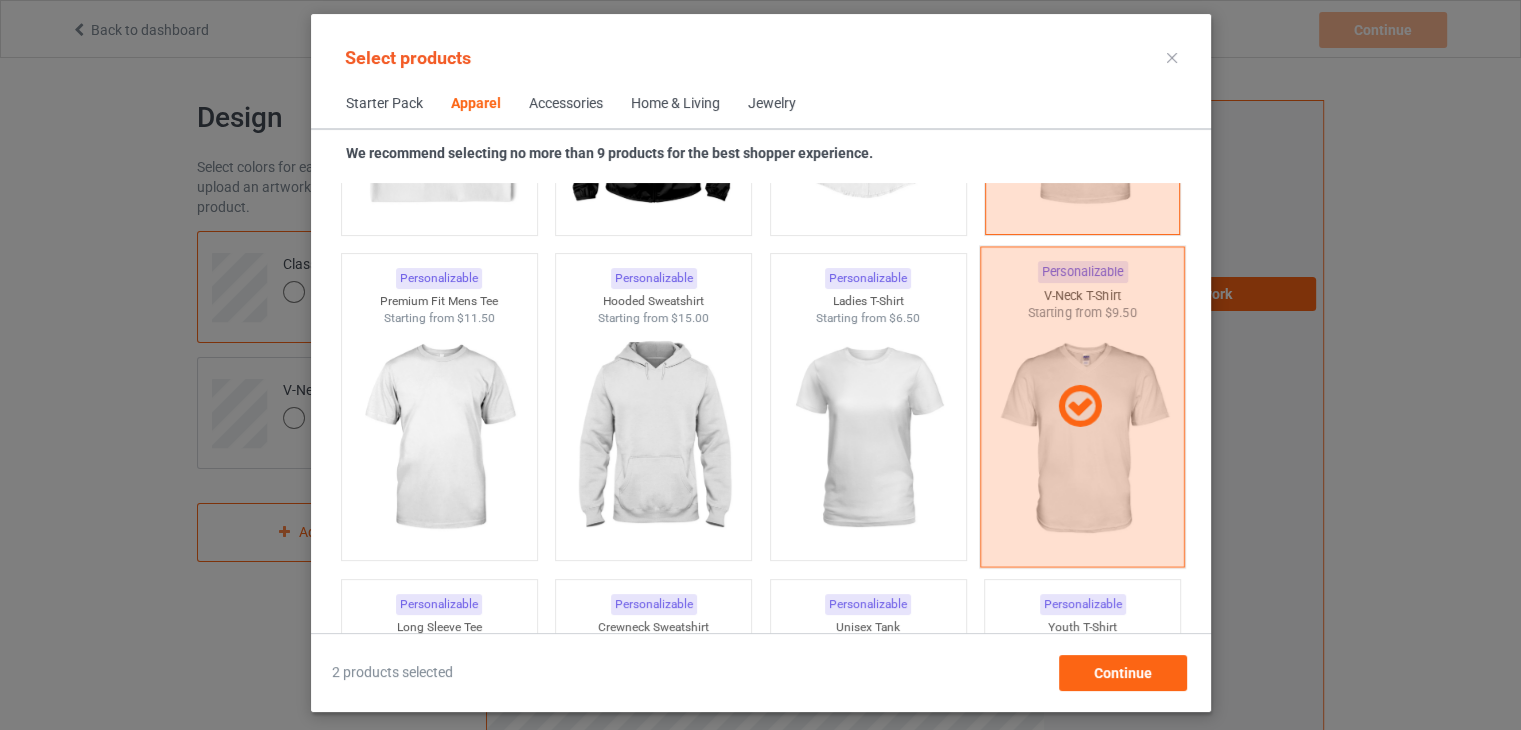 click at bounding box center (1082, 407) 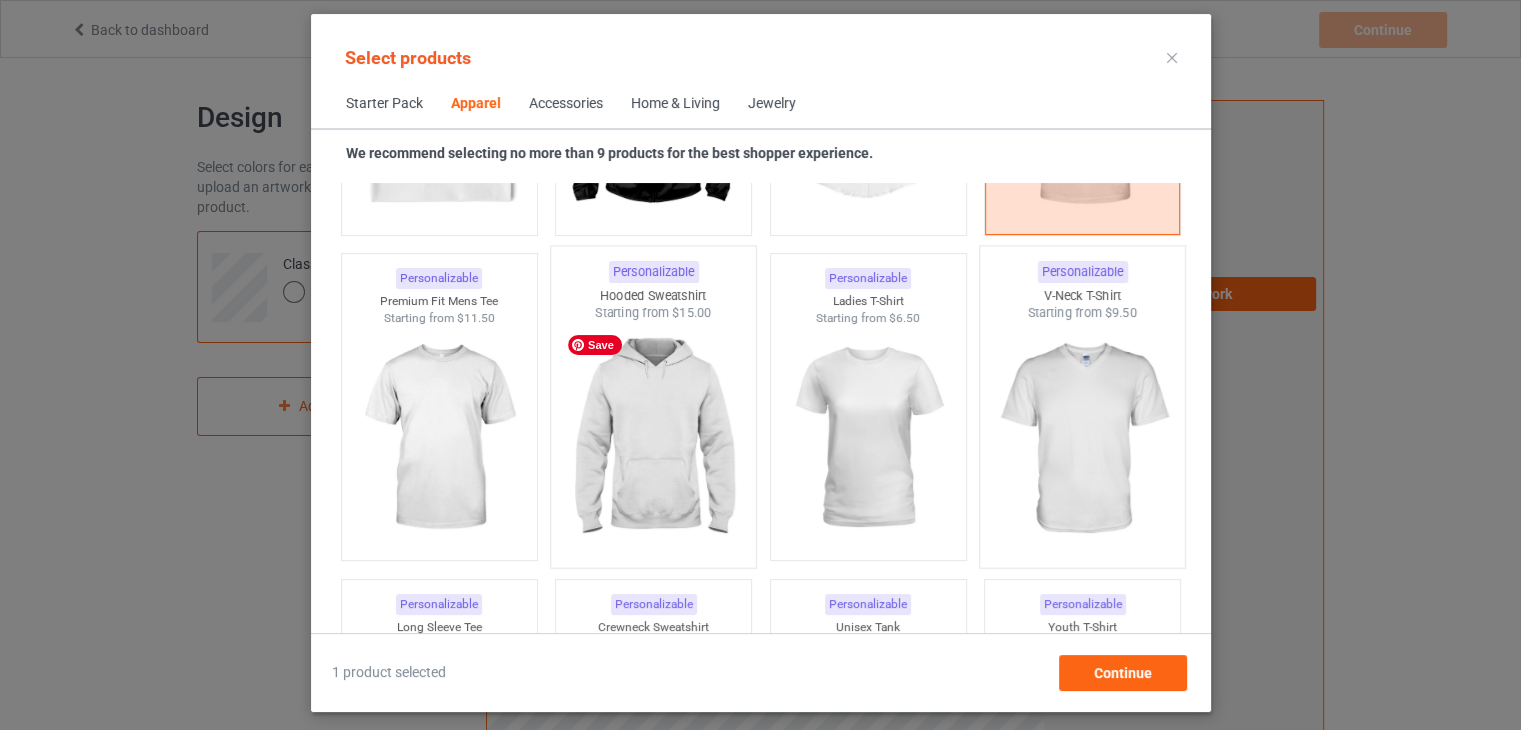 click at bounding box center (653, 439) 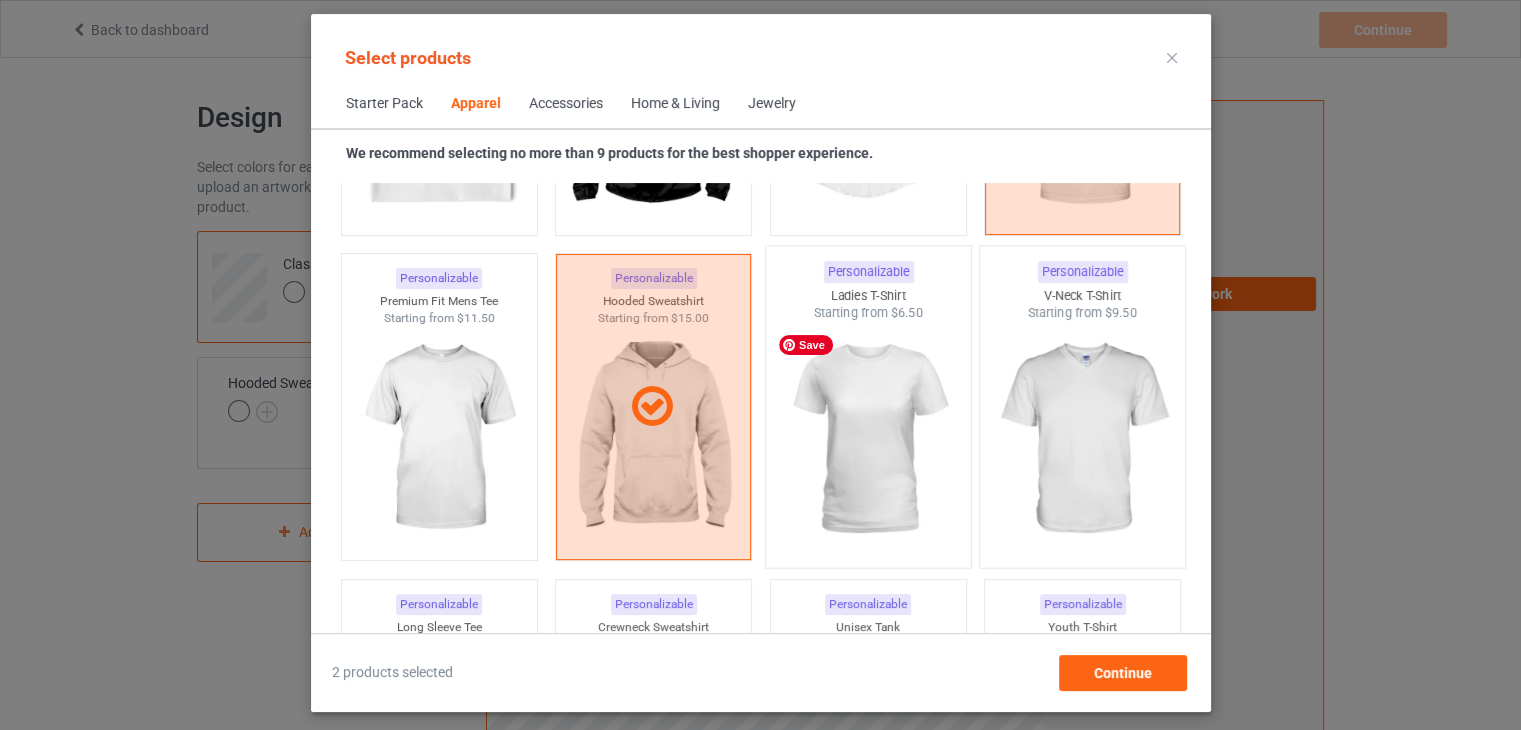 click at bounding box center (868, 439) 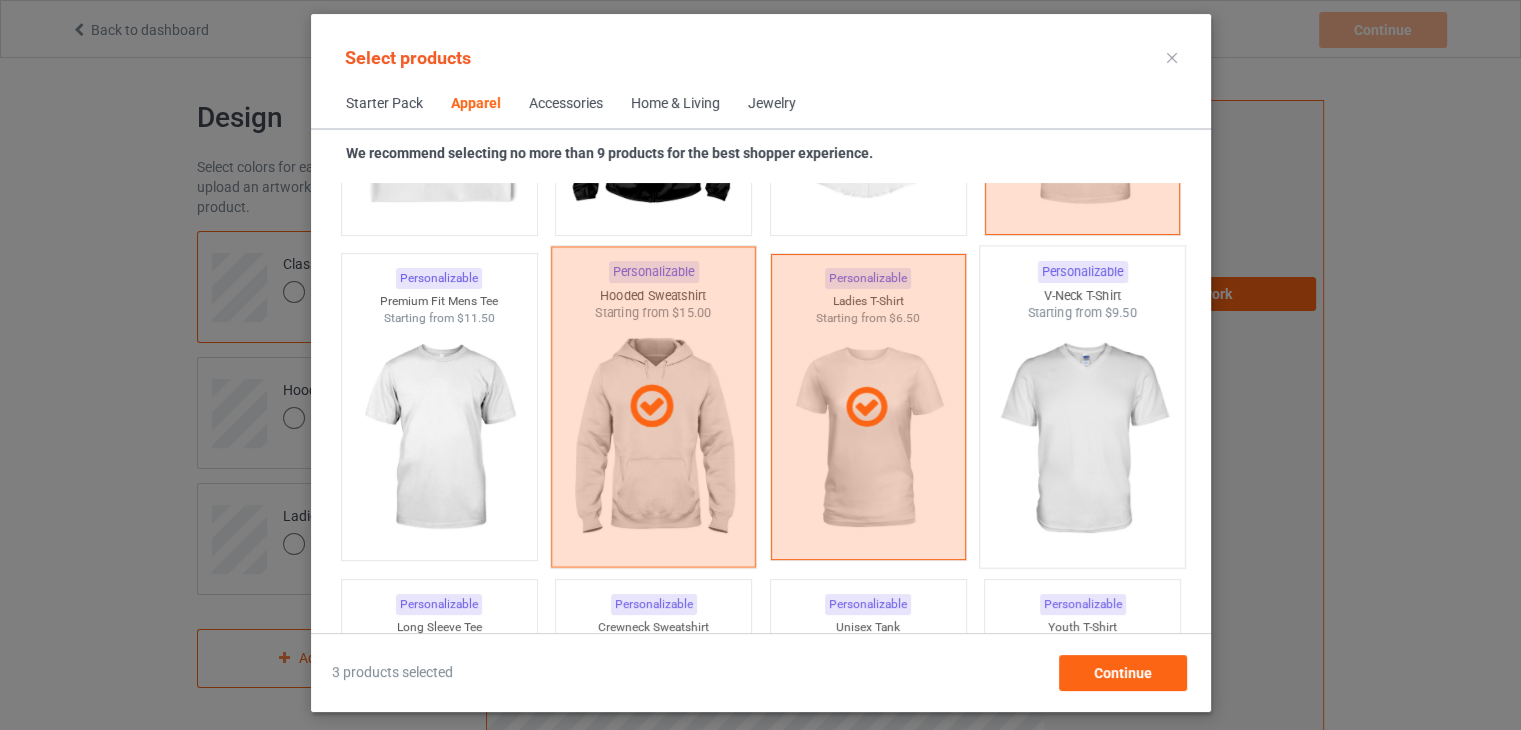 click at bounding box center [651, 407] 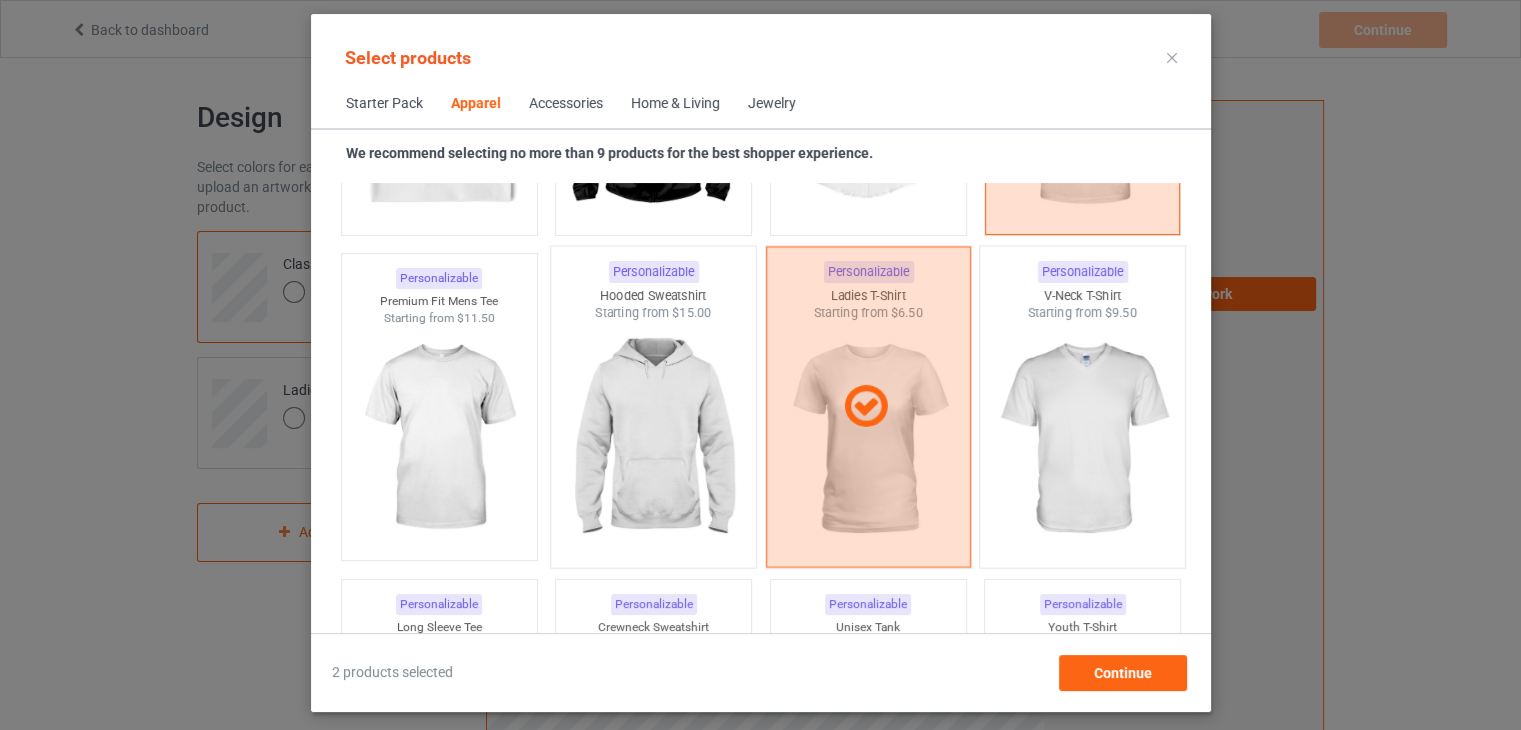 click at bounding box center [865, 407] 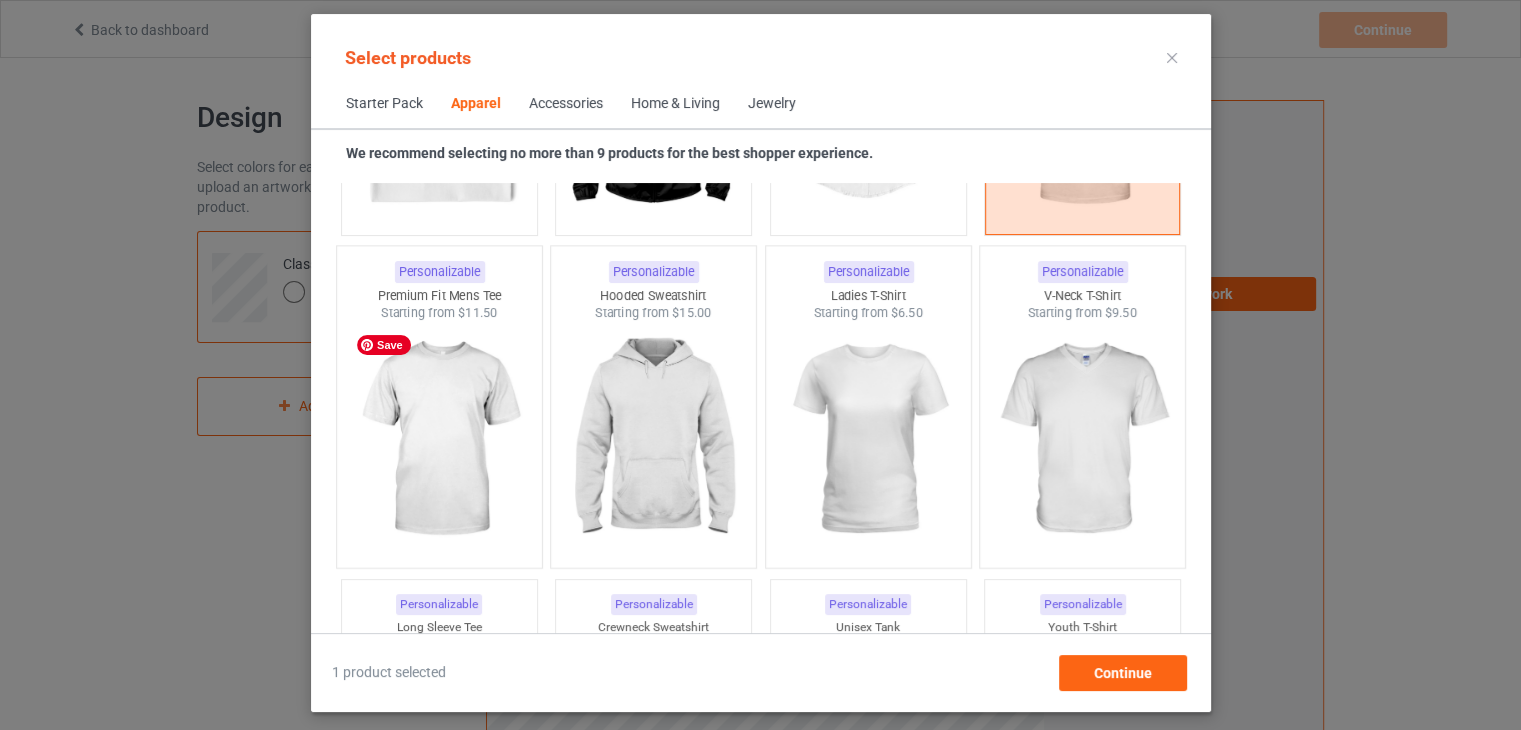 click at bounding box center (439, 439) 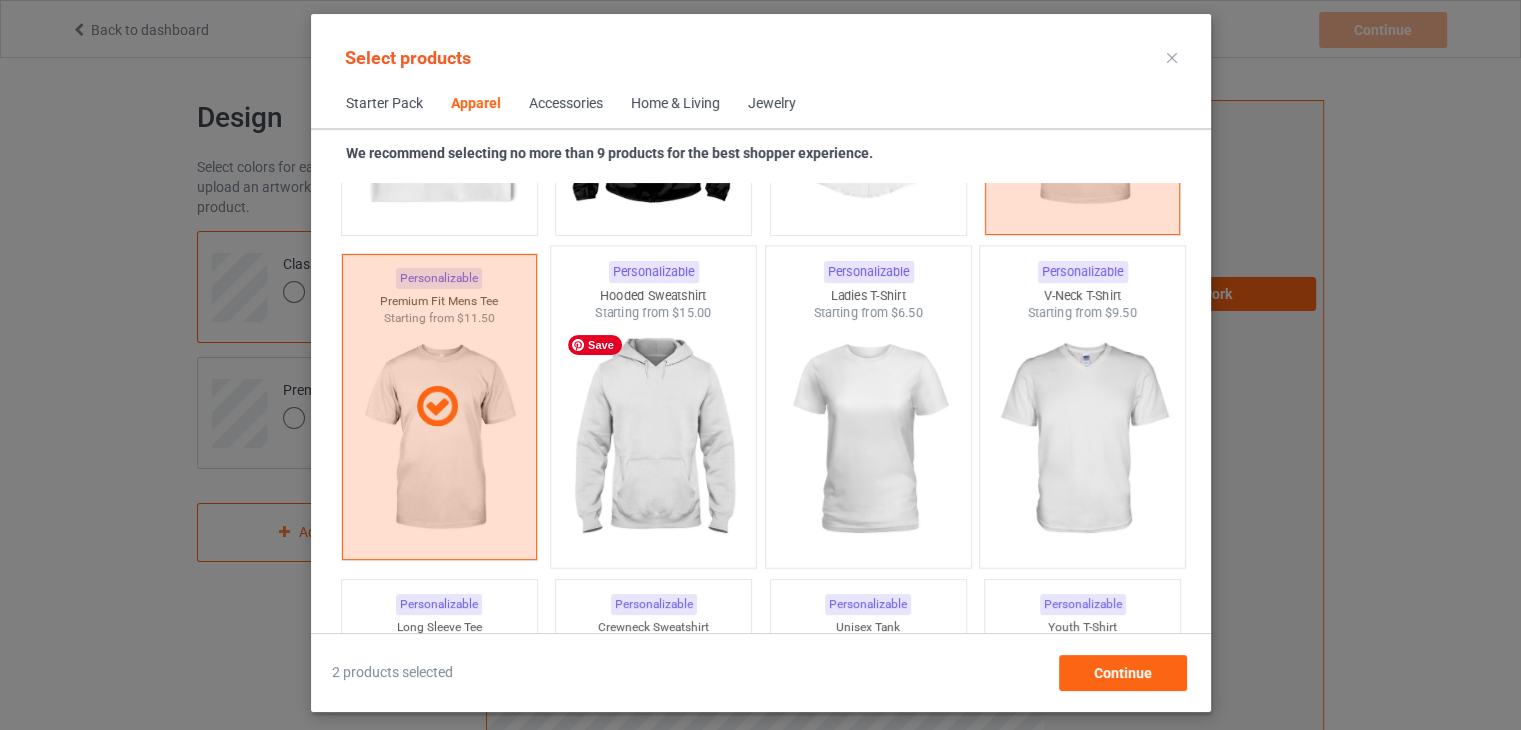click at bounding box center (653, 439) 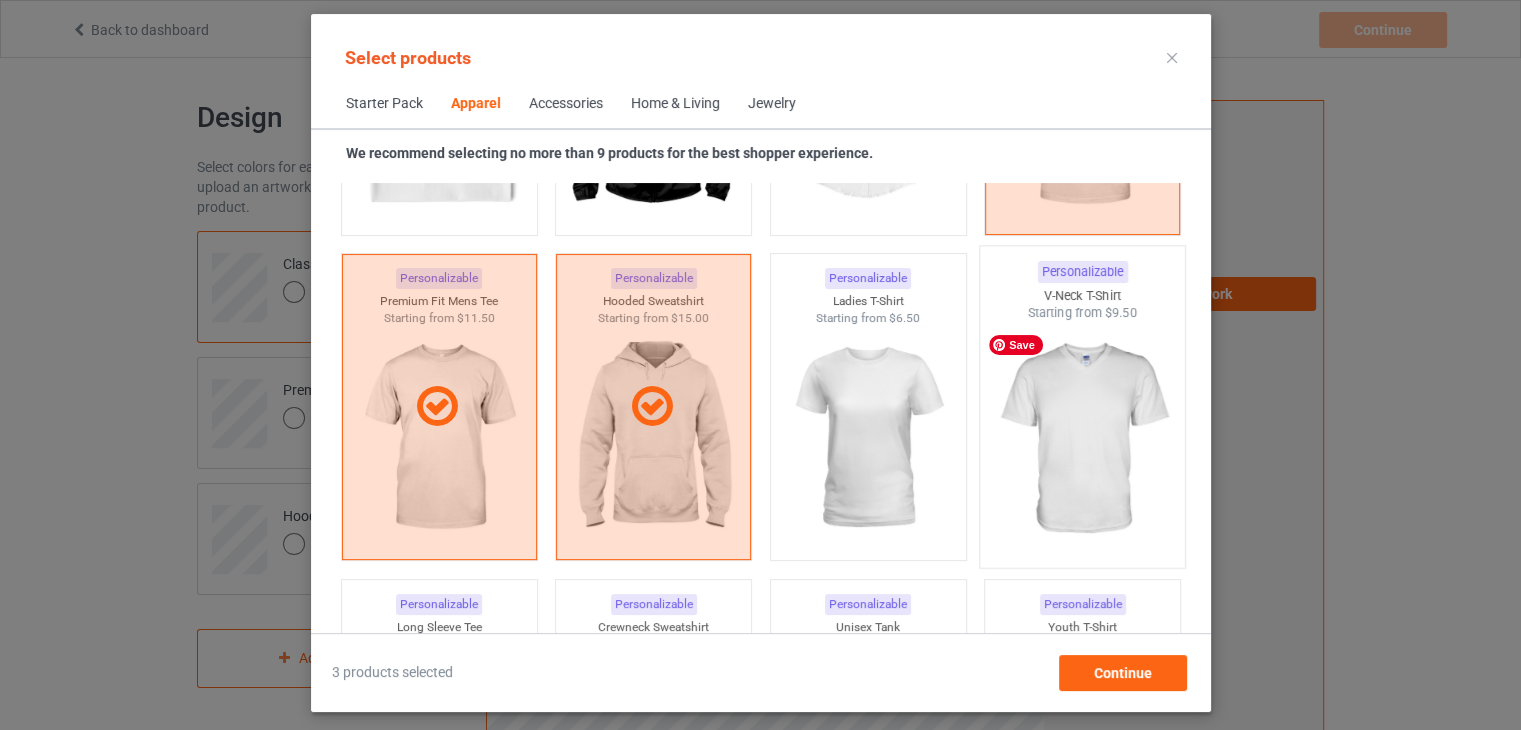 click at bounding box center (1082, 439) 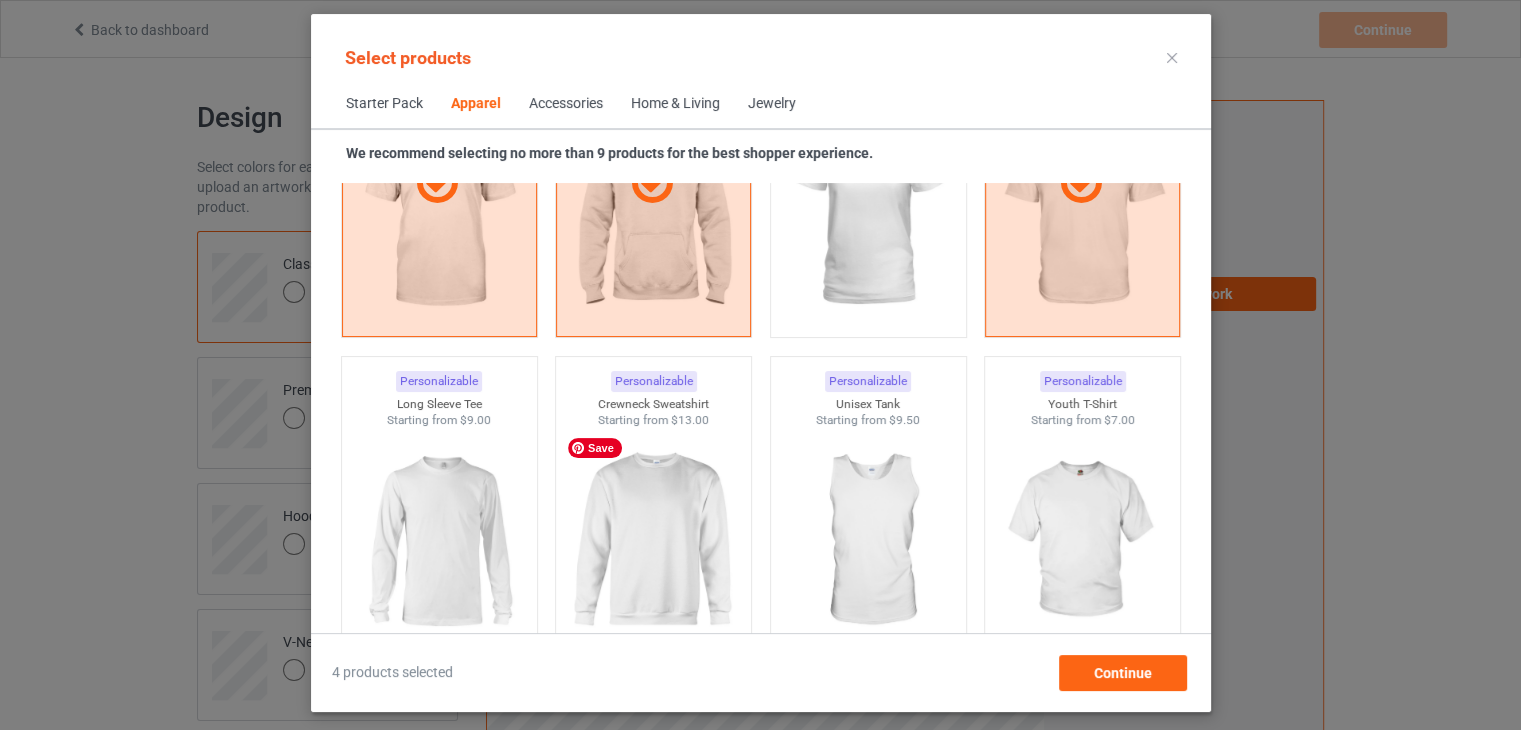 scroll, scrollTop: 1444, scrollLeft: 0, axis: vertical 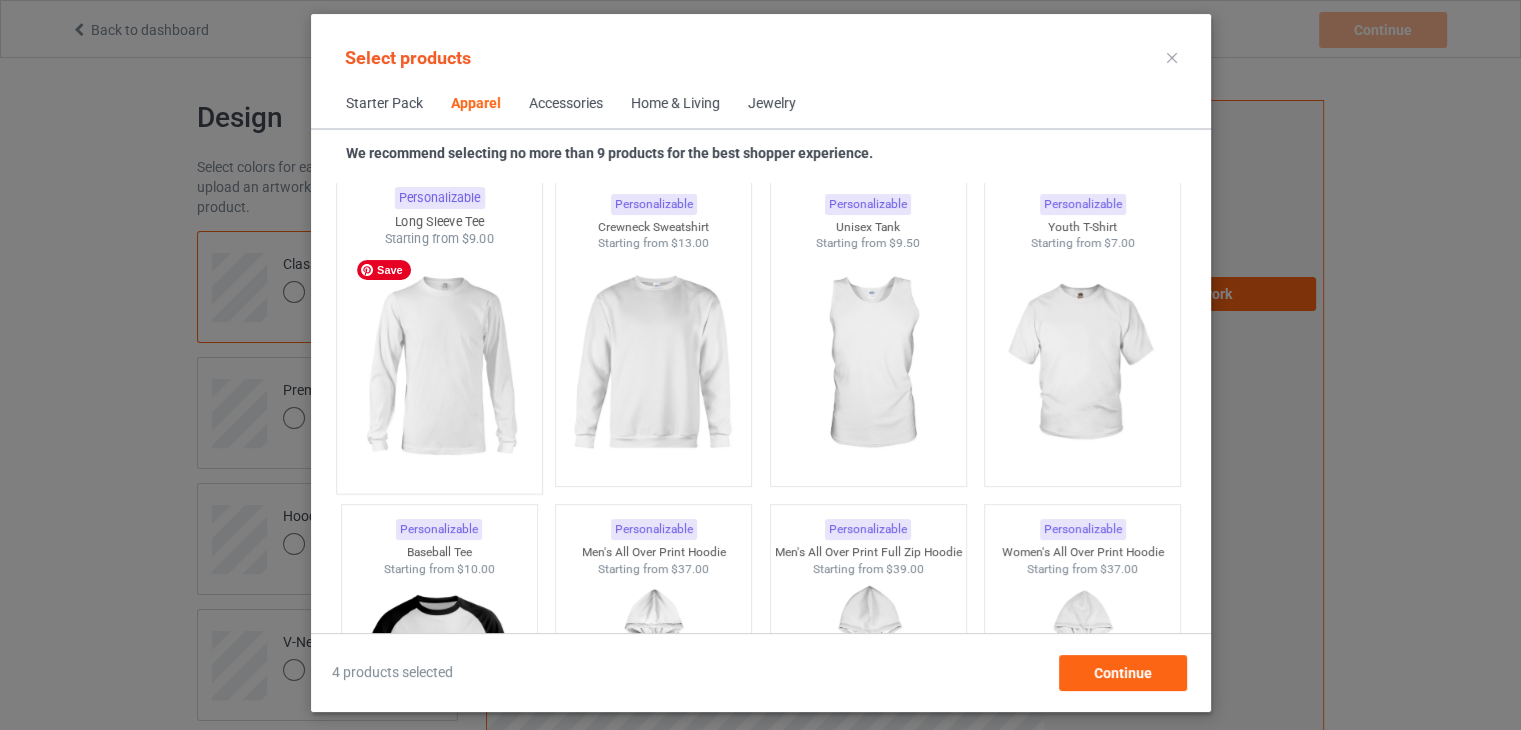 click at bounding box center [439, 365] 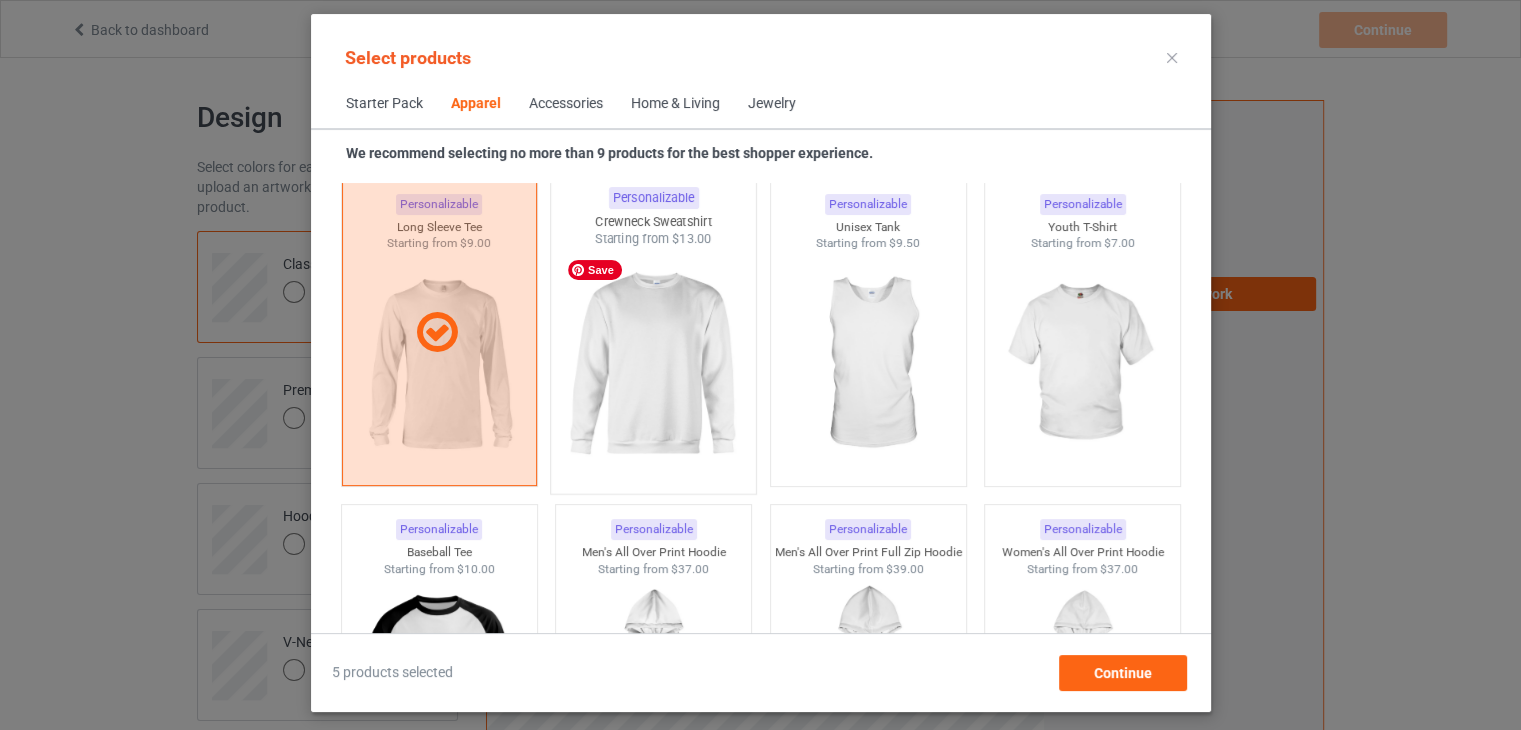 click at bounding box center [653, 365] 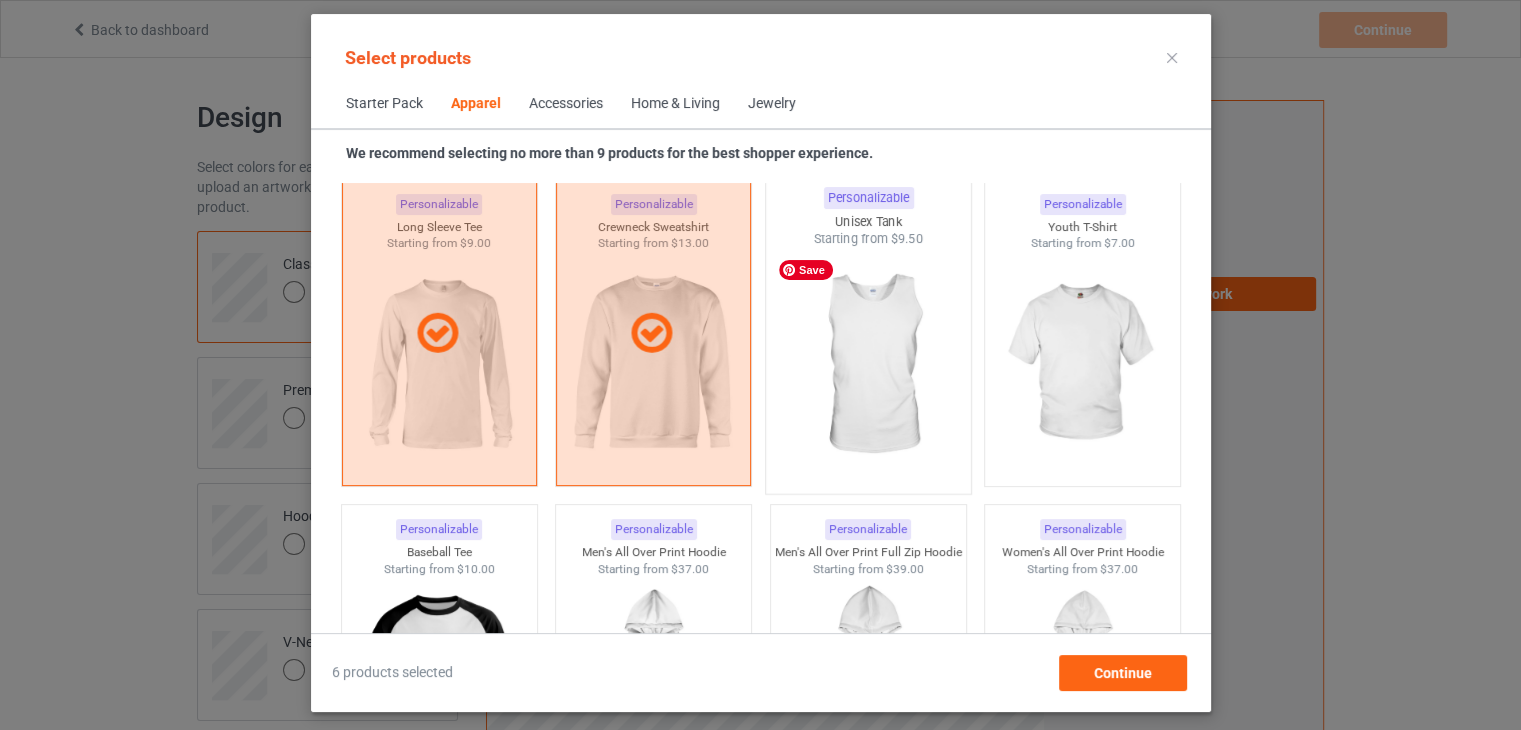 click at bounding box center (868, 365) 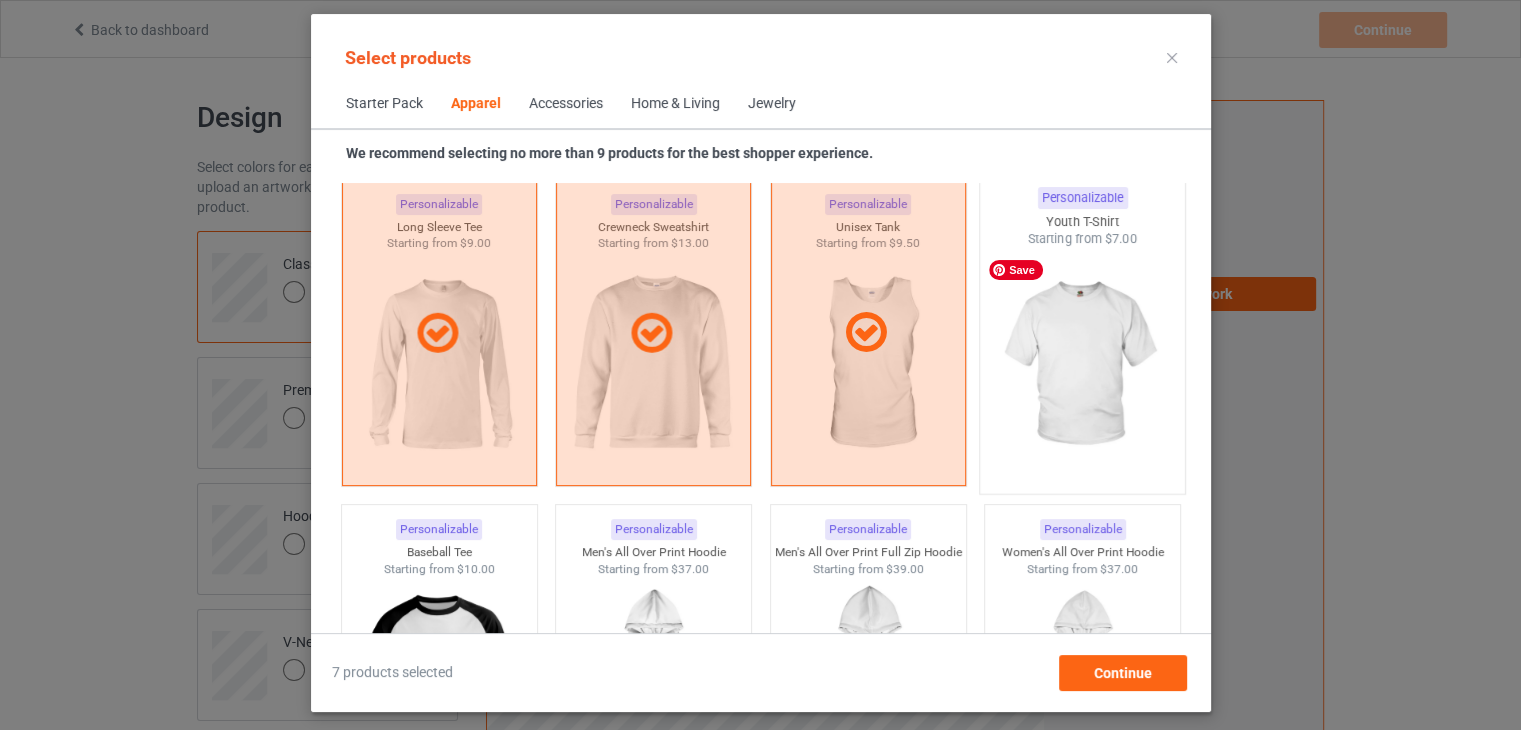 click at bounding box center (1082, 365) 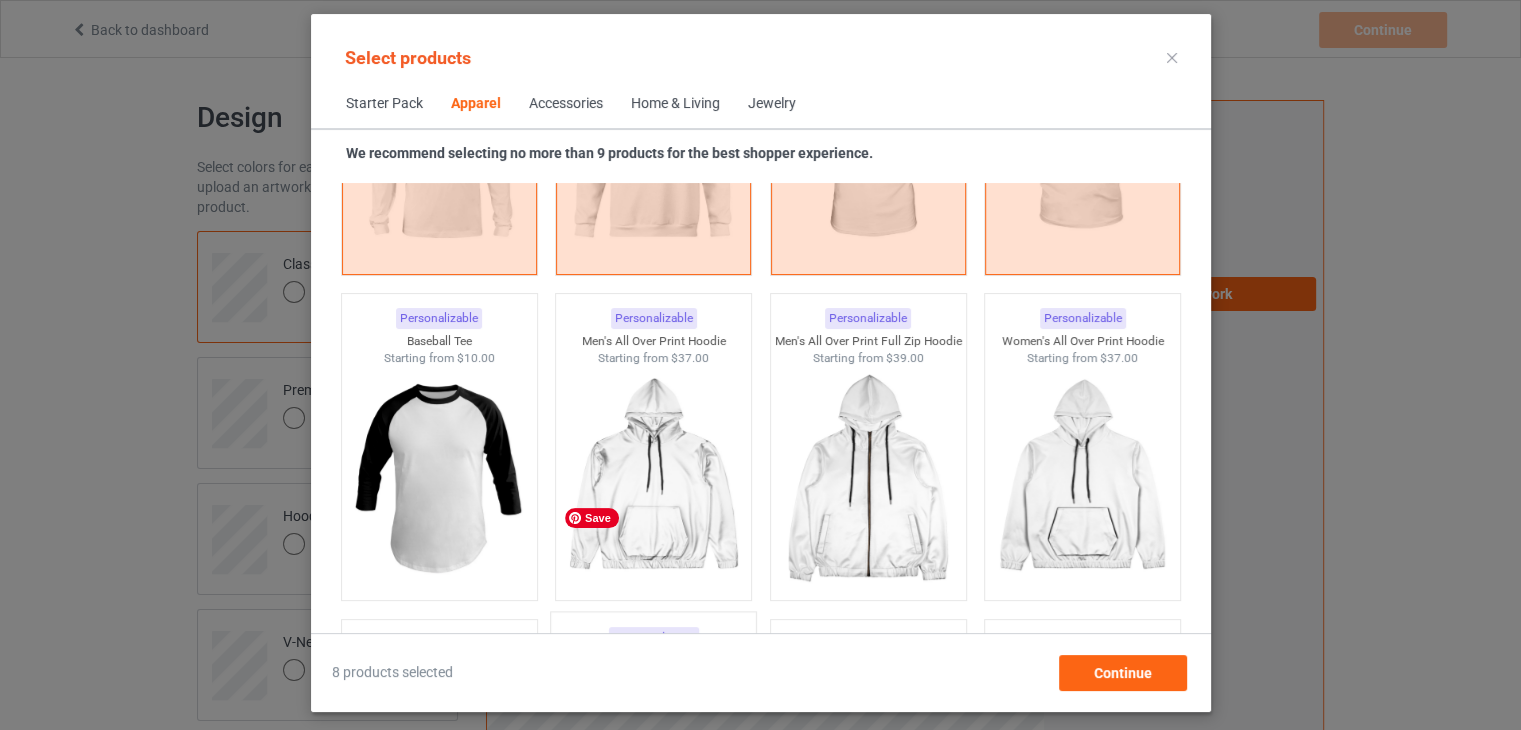 scroll, scrollTop: 1744, scrollLeft: 0, axis: vertical 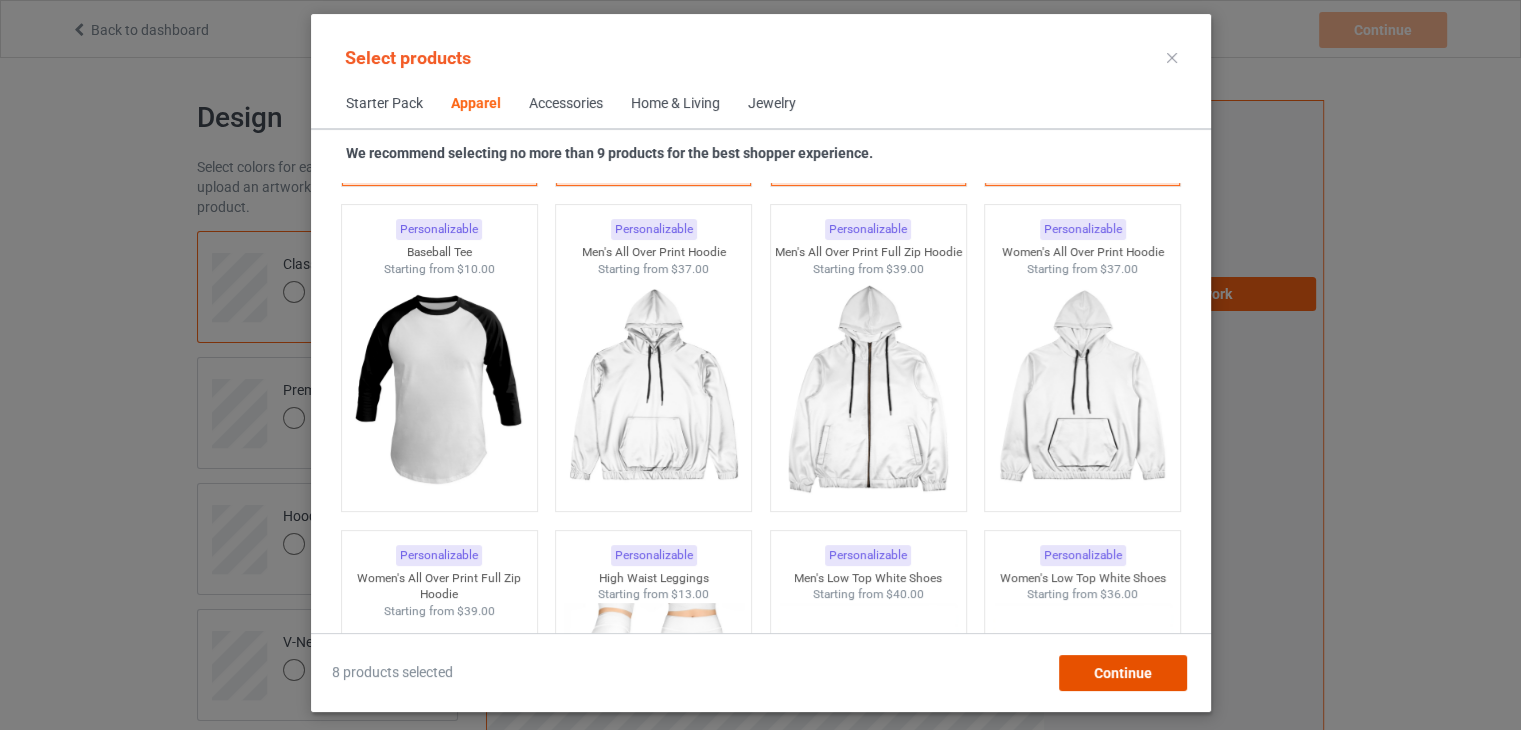 click on "Continue" at bounding box center (1122, 673) 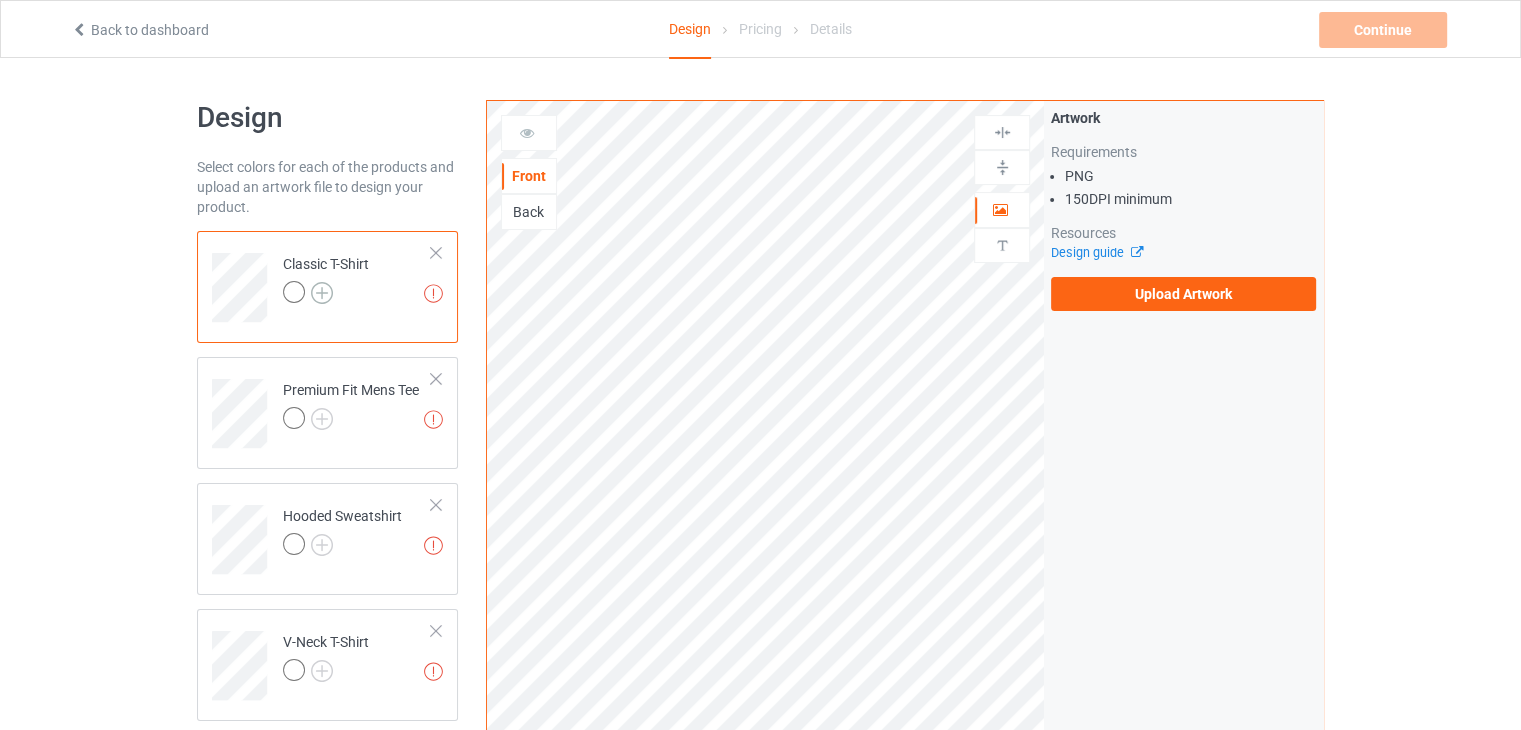 click at bounding box center [322, 293] 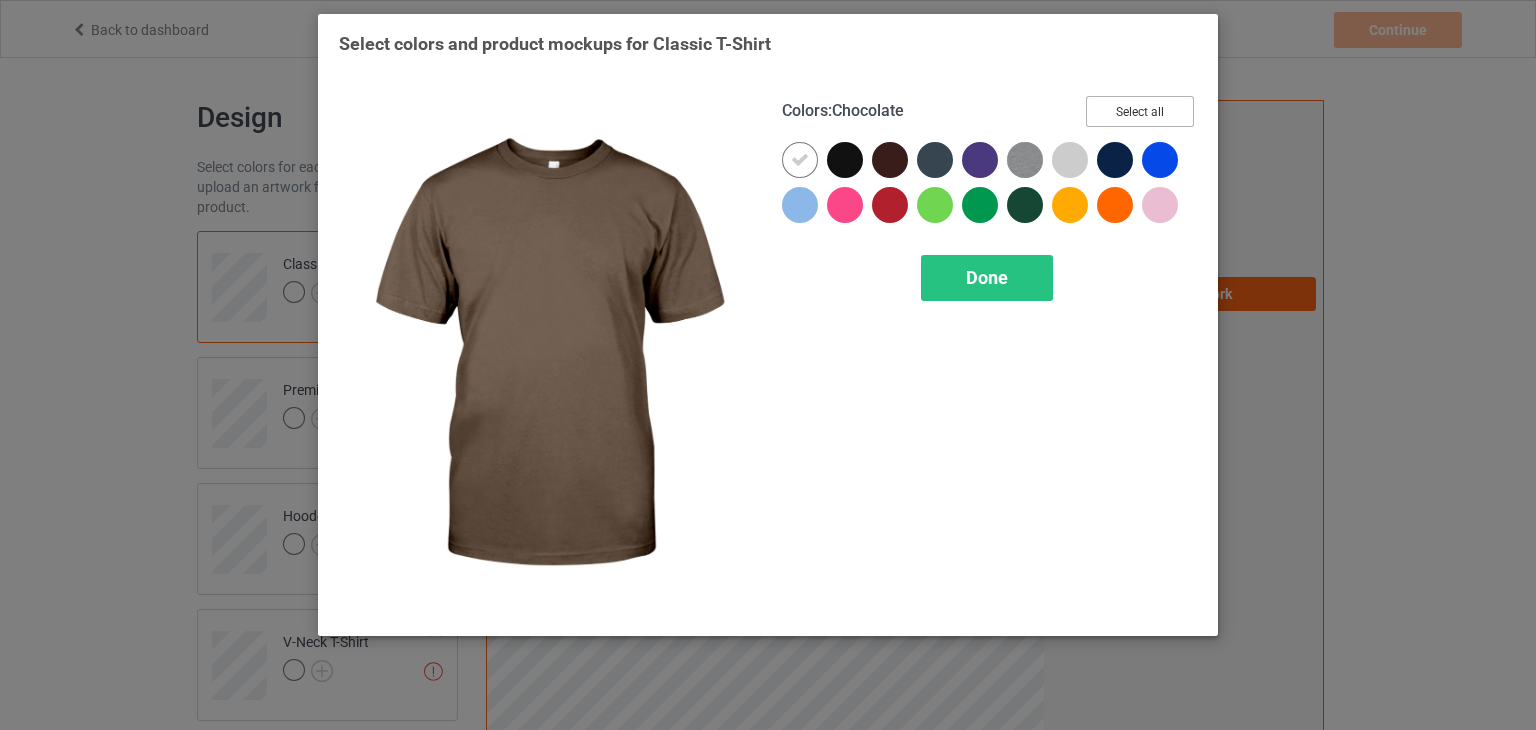 click on "Select all" at bounding box center [1140, 111] 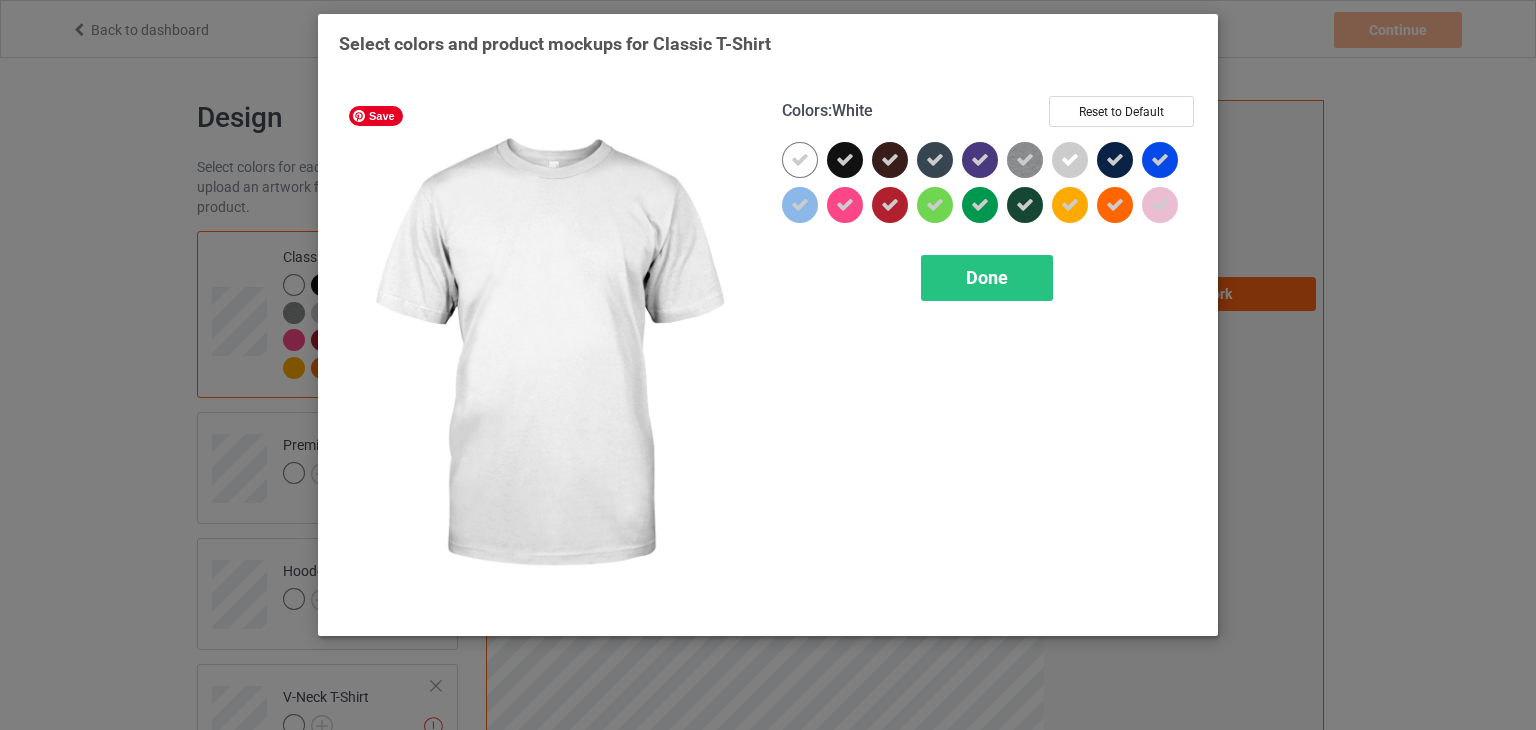 click at bounding box center [800, 160] 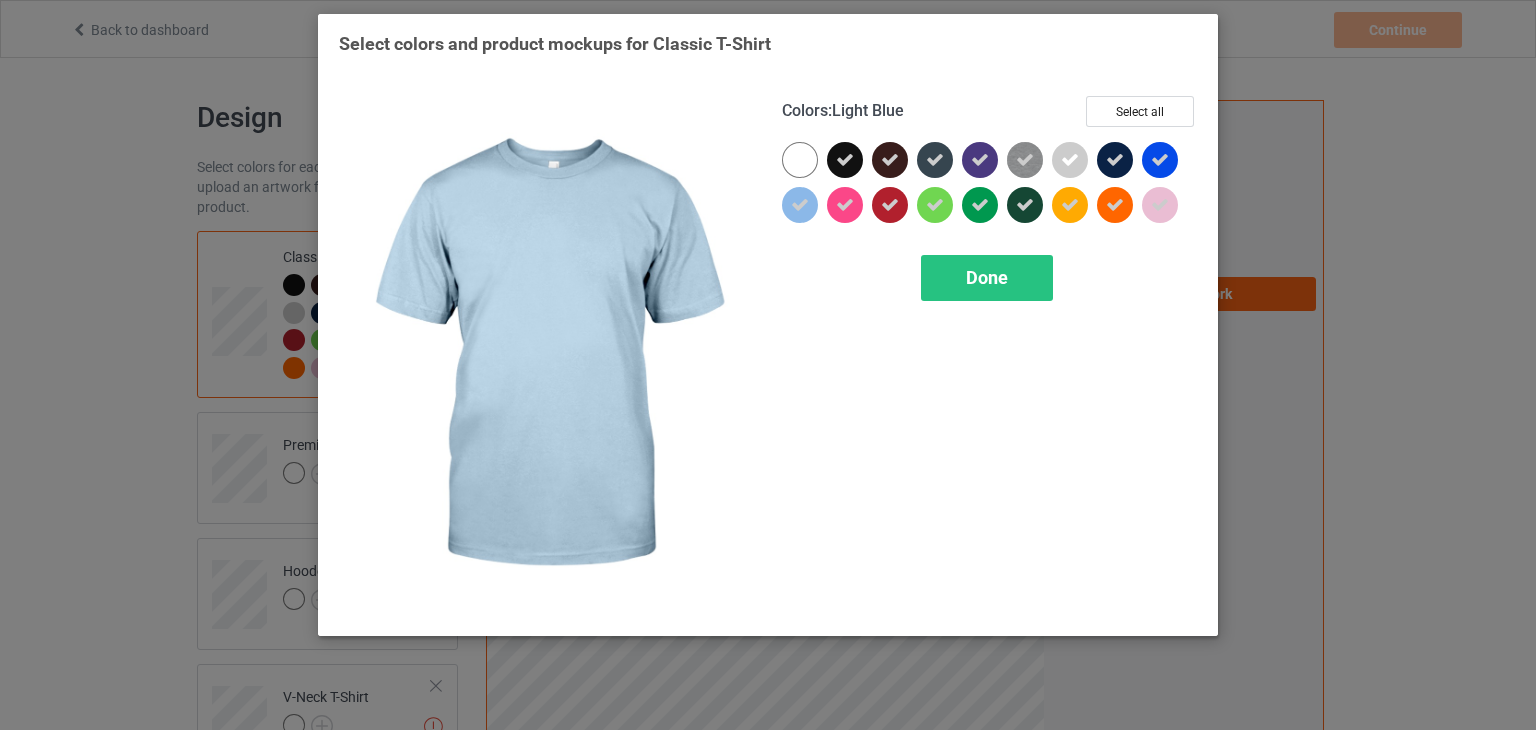 drag, startPoint x: 979, startPoint y: 277, endPoint x: 814, endPoint y: 162, distance: 201.12186 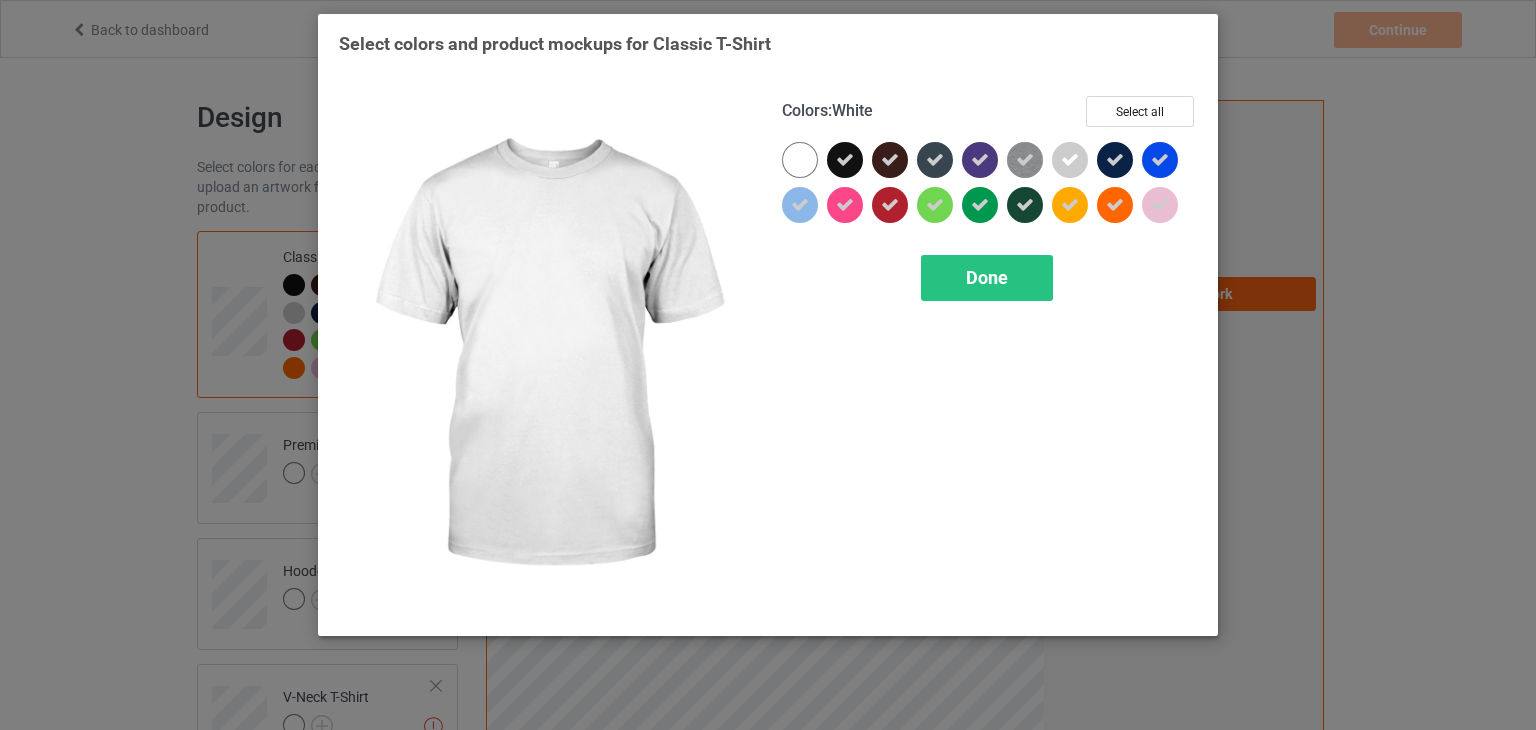 click at bounding box center [800, 160] 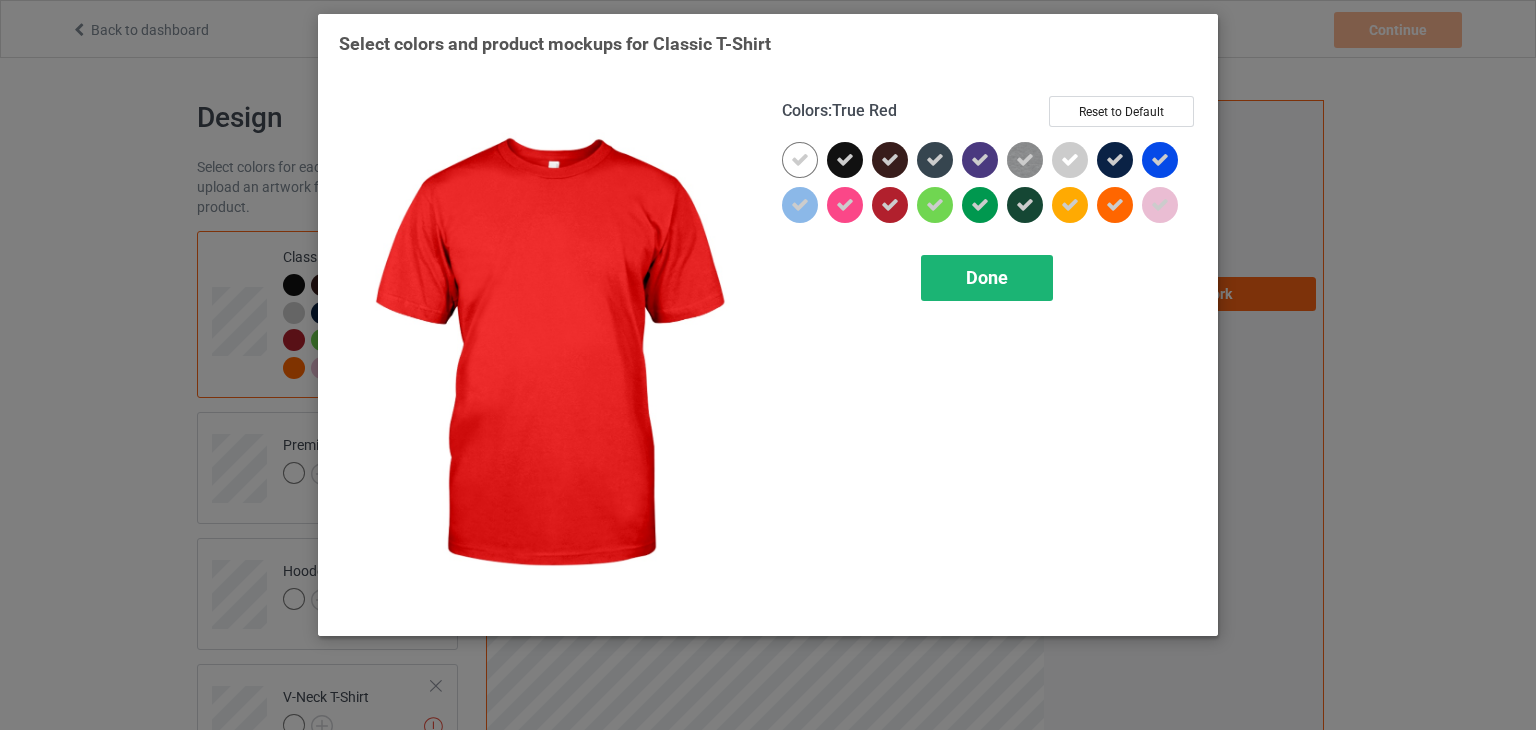 click on "Done" at bounding box center (987, 278) 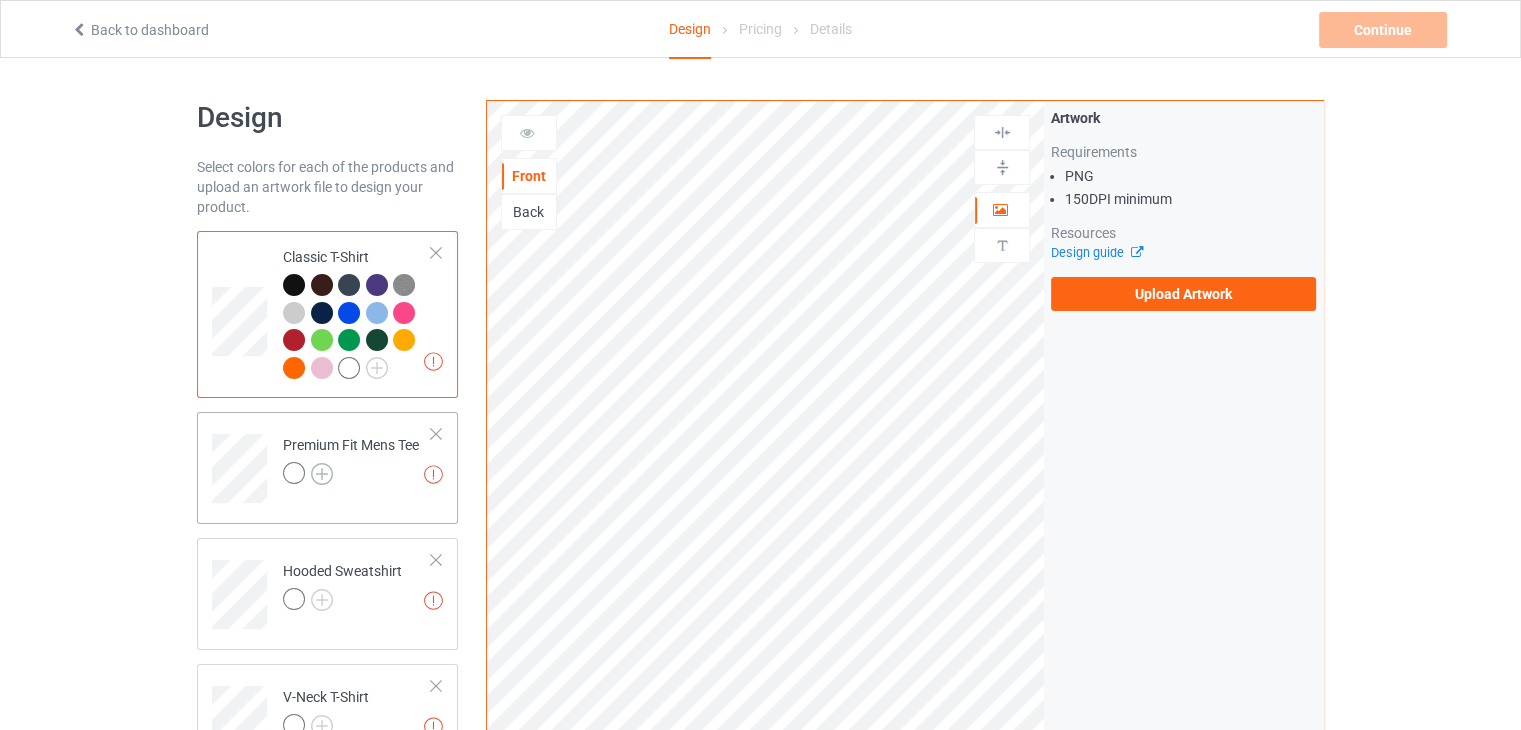 click at bounding box center [322, 474] 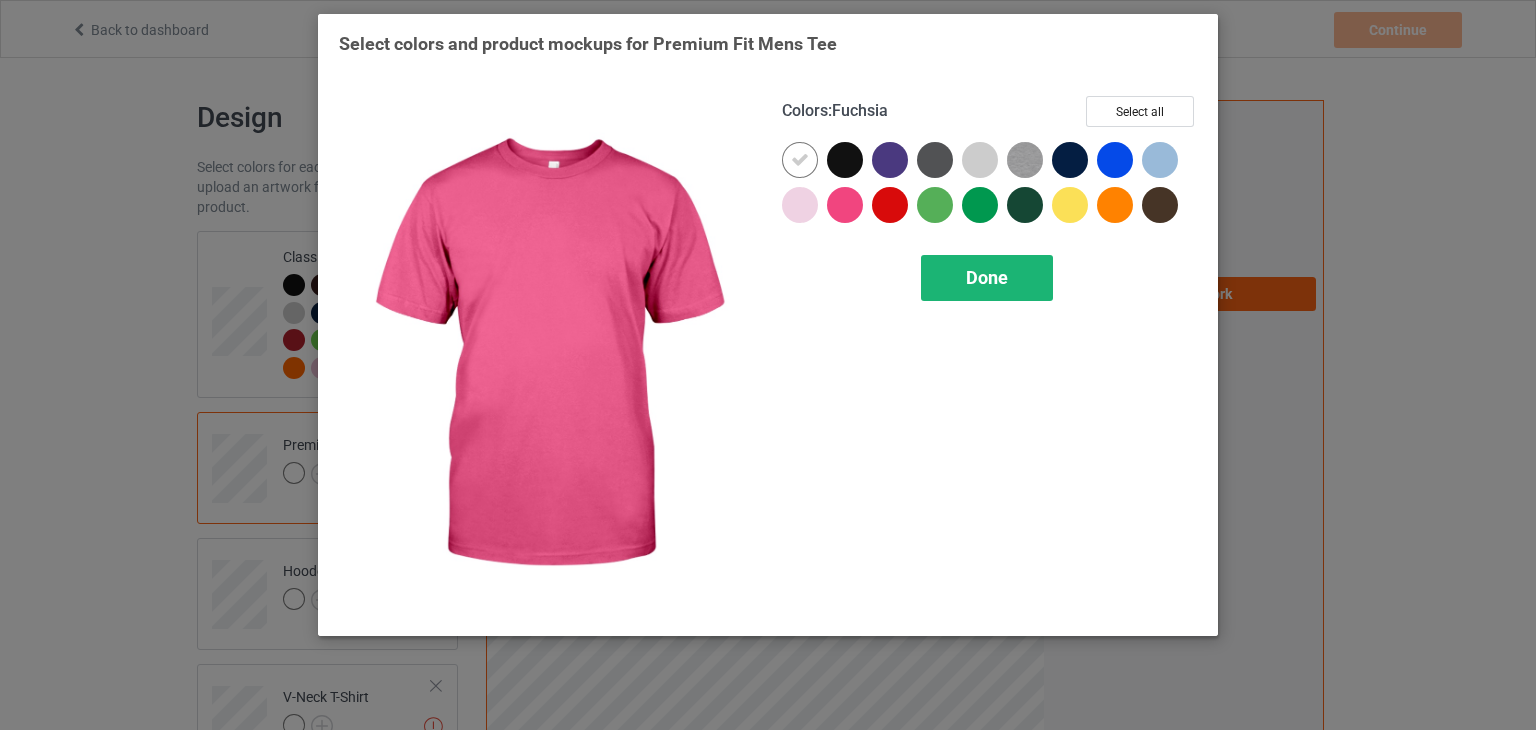 click on "Done" at bounding box center (987, 278) 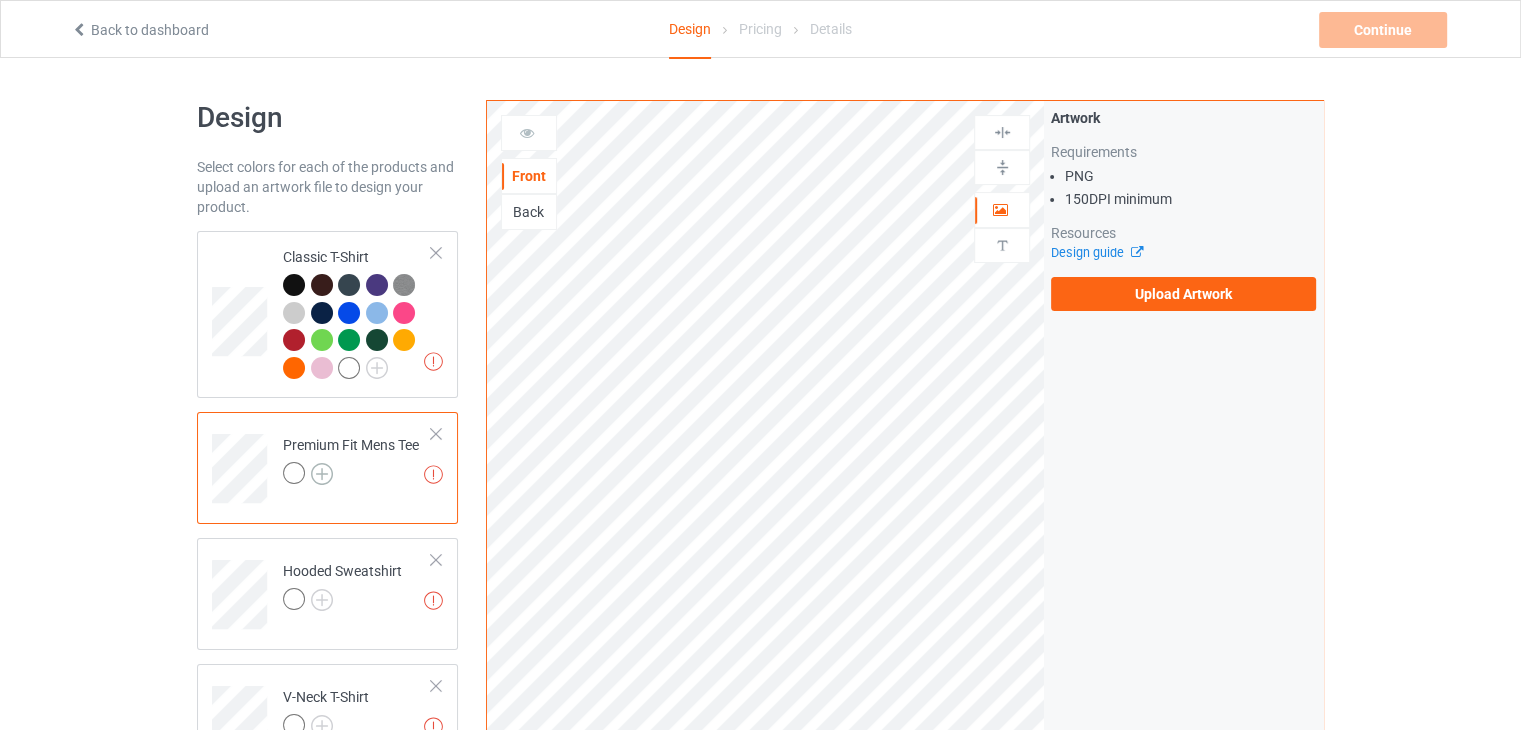 click at bounding box center (322, 474) 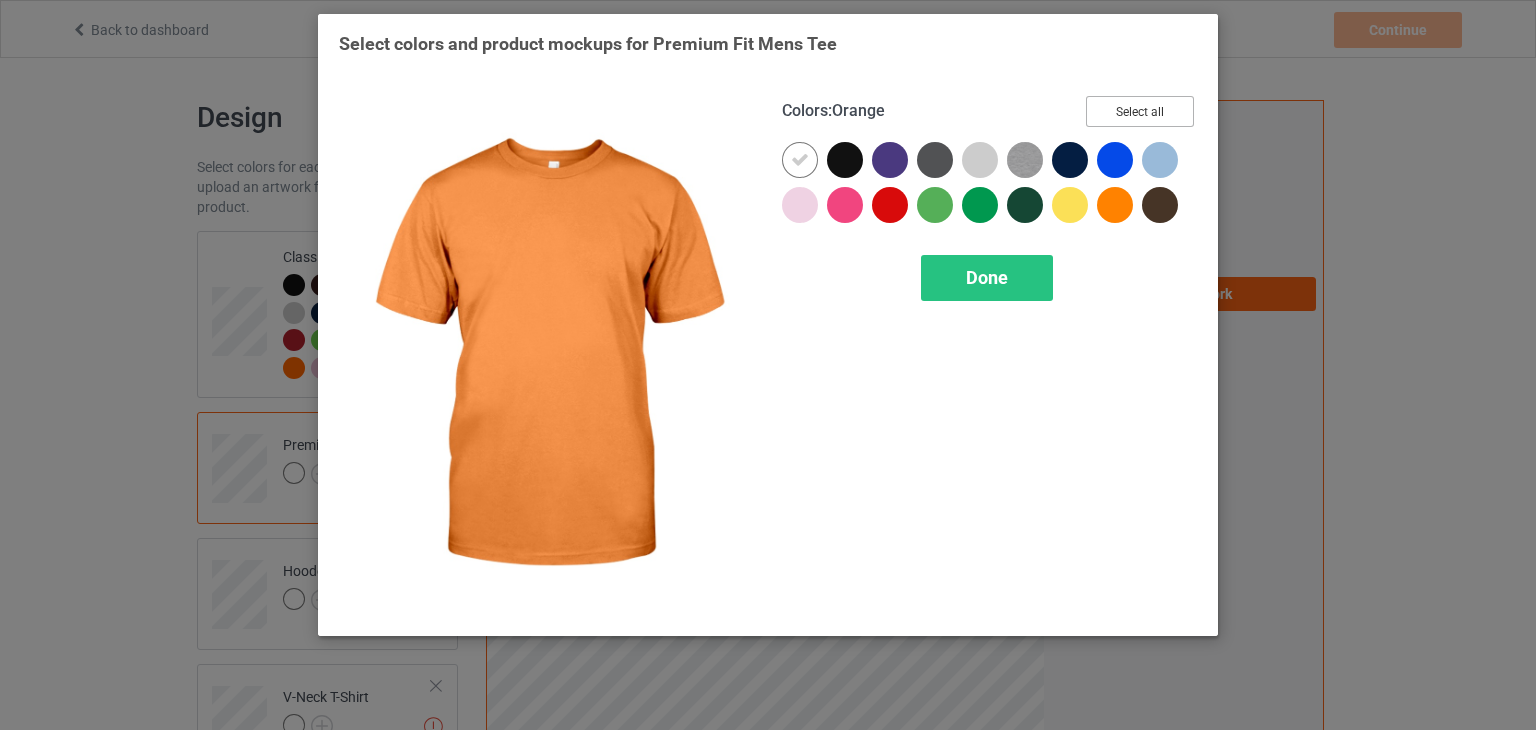 drag, startPoint x: 1156, startPoint y: 103, endPoint x: 1112, endPoint y: 153, distance: 66.6033 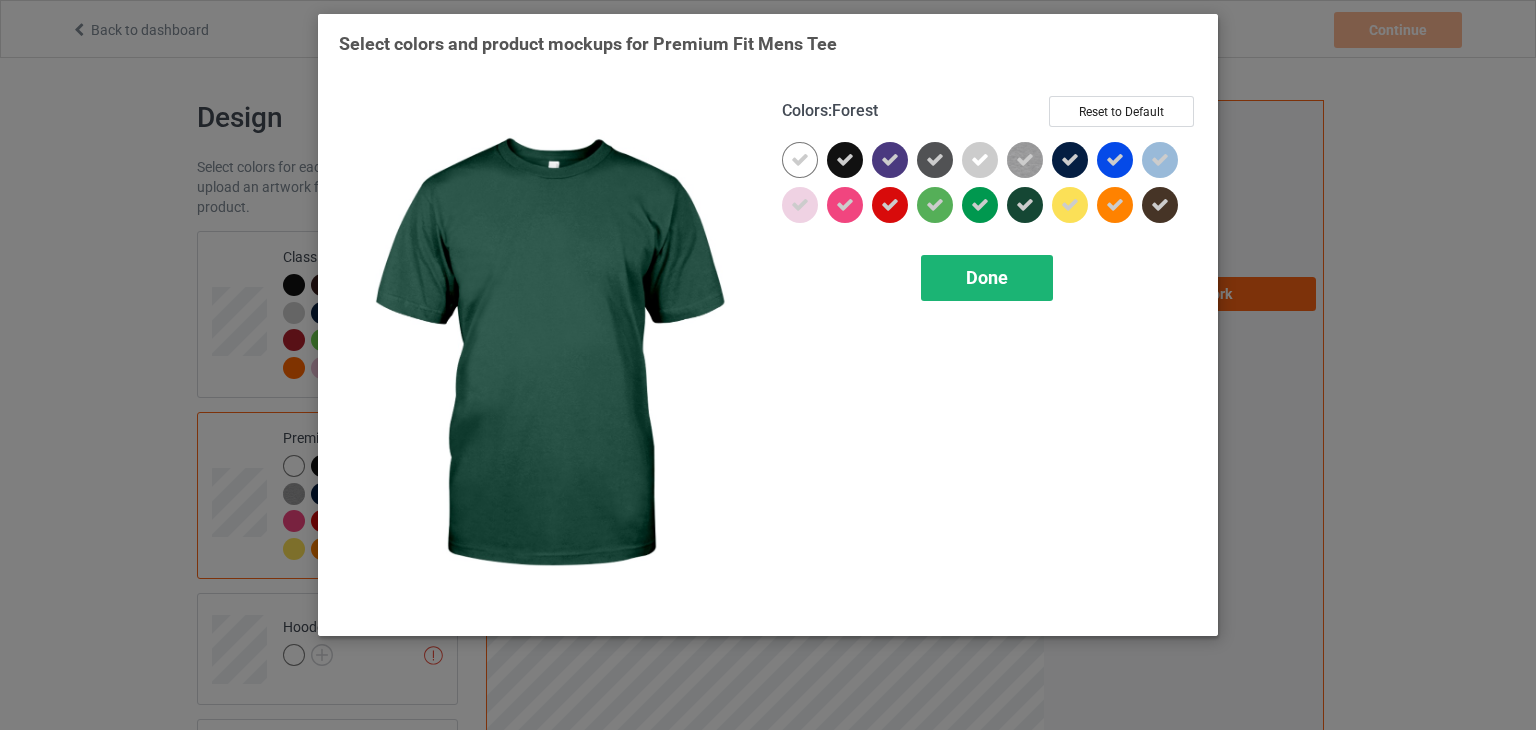 click on "Done" at bounding box center [987, 278] 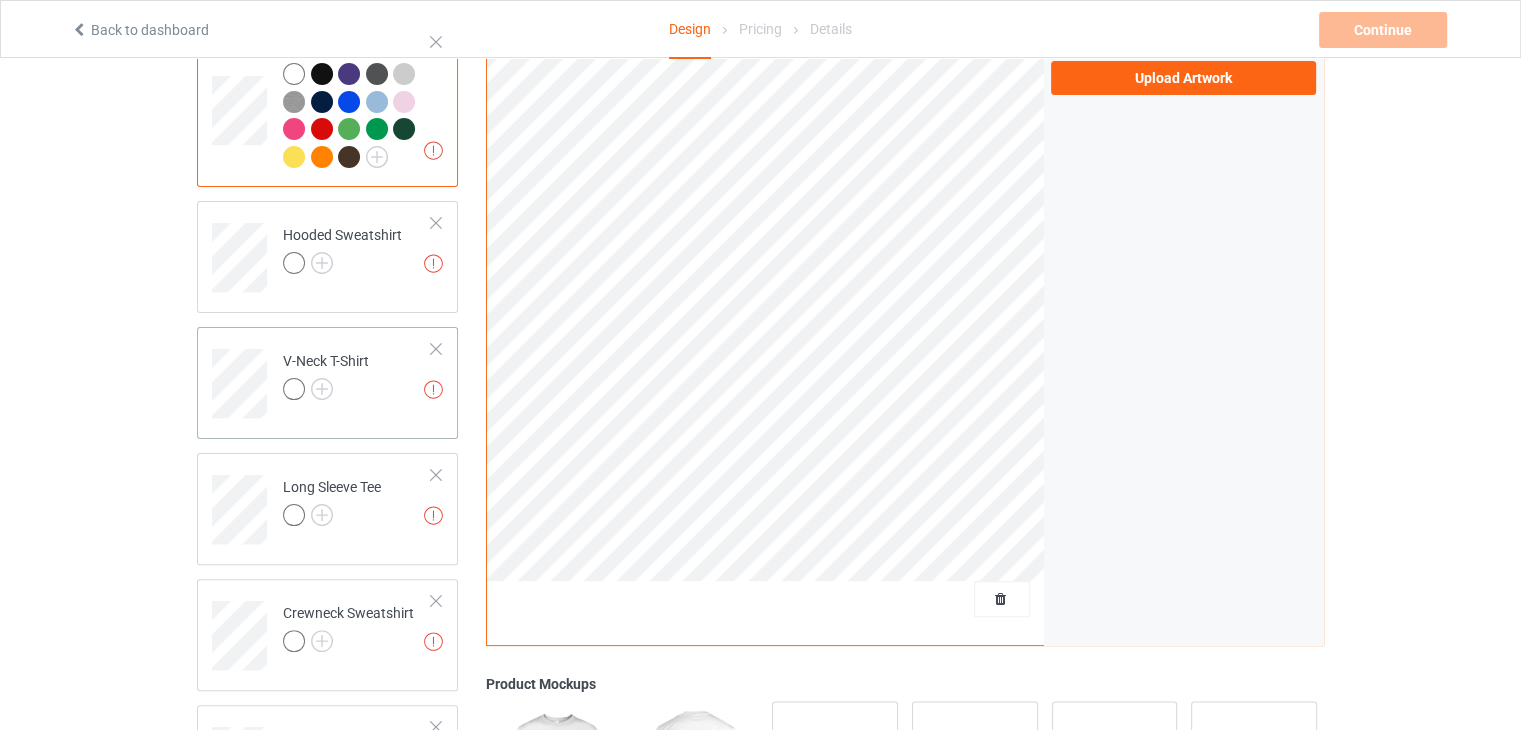 scroll, scrollTop: 400, scrollLeft: 0, axis: vertical 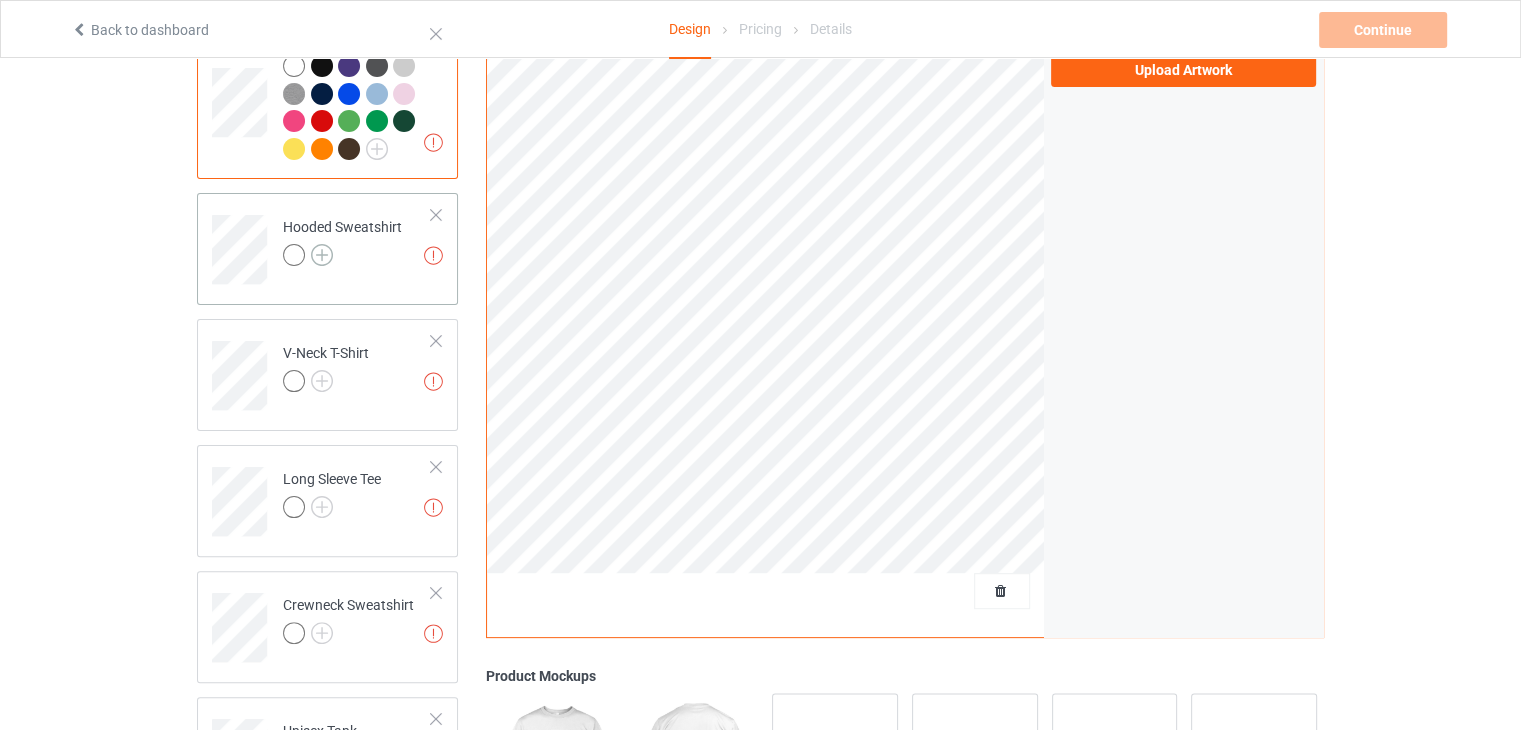 click at bounding box center (322, 255) 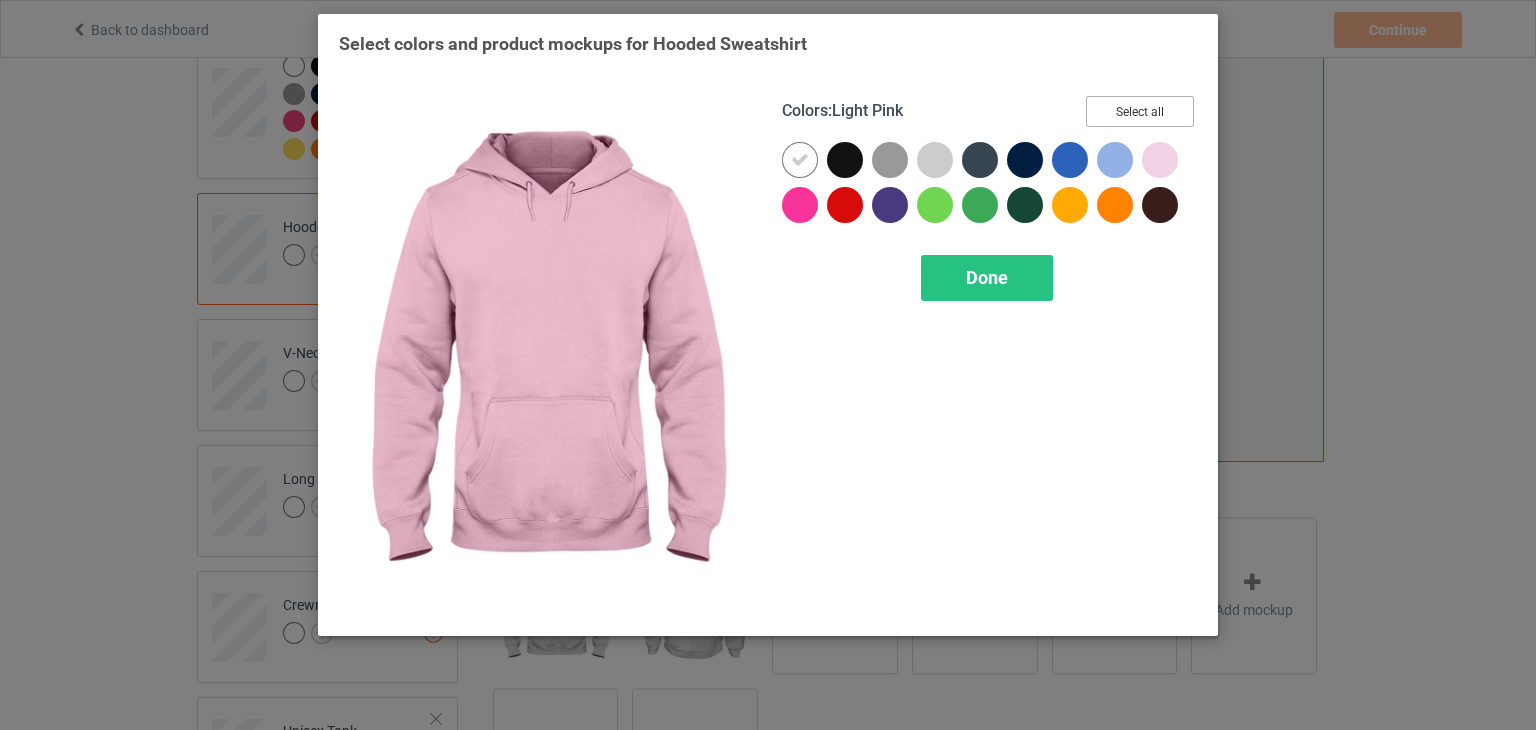click on "Select all" at bounding box center (1140, 111) 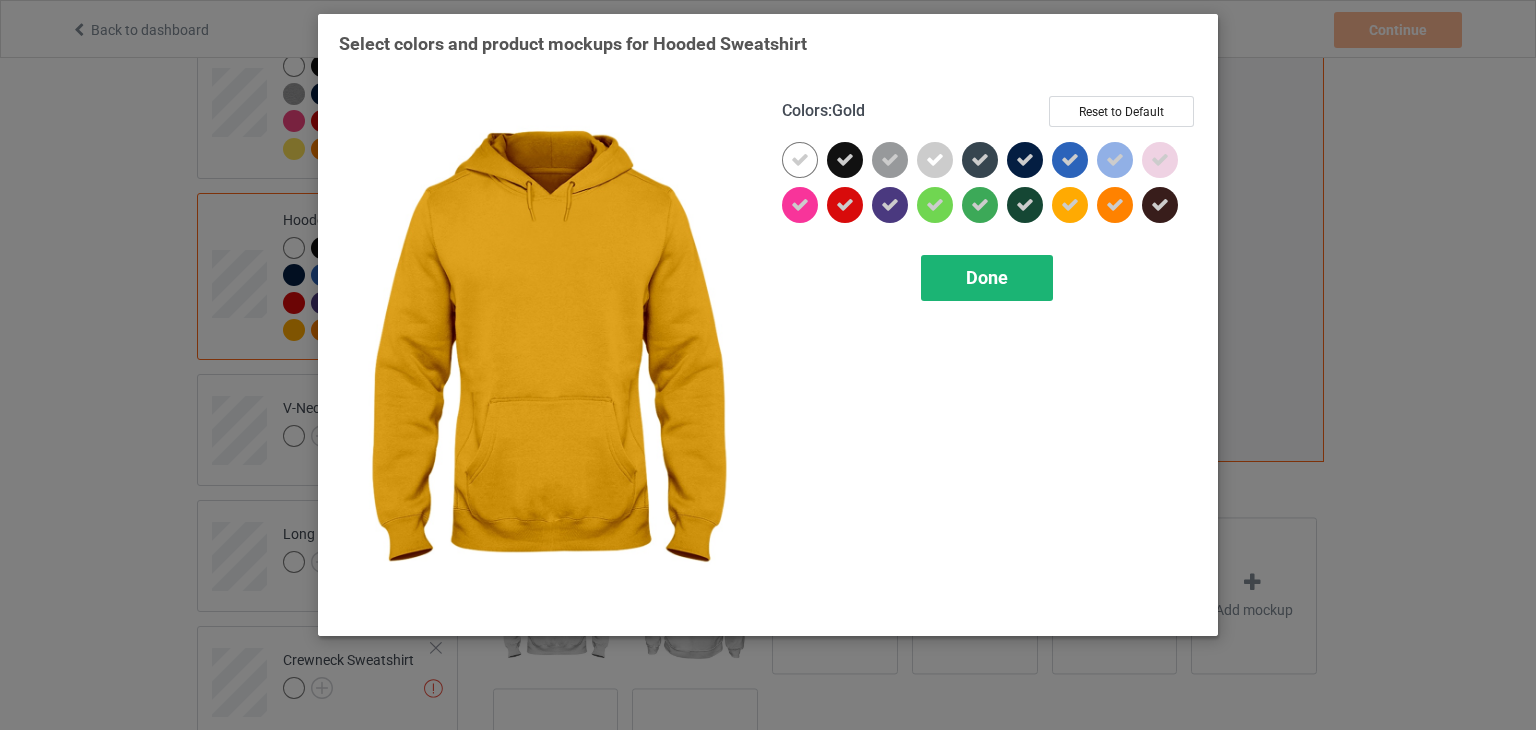 click on "Done" at bounding box center (987, 278) 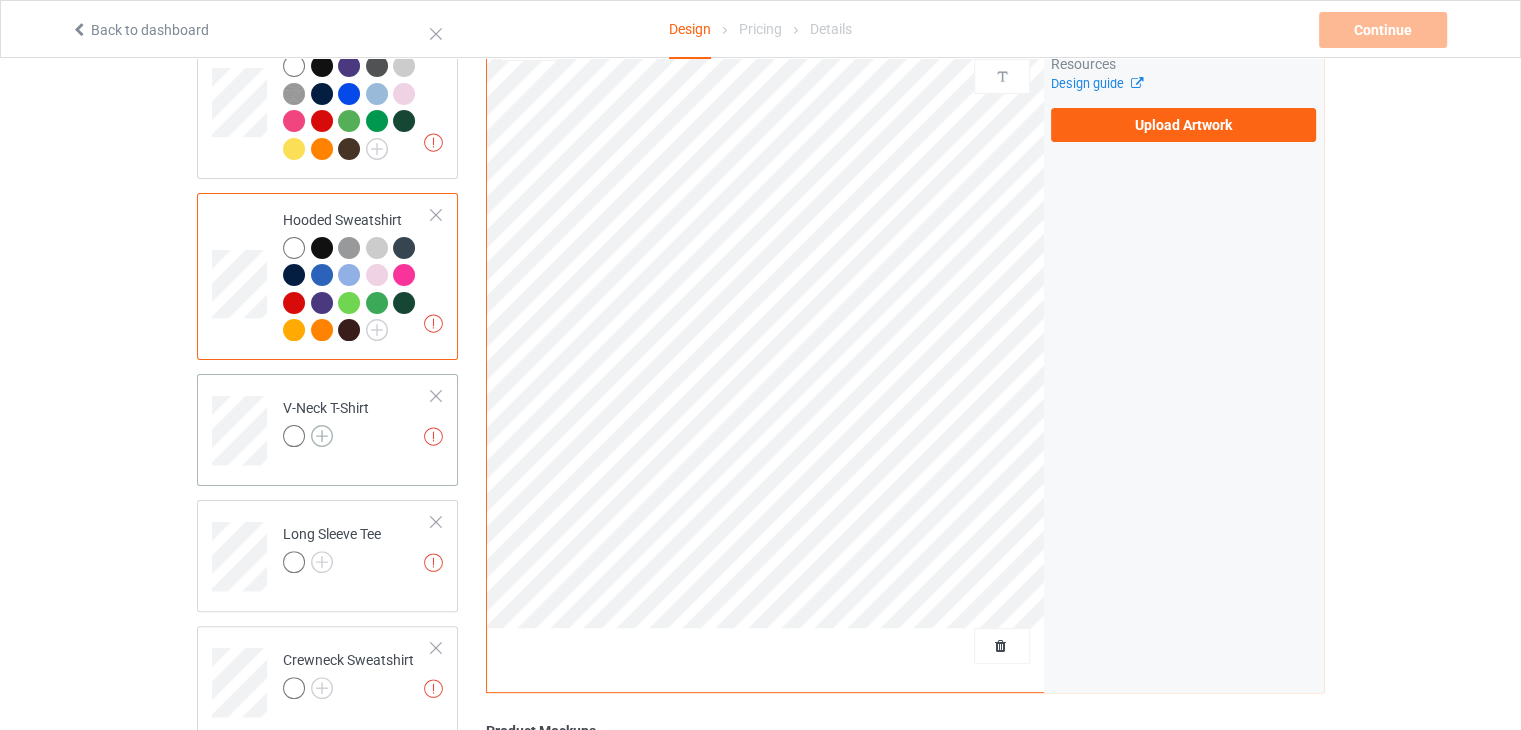 click at bounding box center (322, 436) 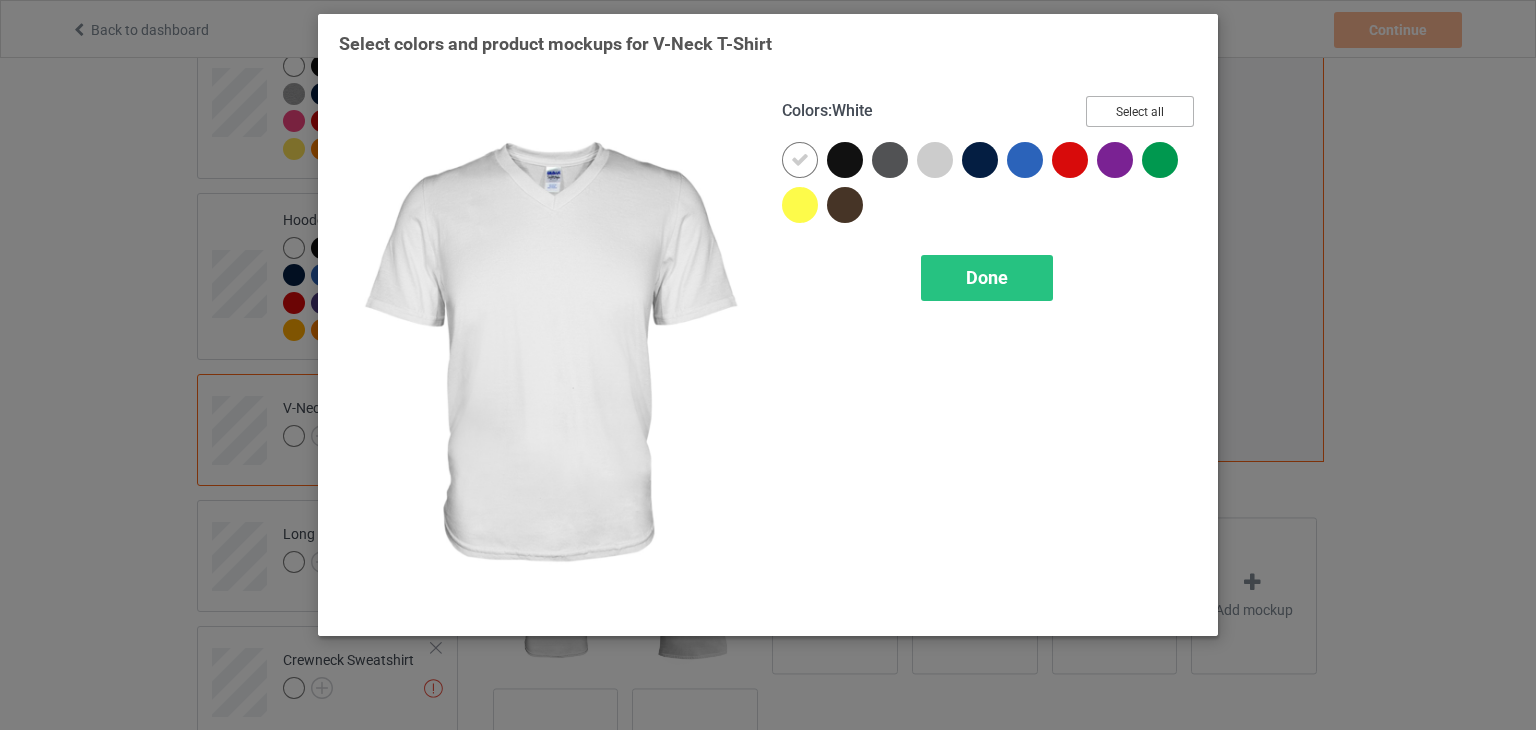 click on "Select all" at bounding box center [1140, 111] 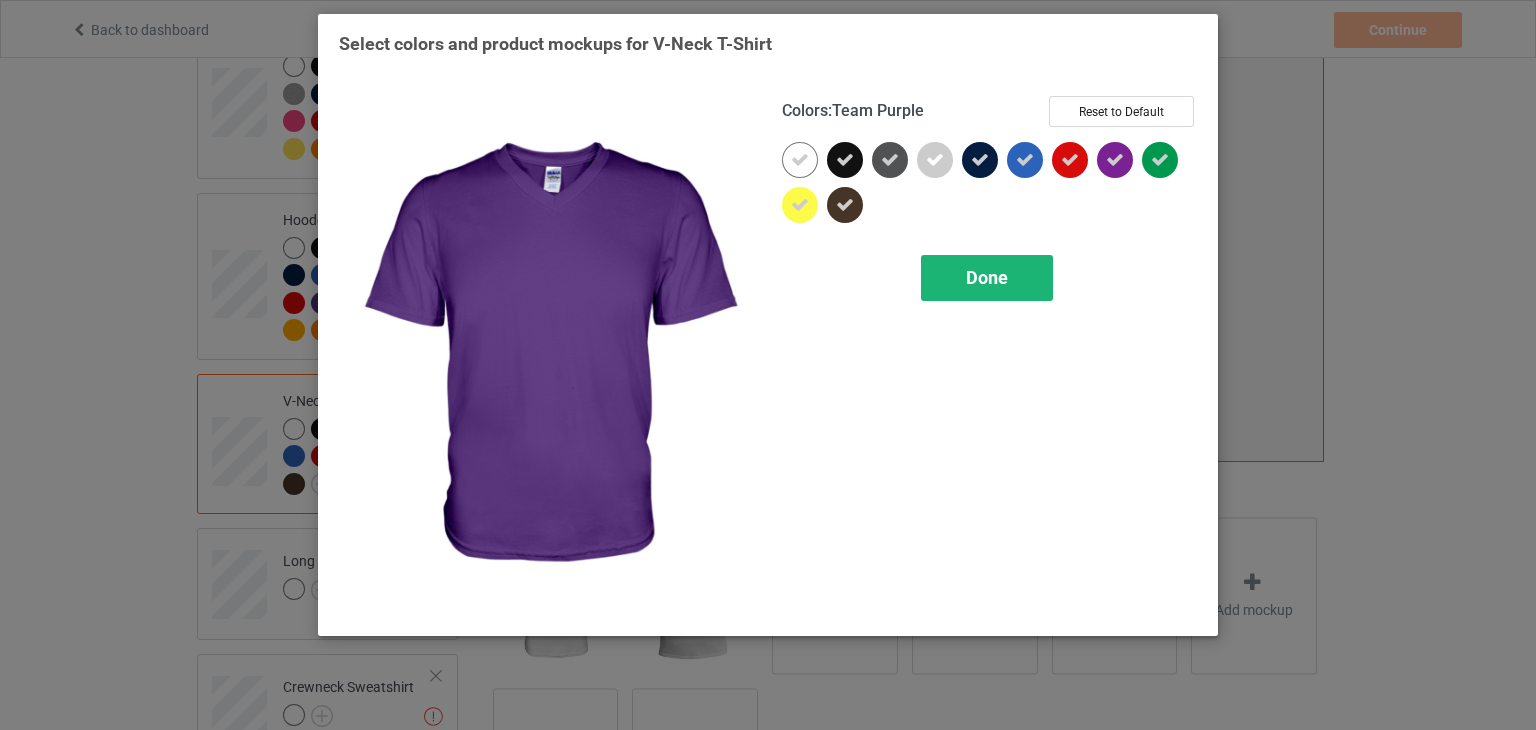 click on "Done" at bounding box center [987, 277] 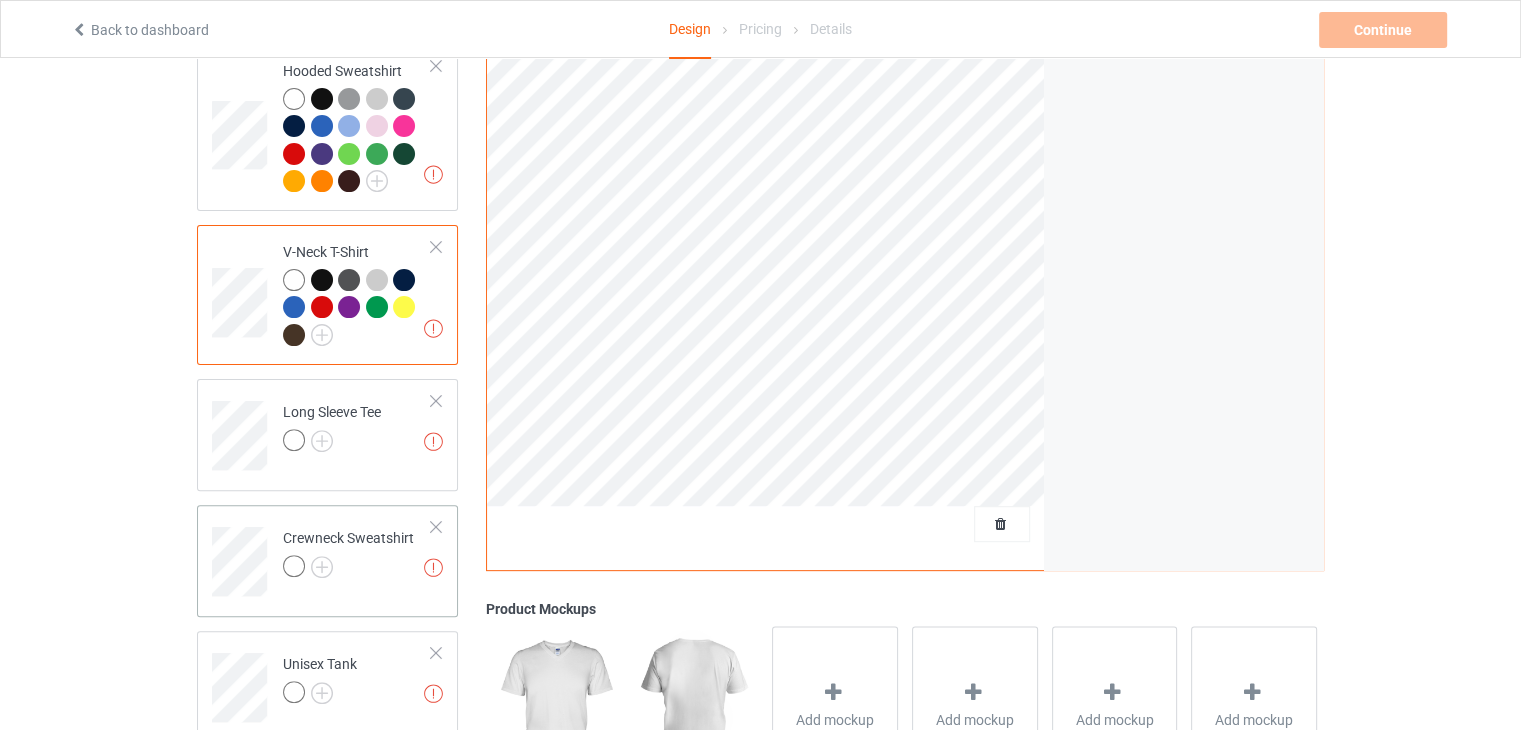 scroll, scrollTop: 700, scrollLeft: 0, axis: vertical 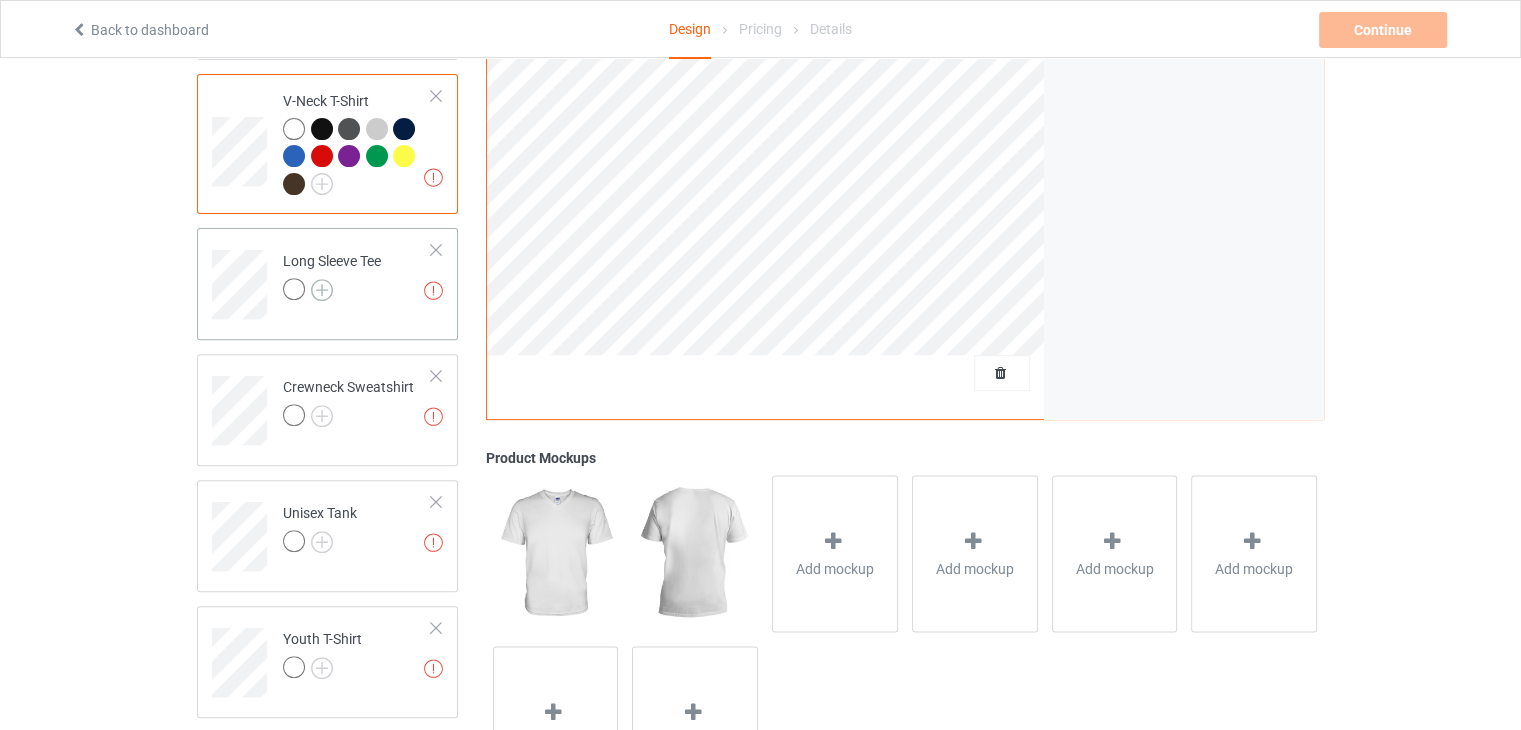 click at bounding box center [322, 290] 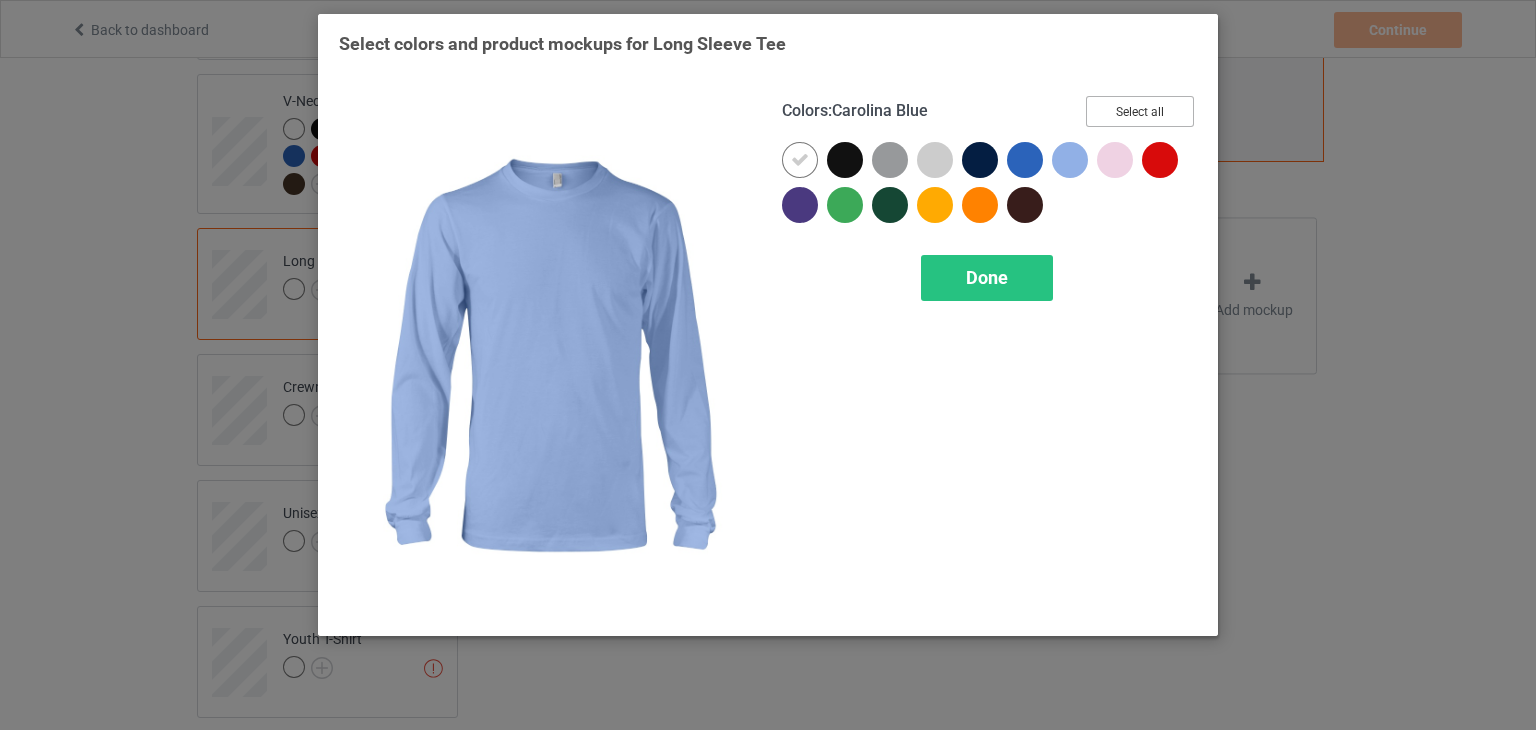 click on "Select all" at bounding box center (1140, 111) 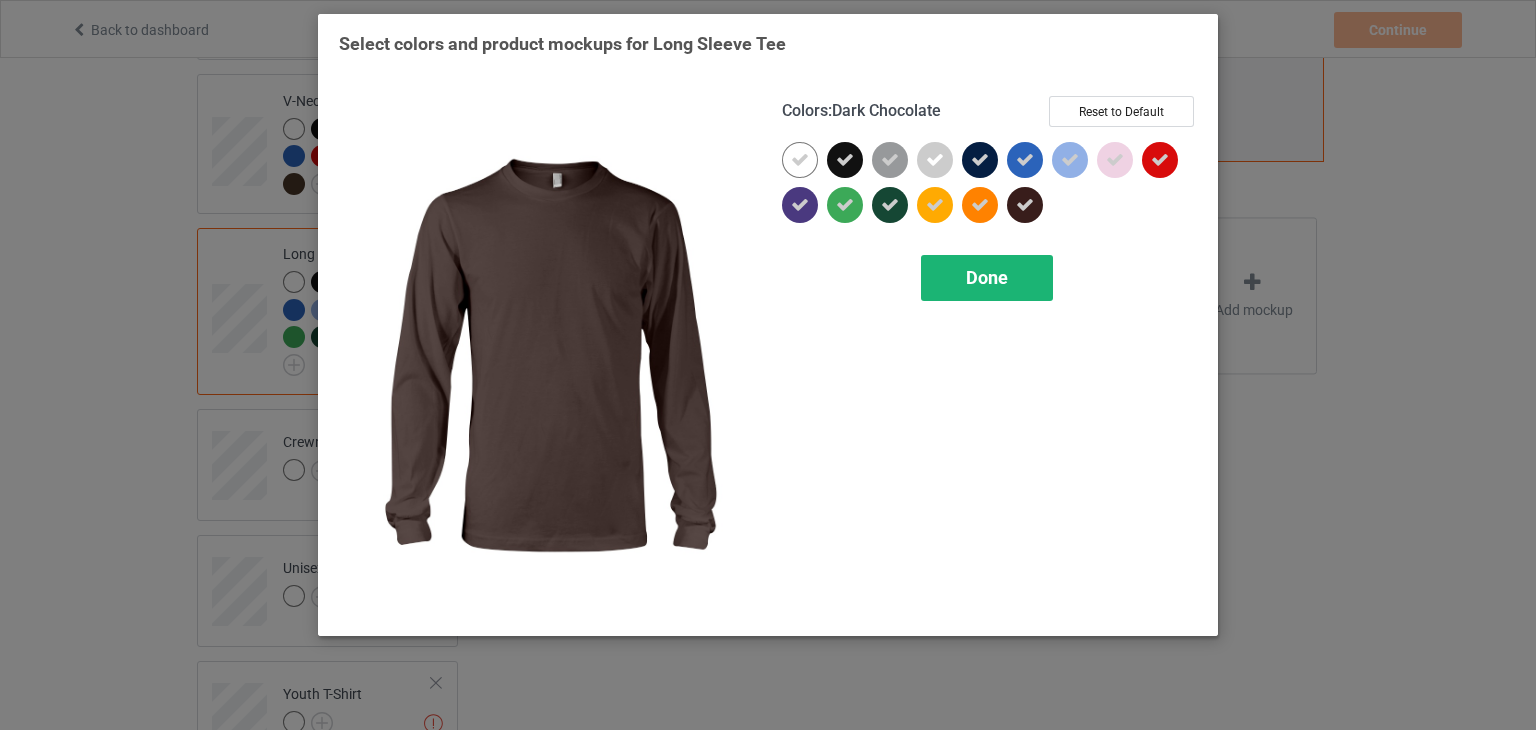 click on "Done" at bounding box center [987, 278] 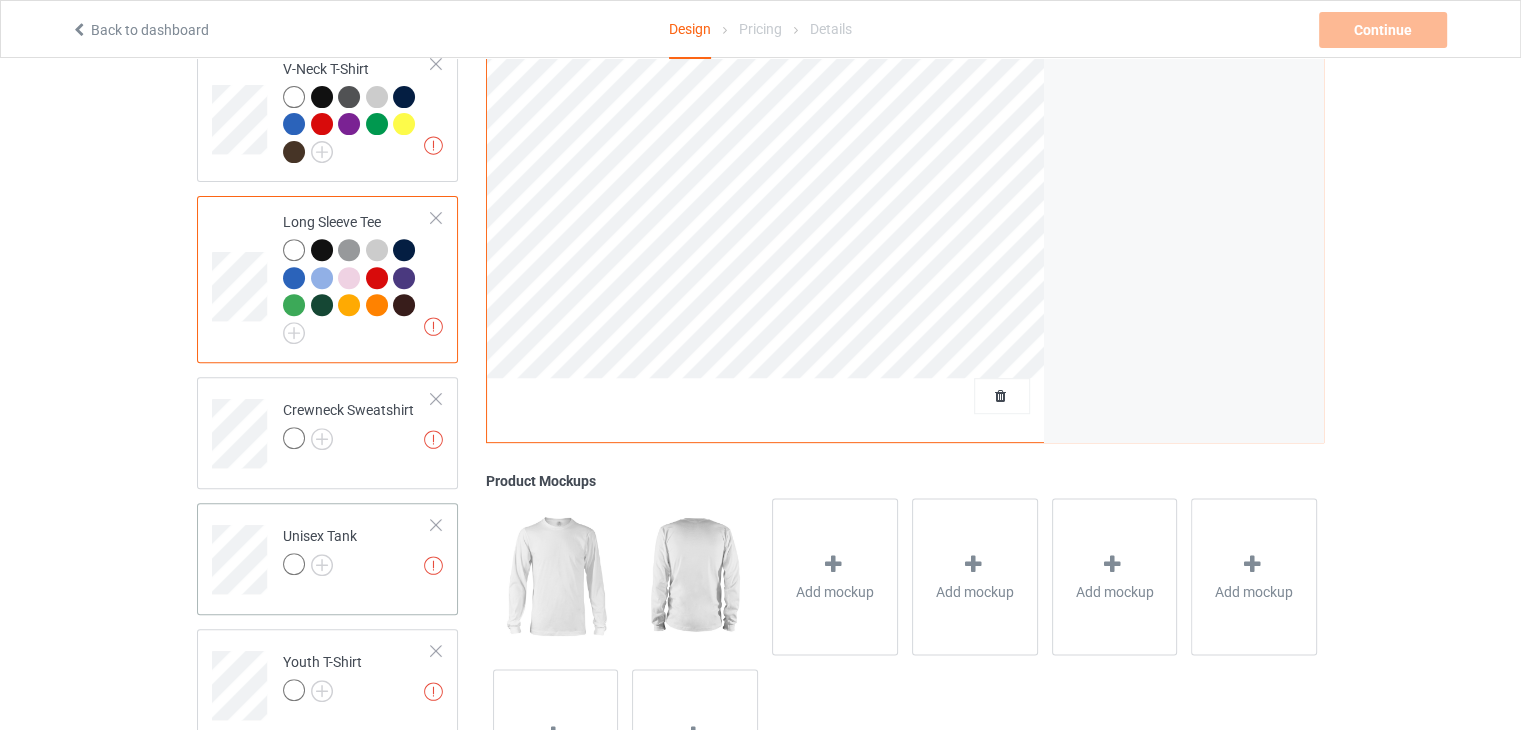 scroll, scrollTop: 875, scrollLeft: 0, axis: vertical 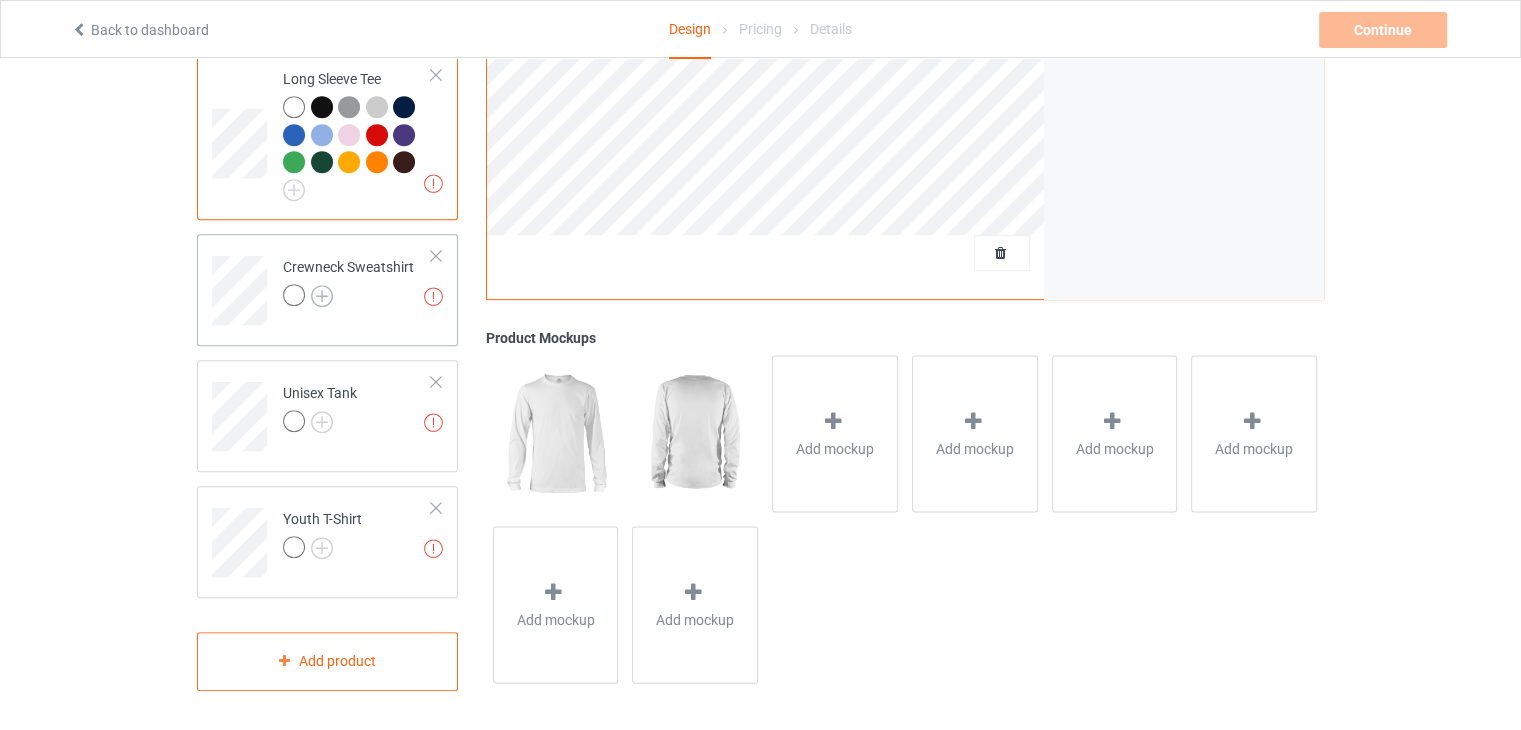 click at bounding box center (322, 296) 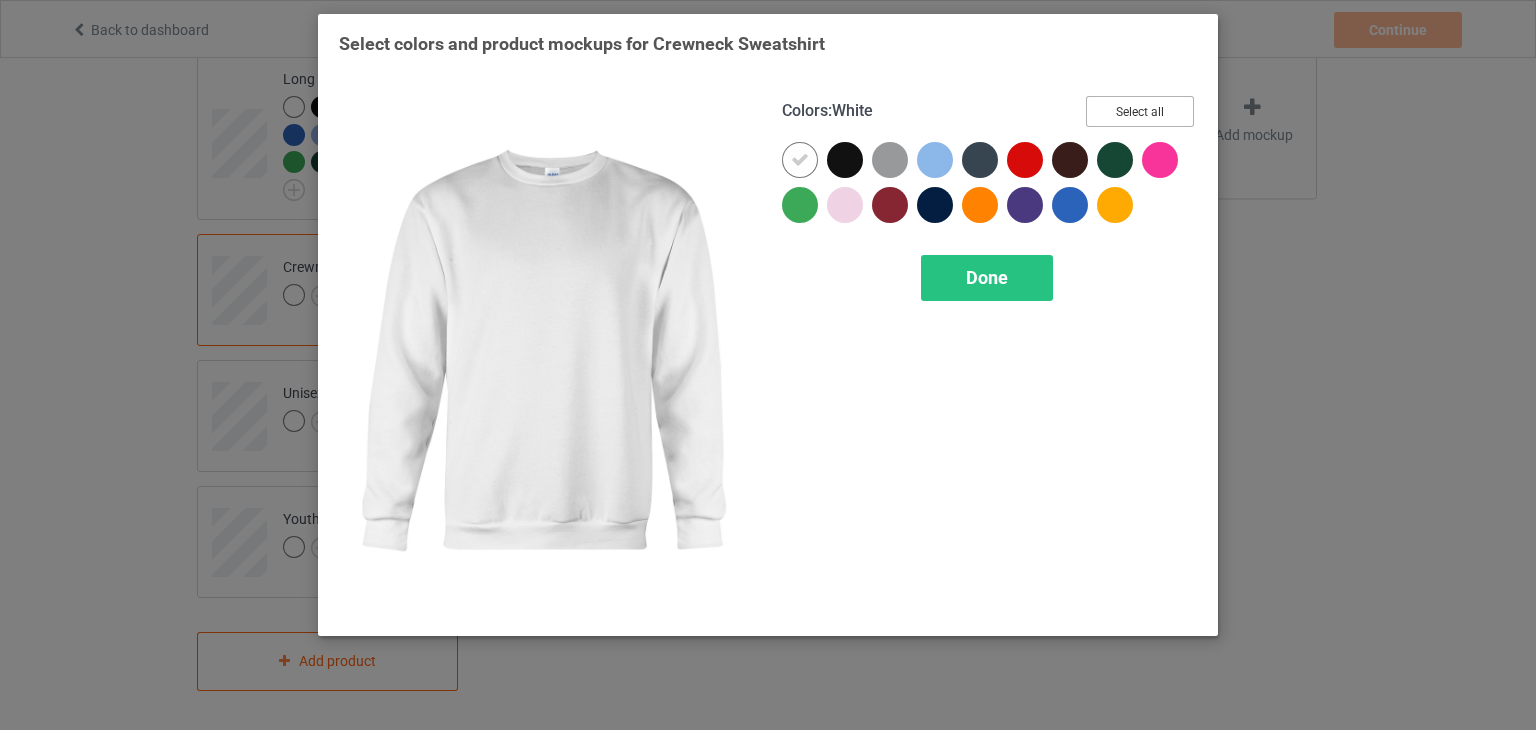 click on "Select all" at bounding box center (1140, 111) 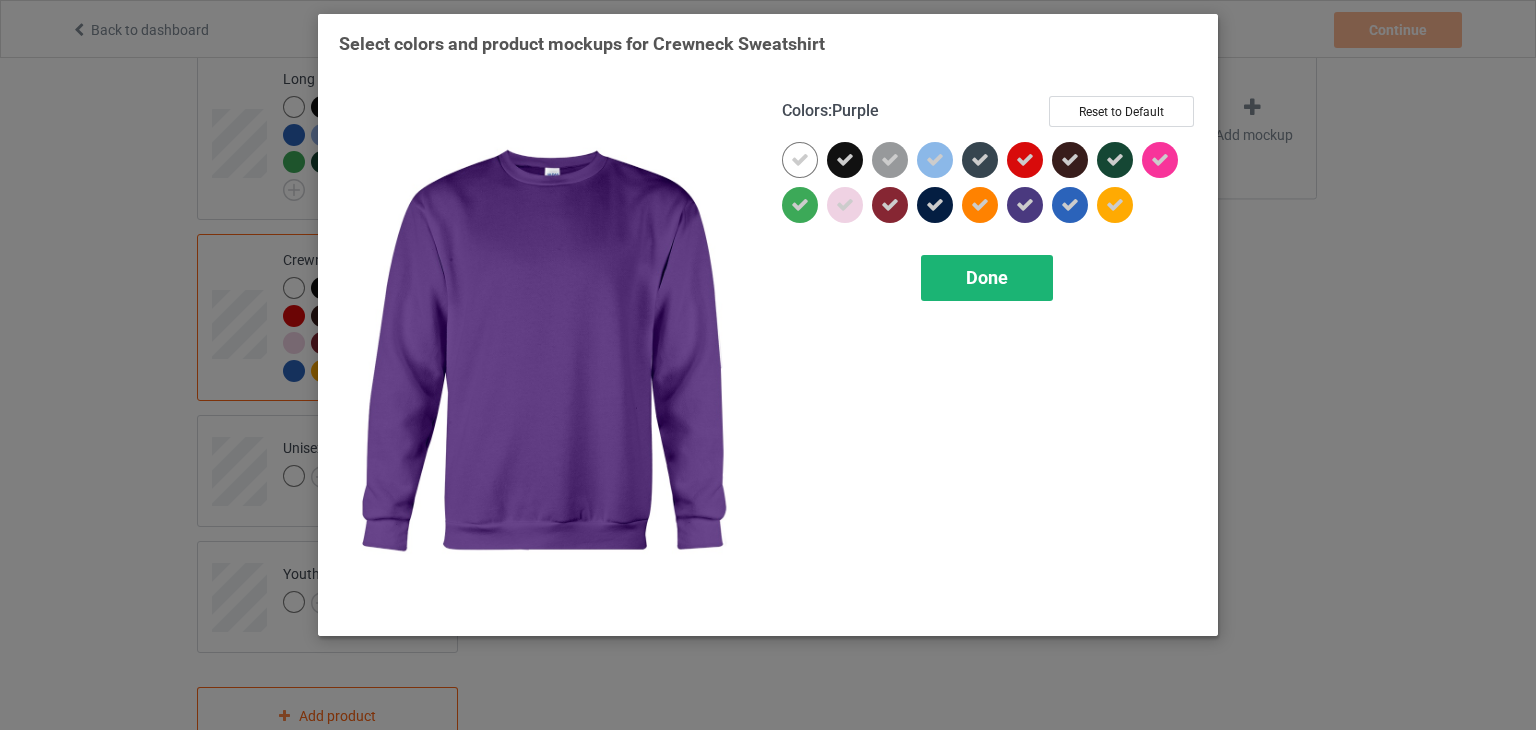 click on "Done" at bounding box center [987, 277] 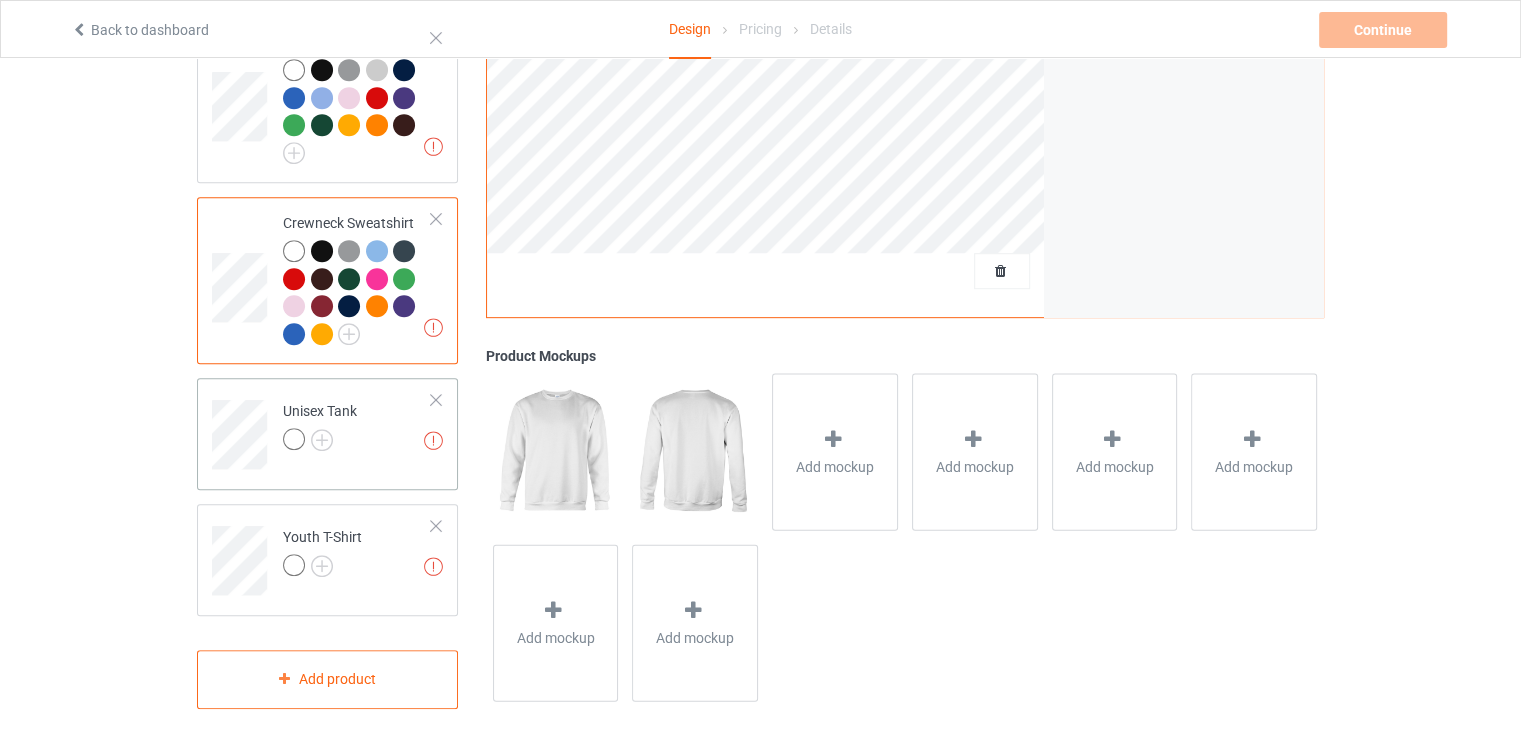 scroll, scrollTop: 929, scrollLeft: 0, axis: vertical 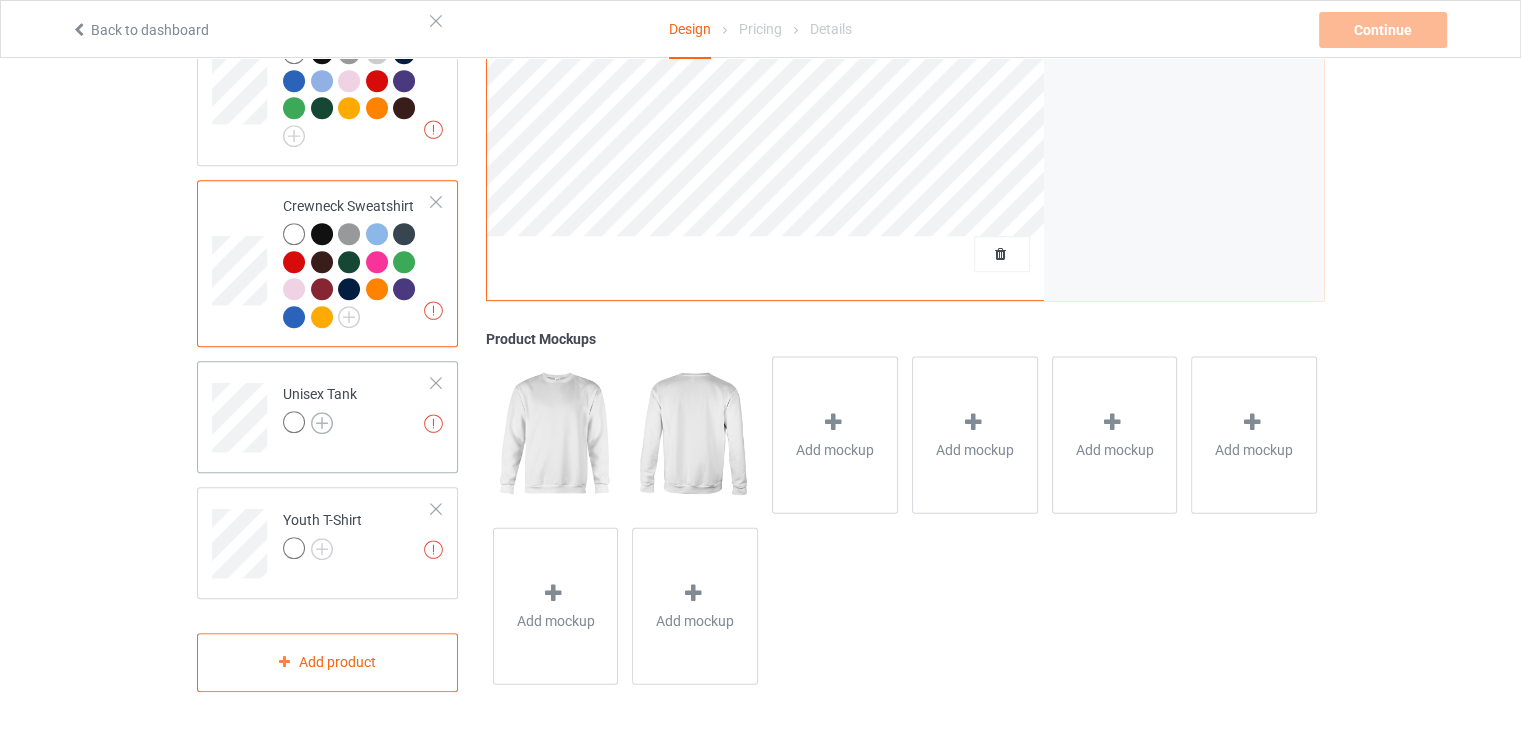 click at bounding box center (322, 423) 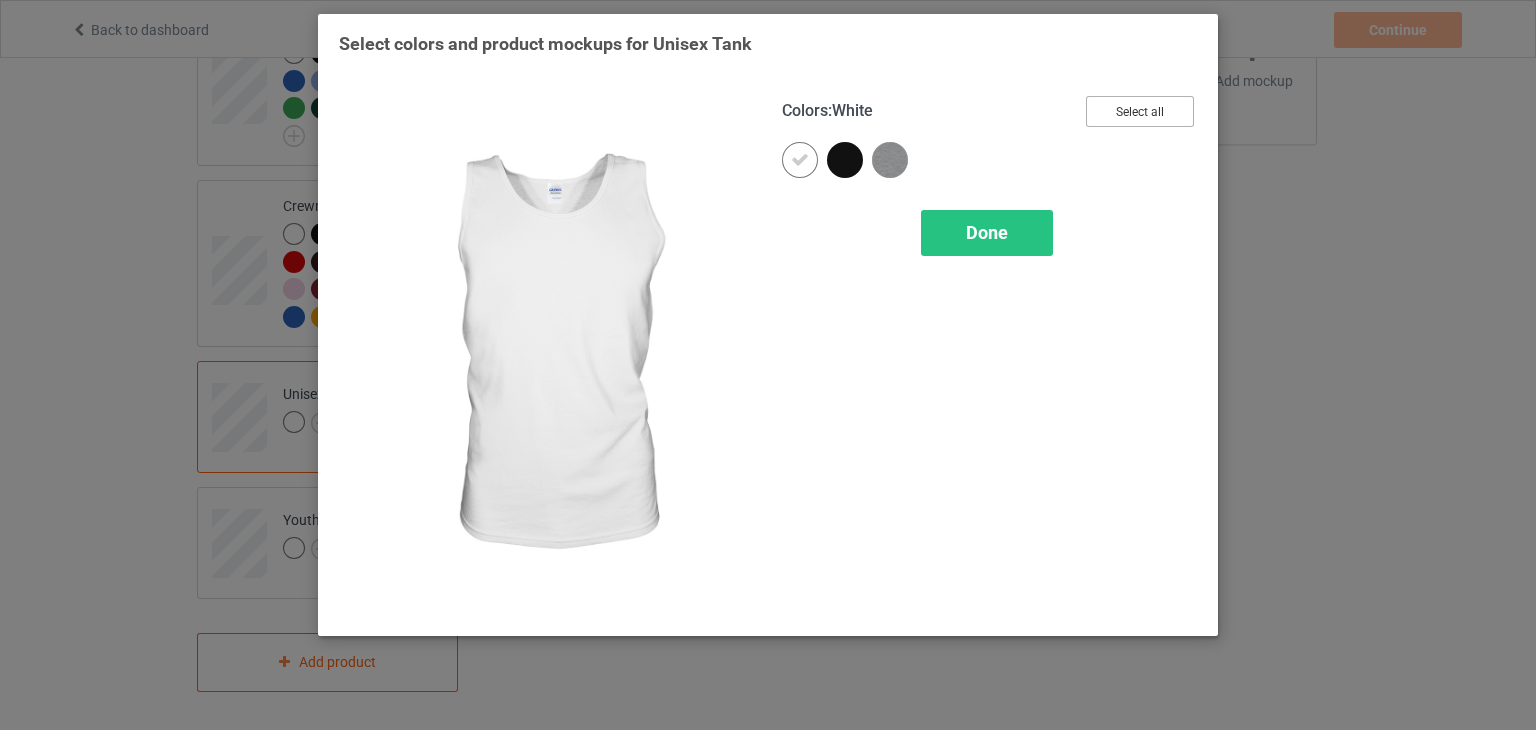drag, startPoint x: 1140, startPoint y: 111, endPoint x: 1097, endPoint y: 130, distance: 47.010635 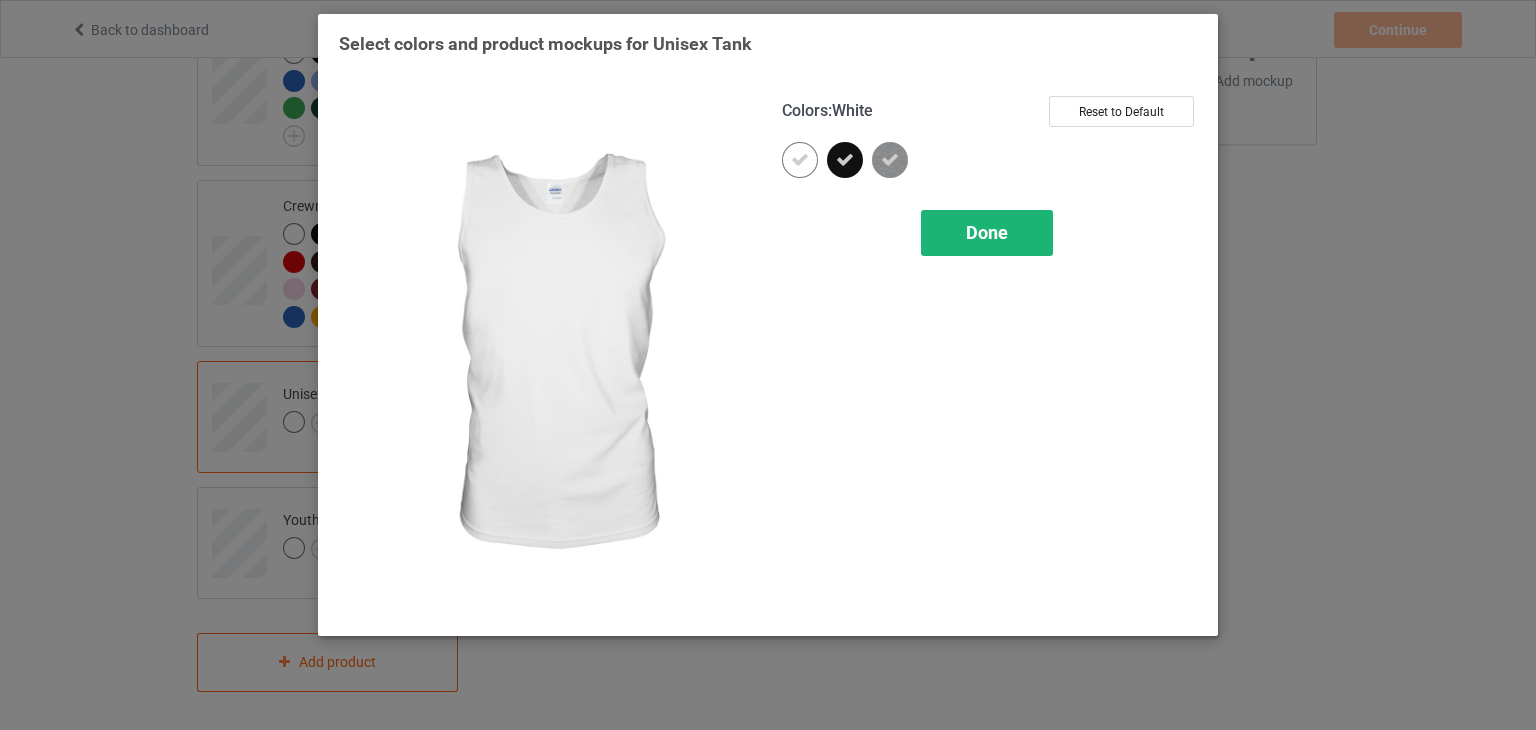 click on "Done" at bounding box center (987, 232) 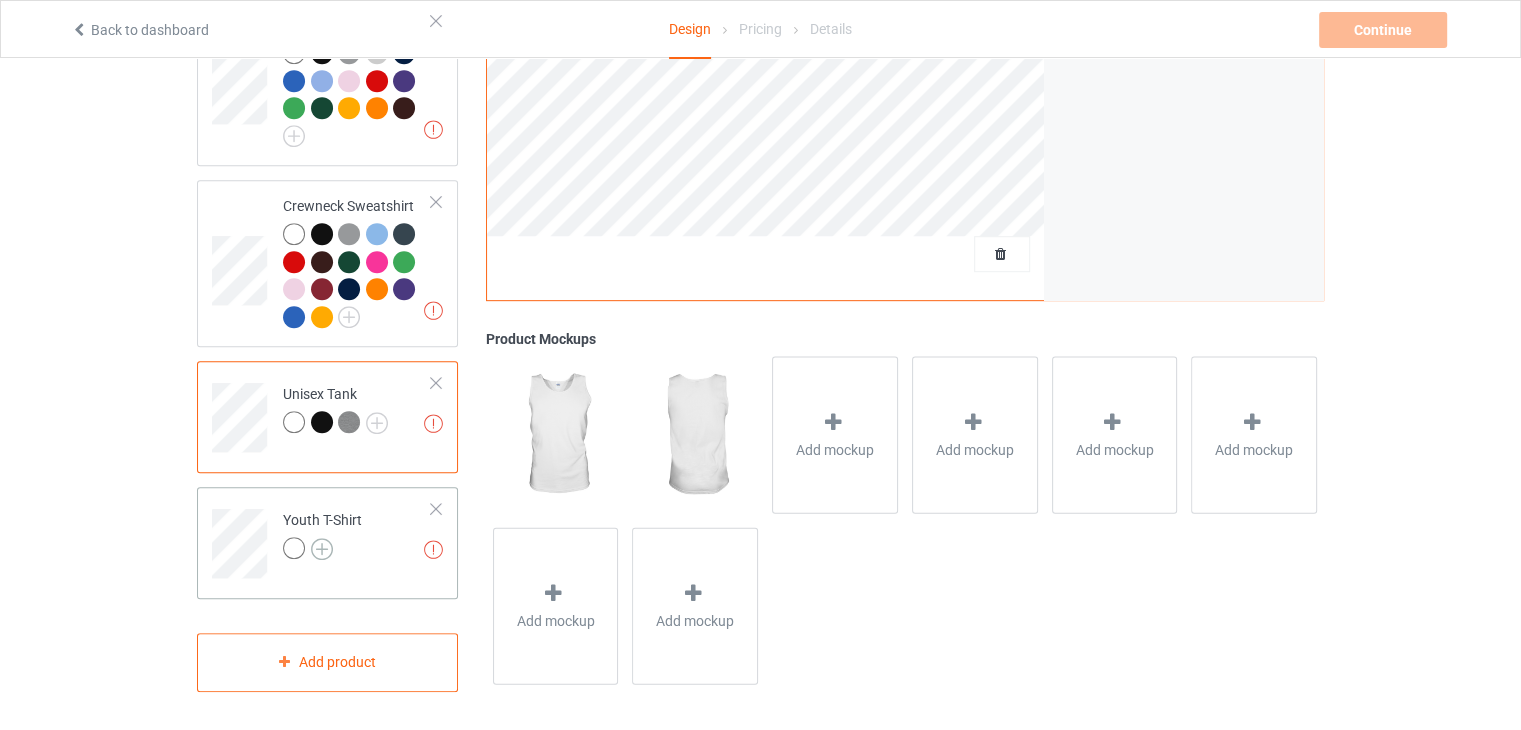 click at bounding box center (322, 549) 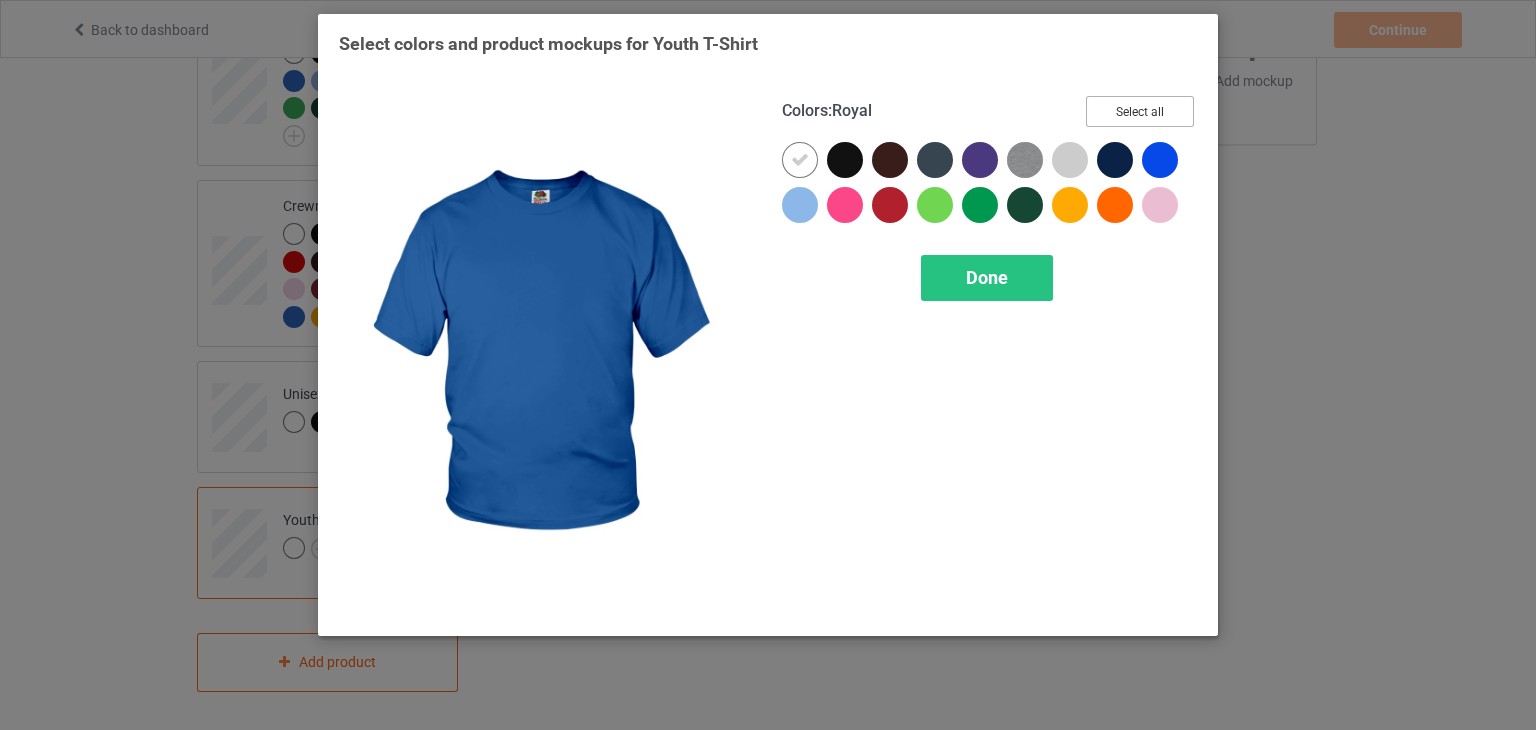 click on "Select all" at bounding box center (1140, 111) 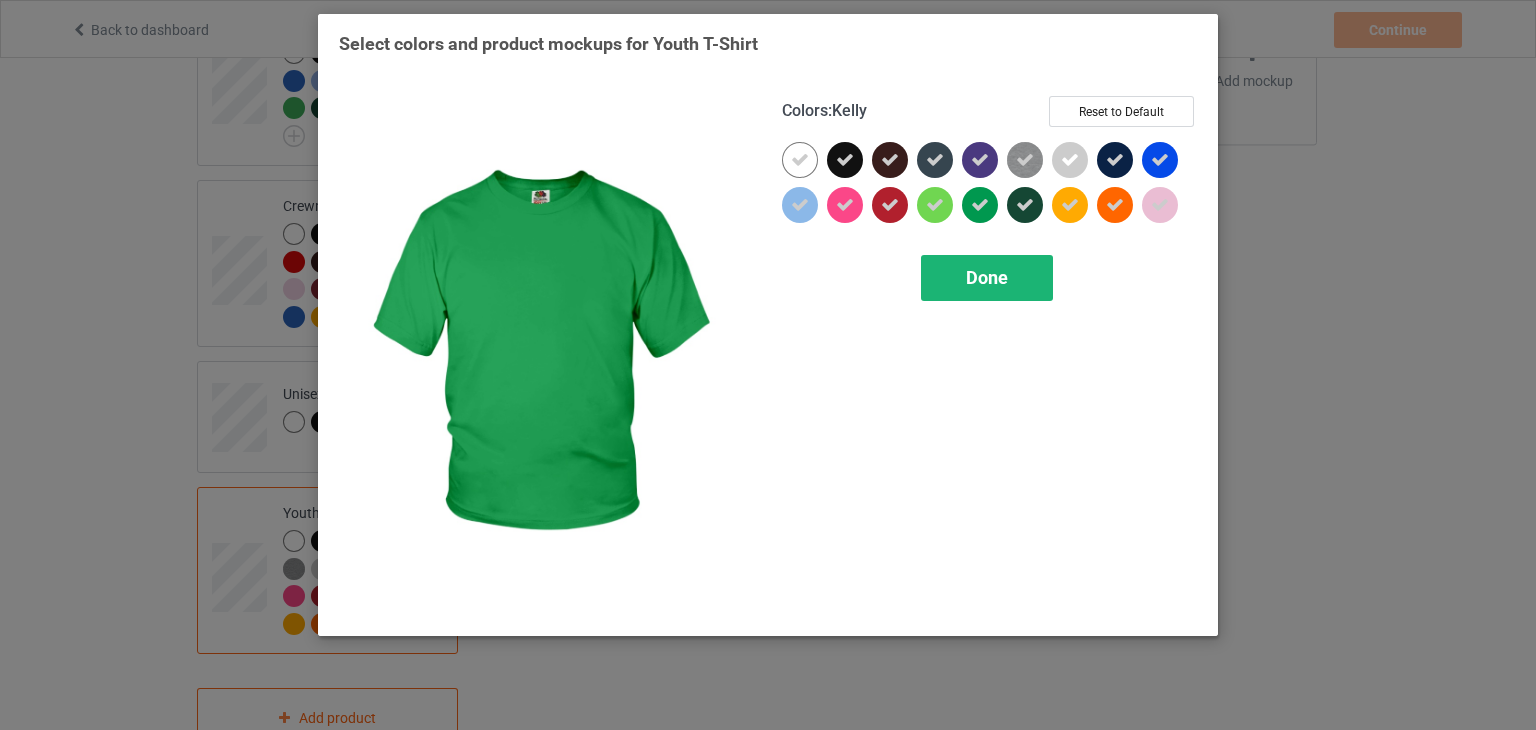 click on "Done" at bounding box center (987, 277) 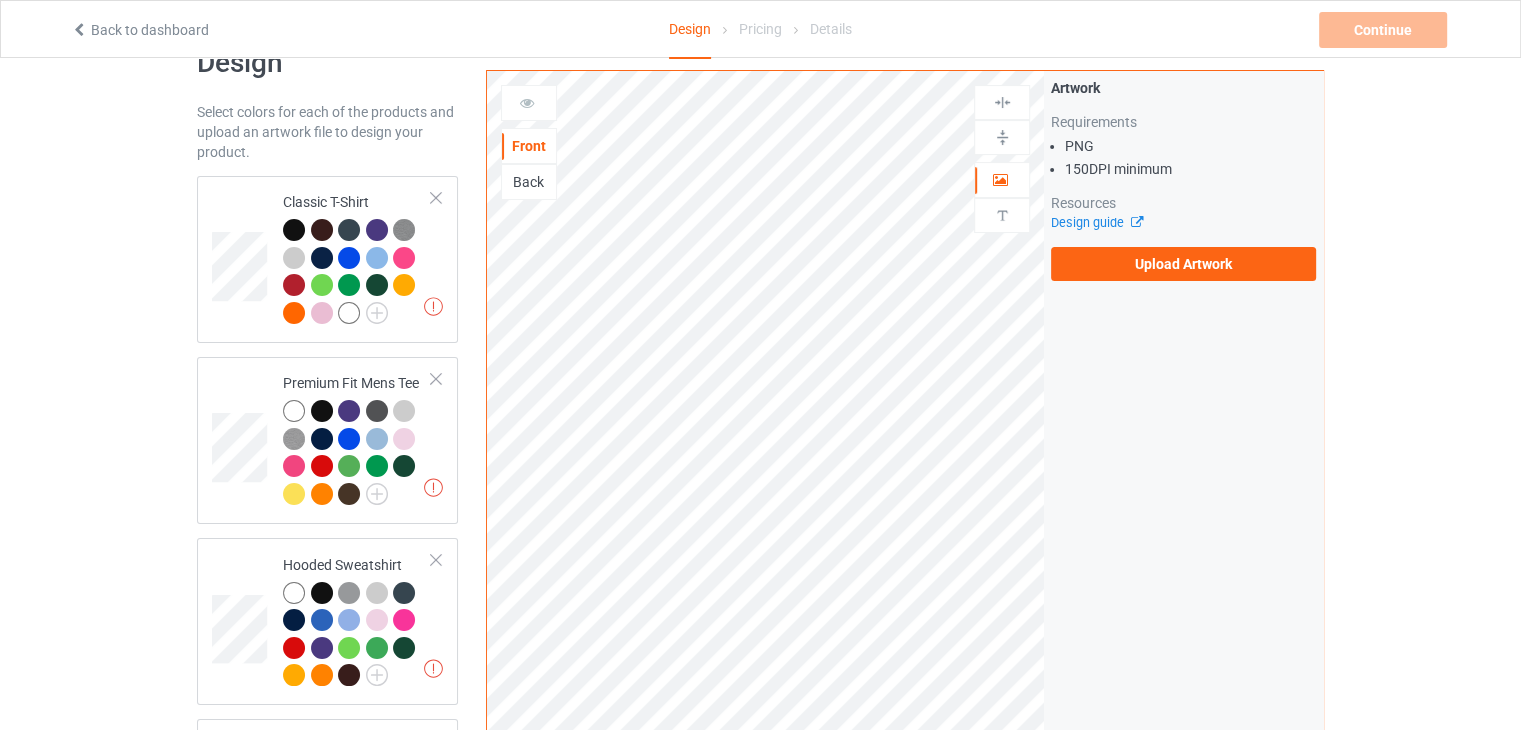scroll, scrollTop: 0, scrollLeft: 0, axis: both 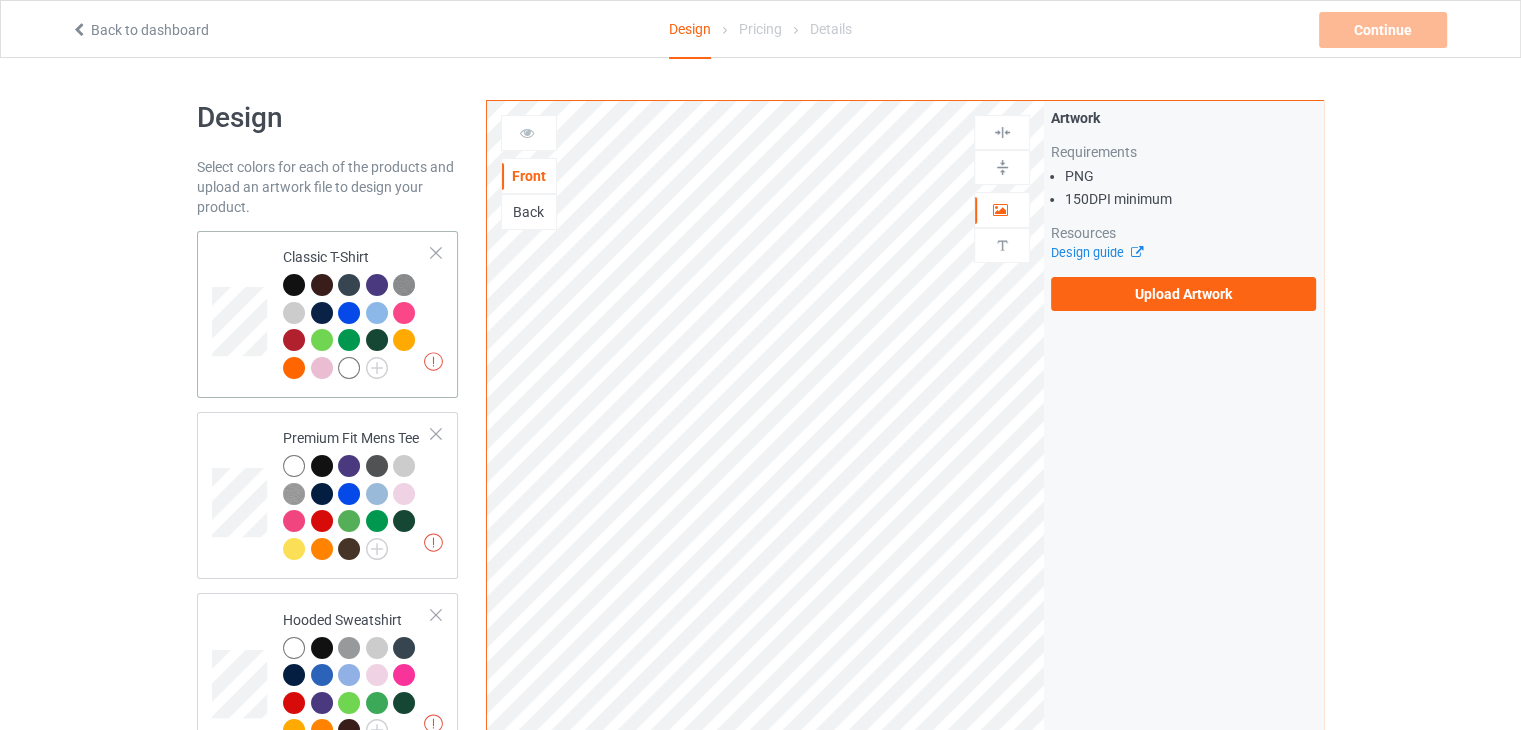 click at bounding box center (357, 329) 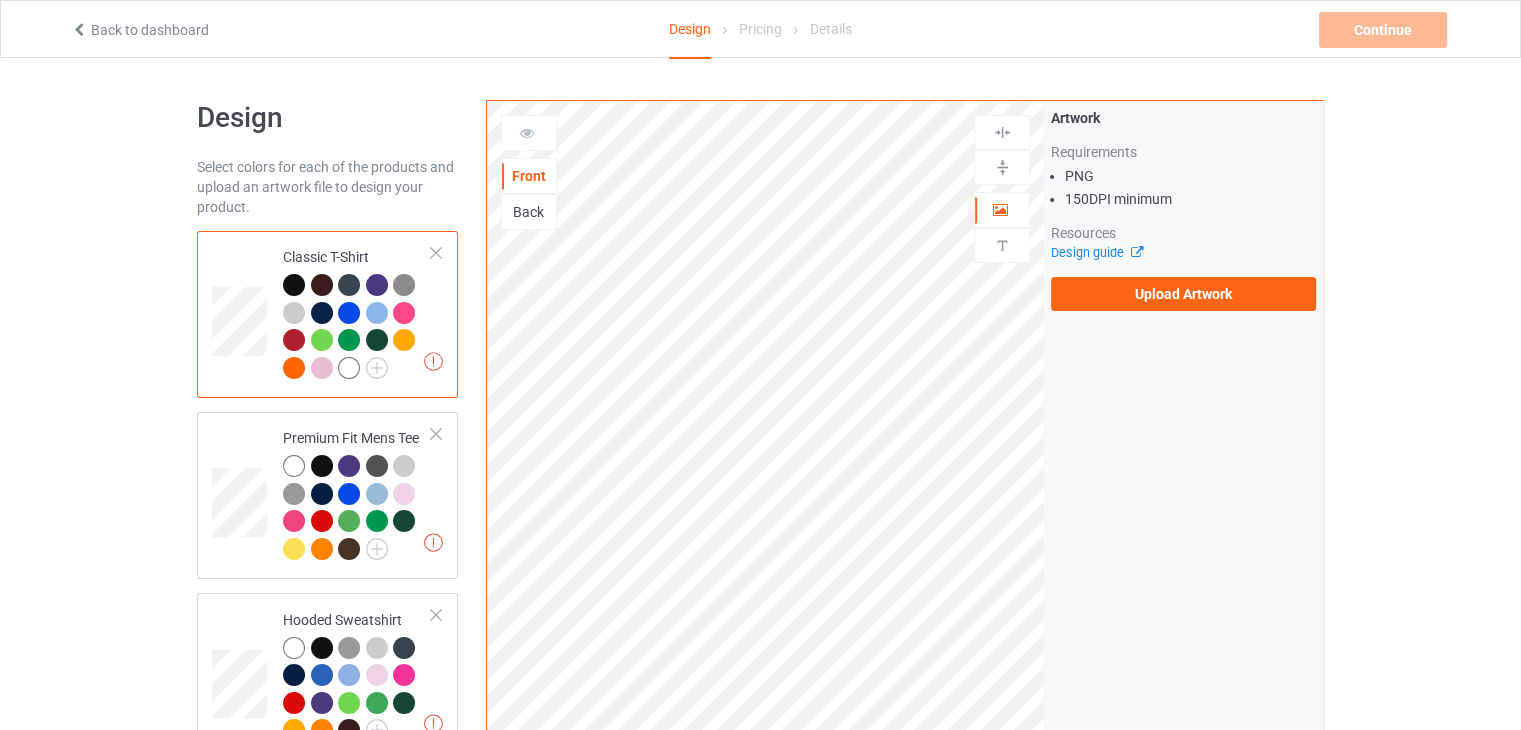 click at bounding box center [349, 368] 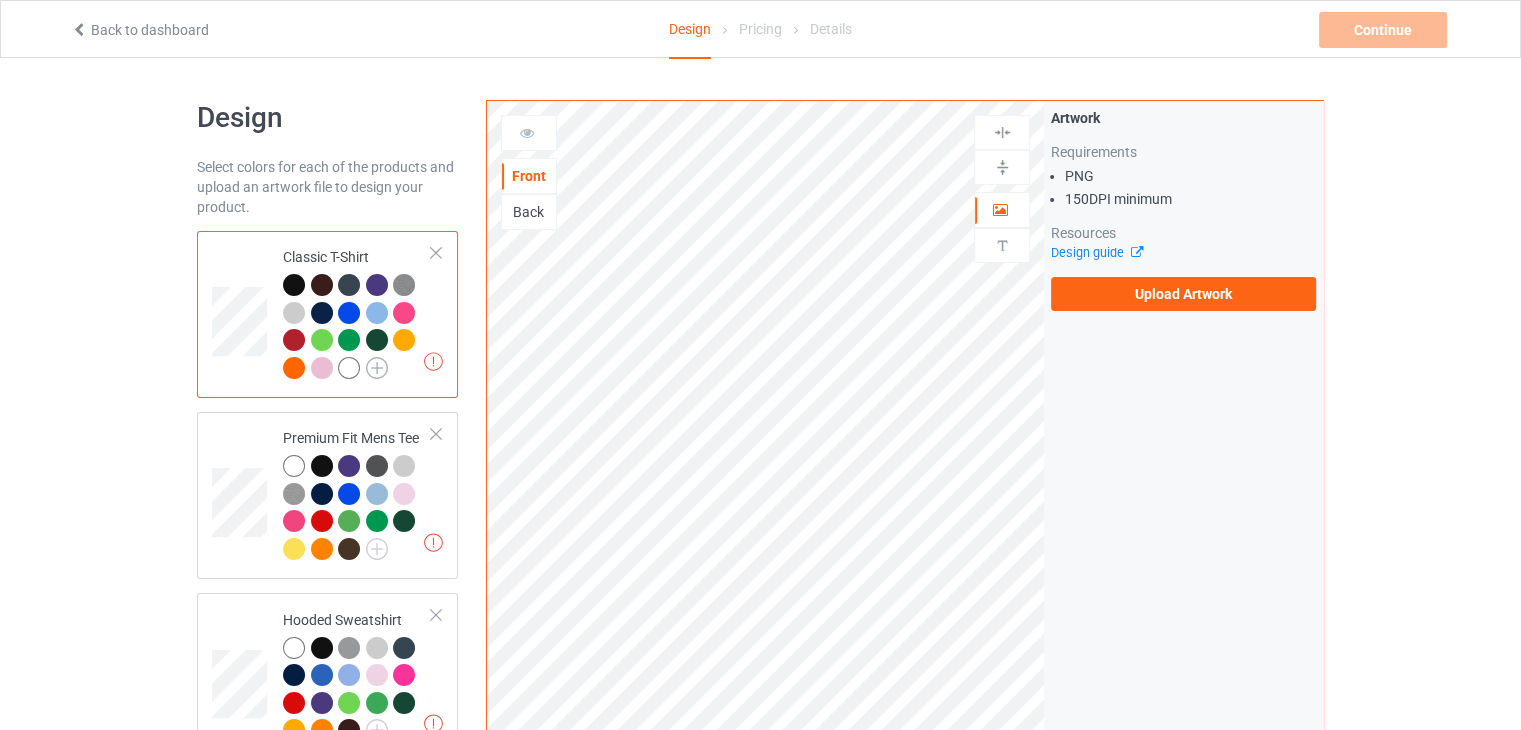 click at bounding box center [377, 368] 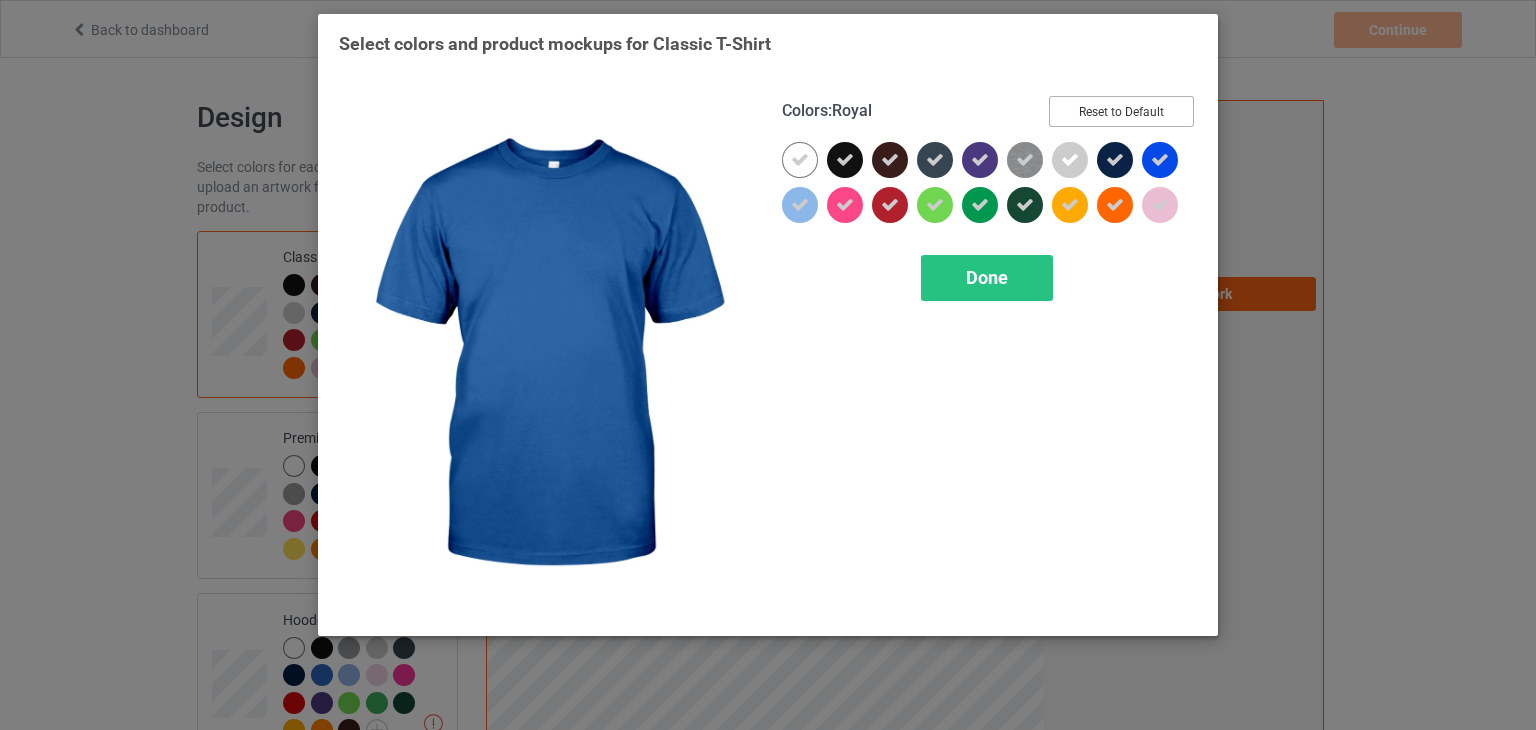 click on "Reset to Default" at bounding box center (1121, 111) 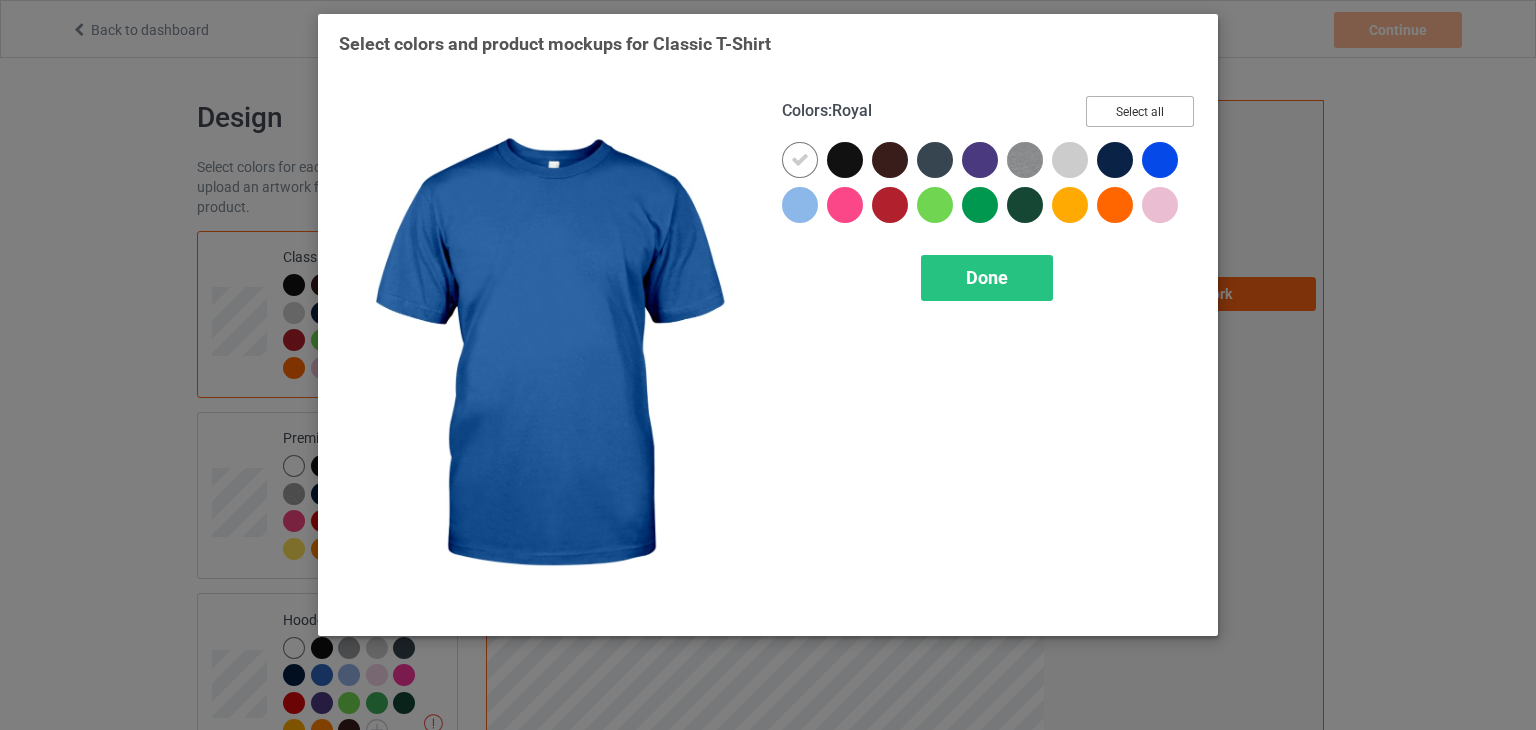 click on "Select all" at bounding box center (1140, 111) 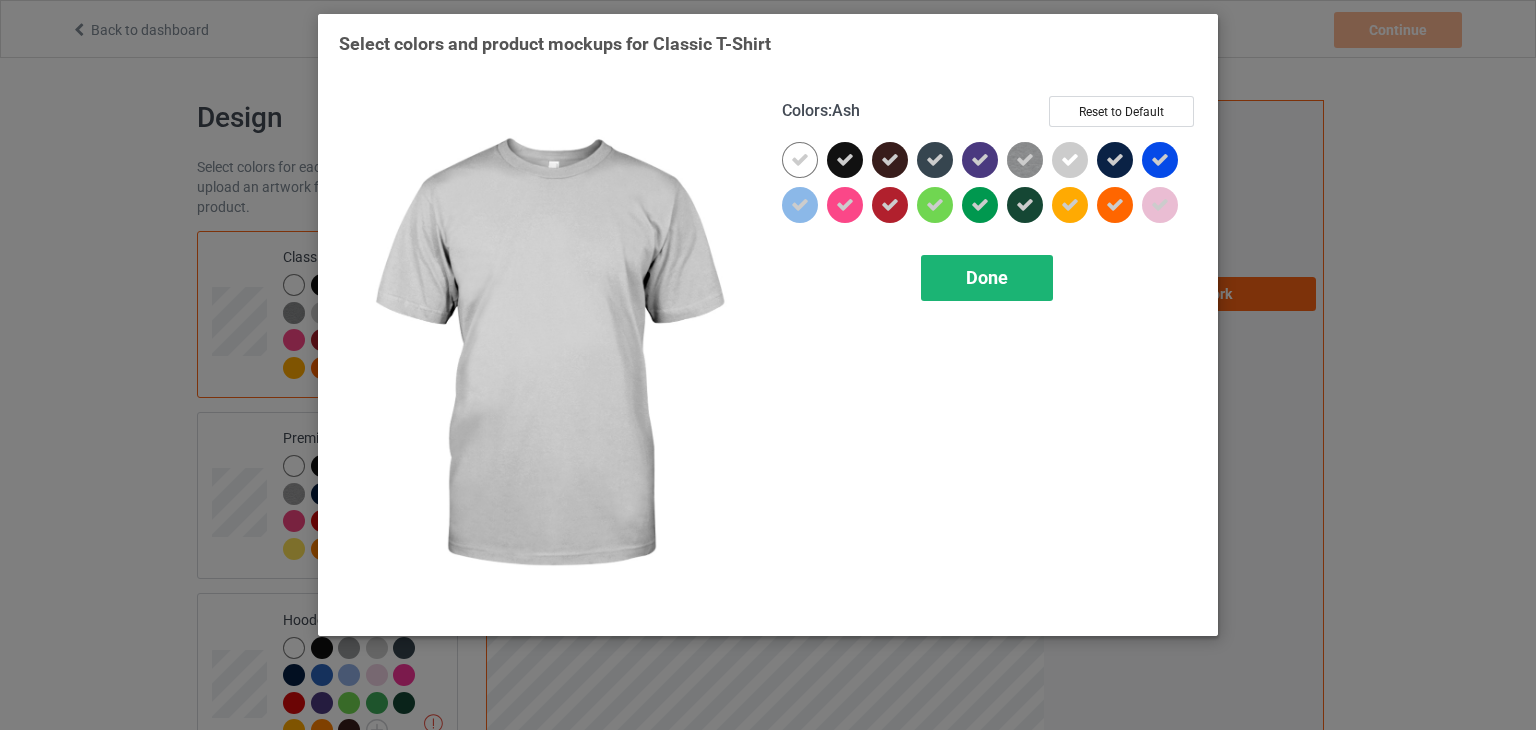 click on "Done" at bounding box center (987, 278) 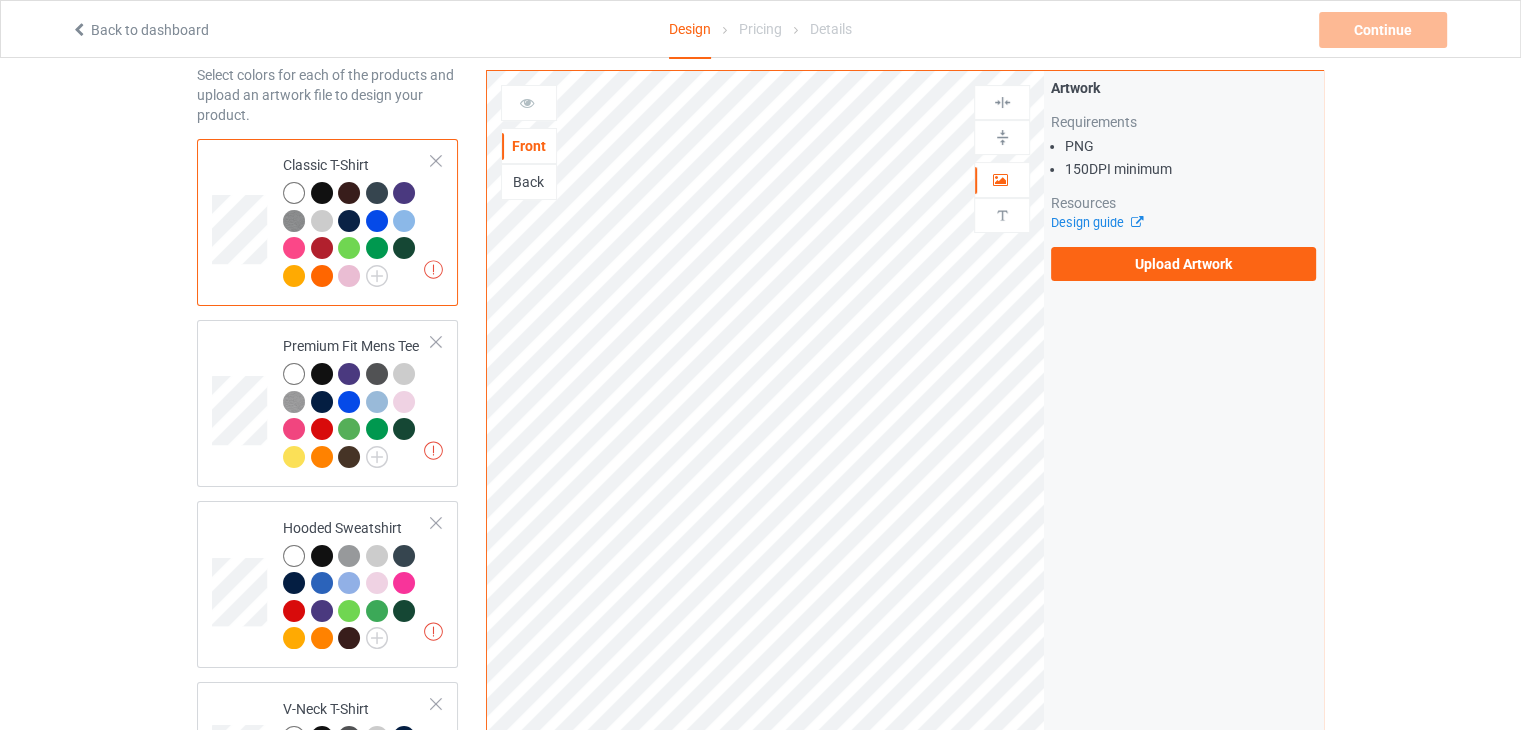 scroll, scrollTop: 0, scrollLeft: 0, axis: both 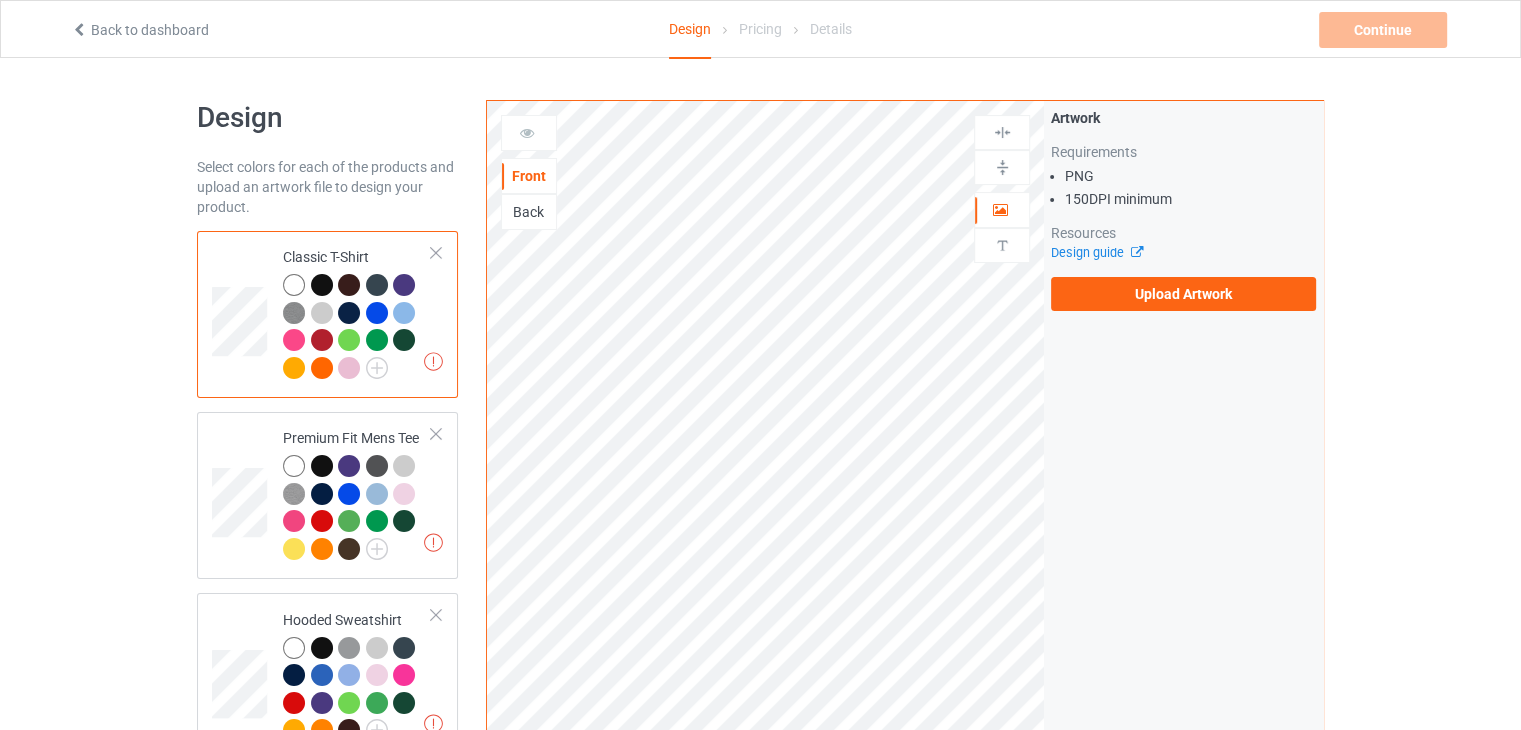 click on "Missing artworks Classic T-Shirt" at bounding box center [357, 314] 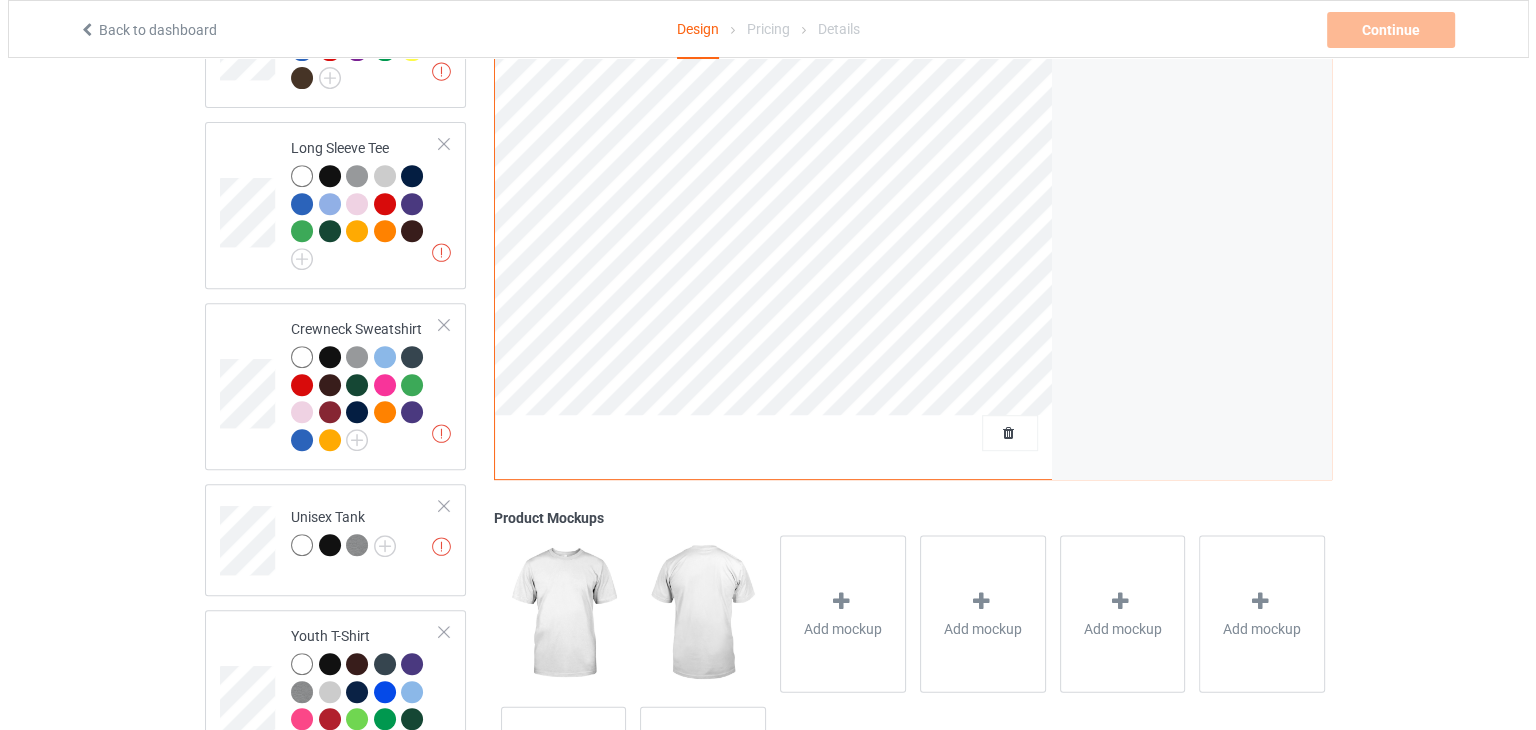 scroll, scrollTop: 984, scrollLeft: 0, axis: vertical 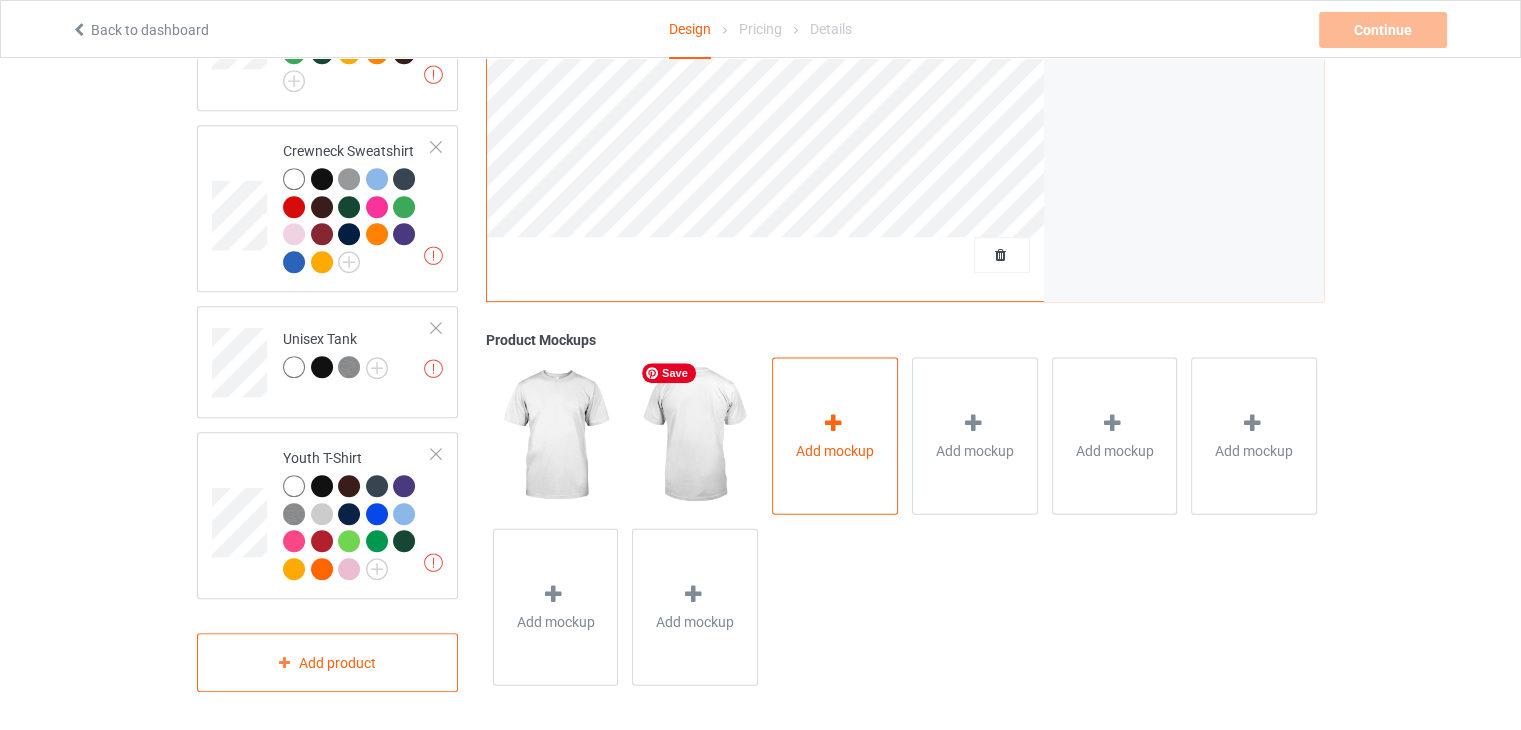 click at bounding box center [835, 425] 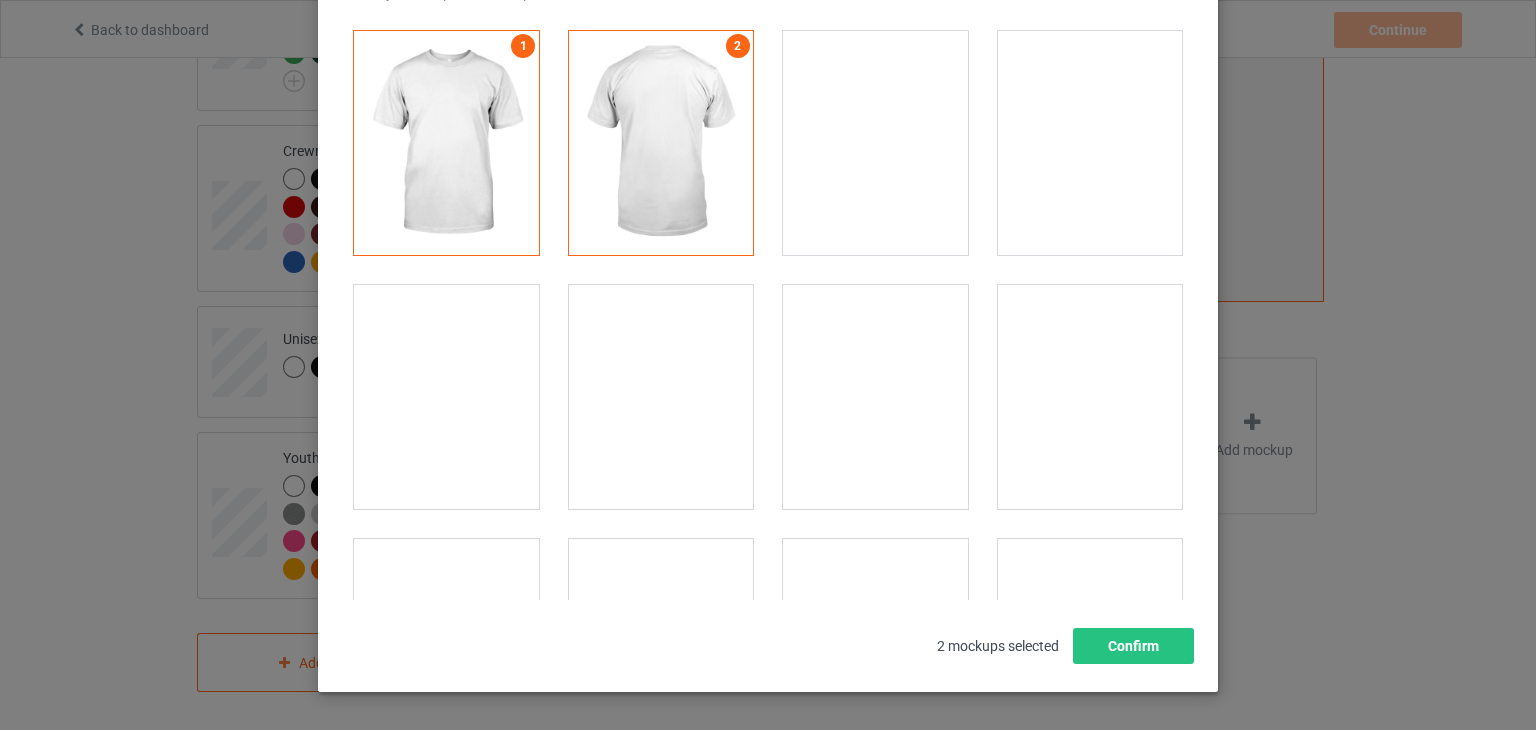 scroll, scrollTop: 180, scrollLeft: 0, axis: vertical 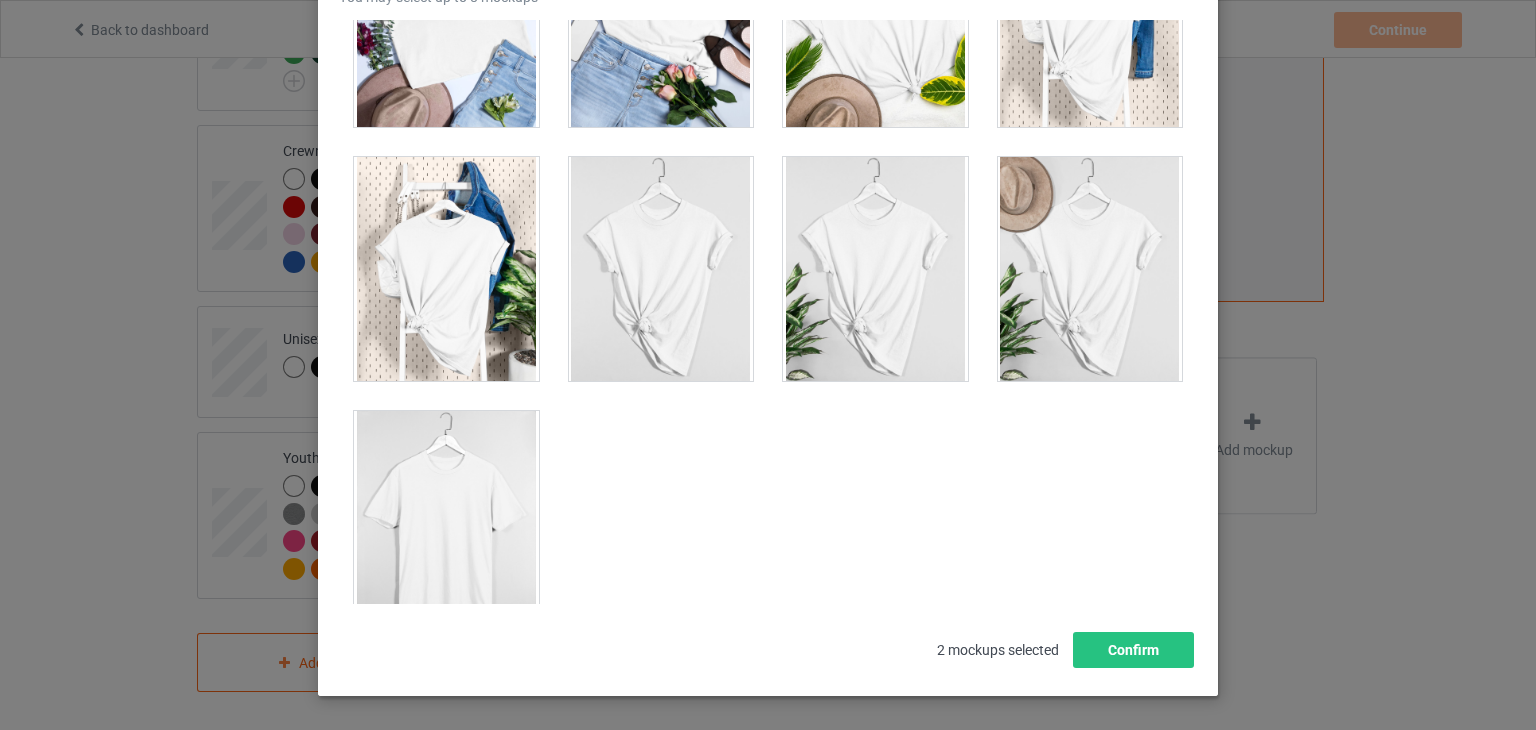 click at bounding box center (446, 523) 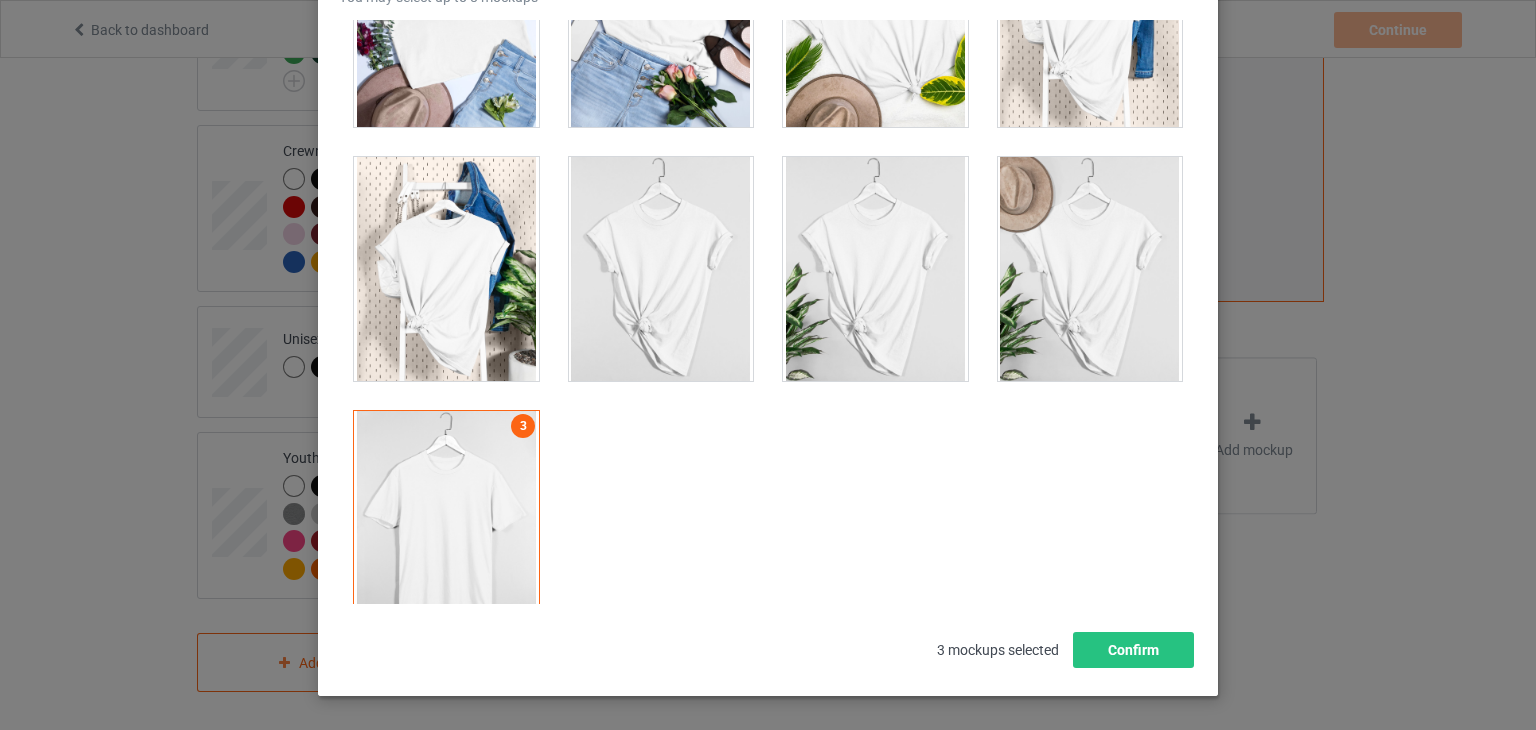 click at bounding box center (446, 269) 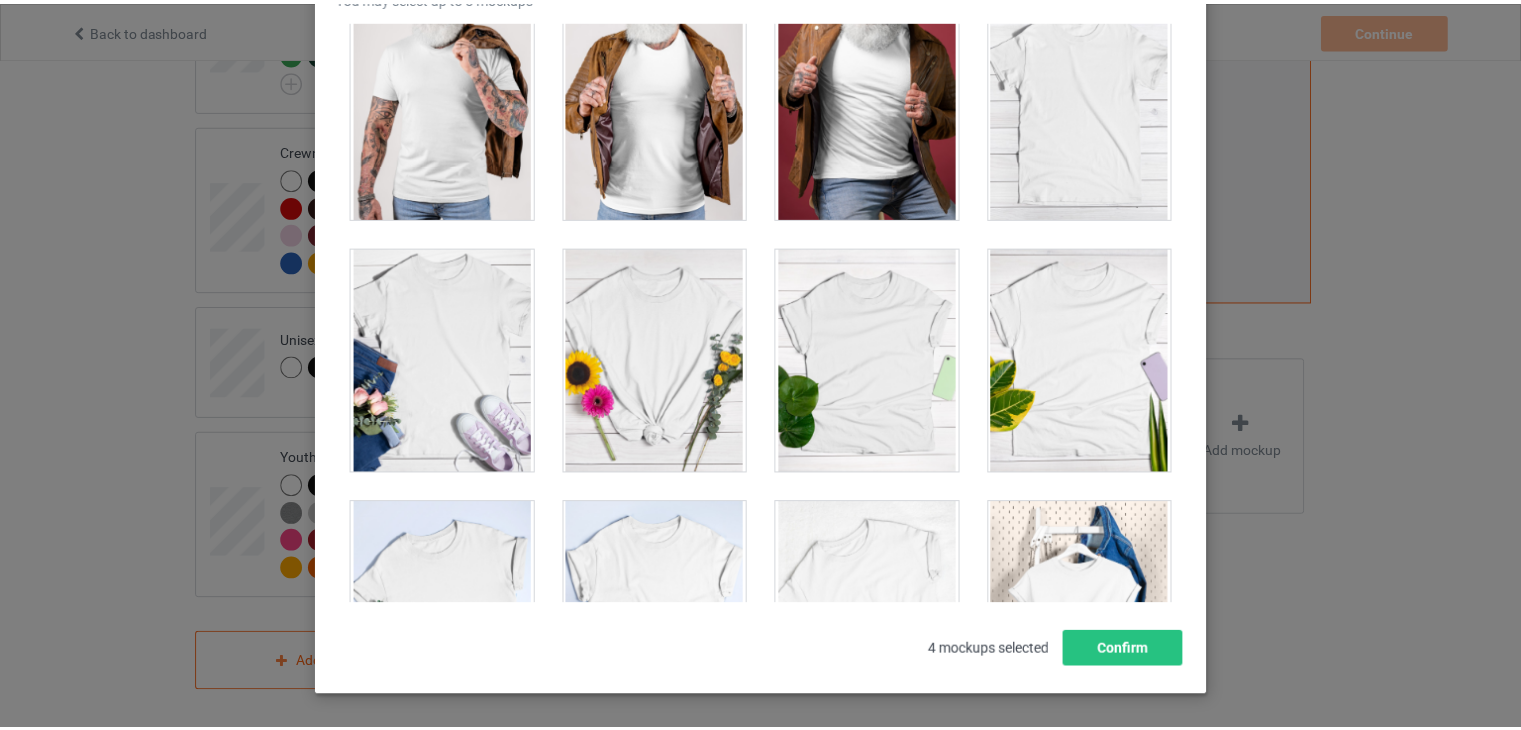 scroll, scrollTop: 27980, scrollLeft: 0, axis: vertical 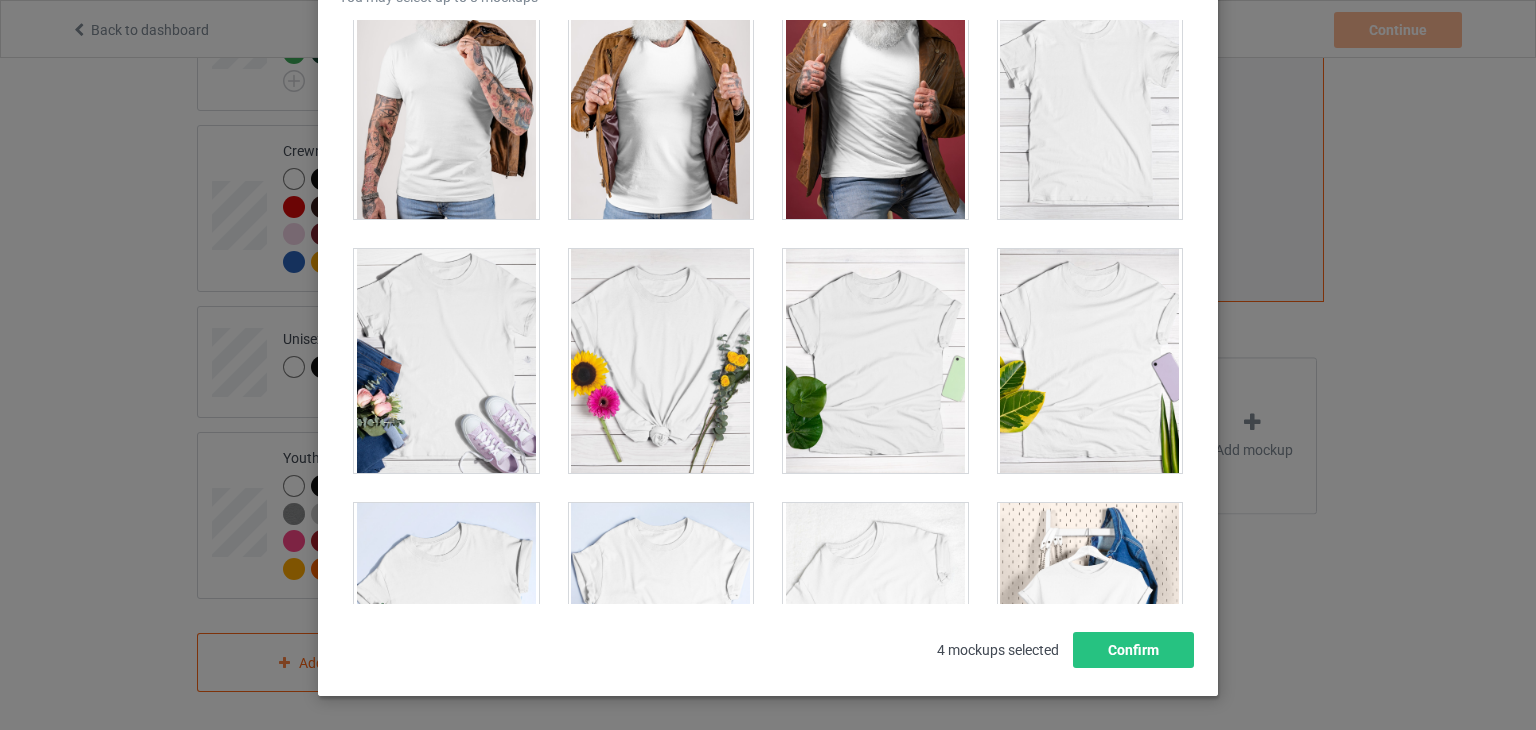click at bounding box center [875, 361] 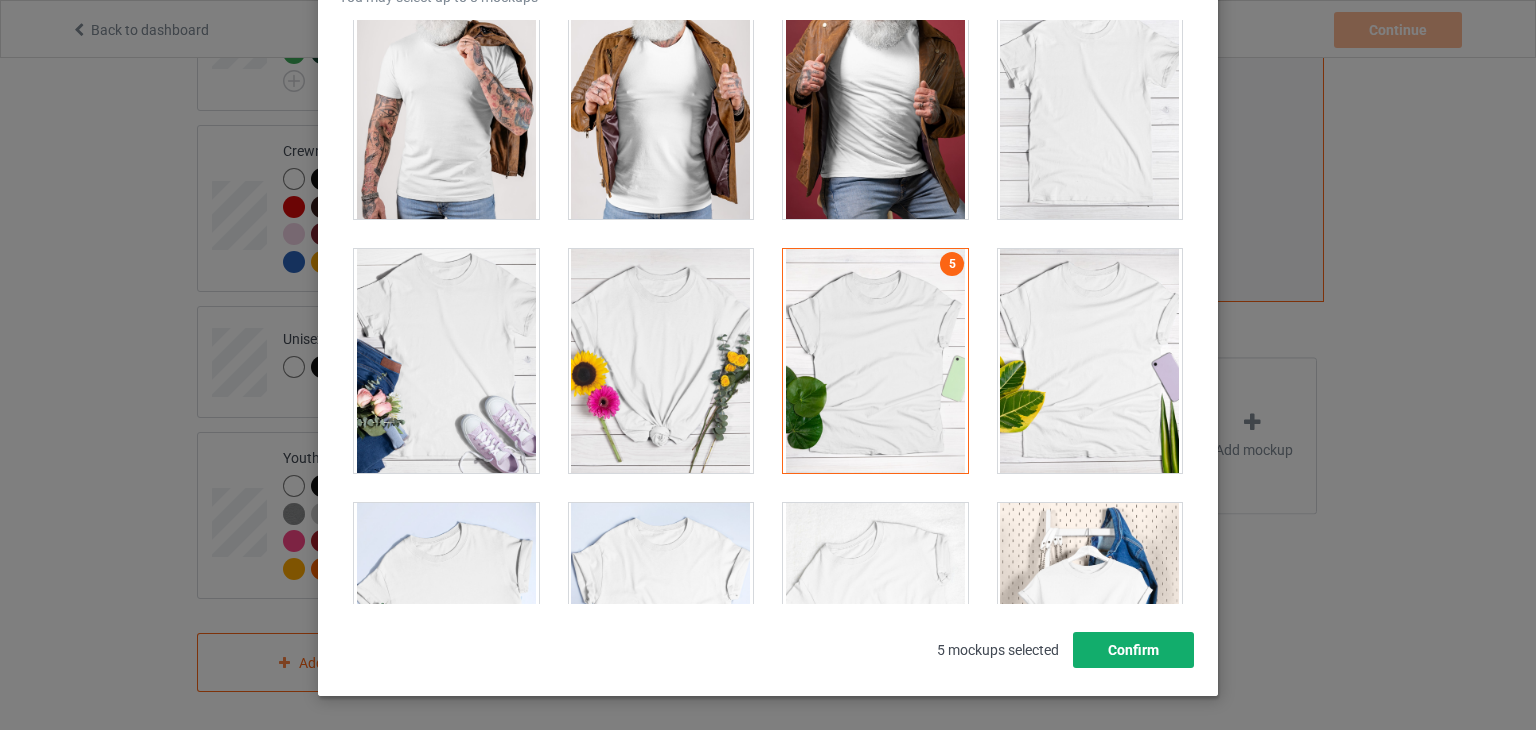 click on "Confirm" at bounding box center [1133, 650] 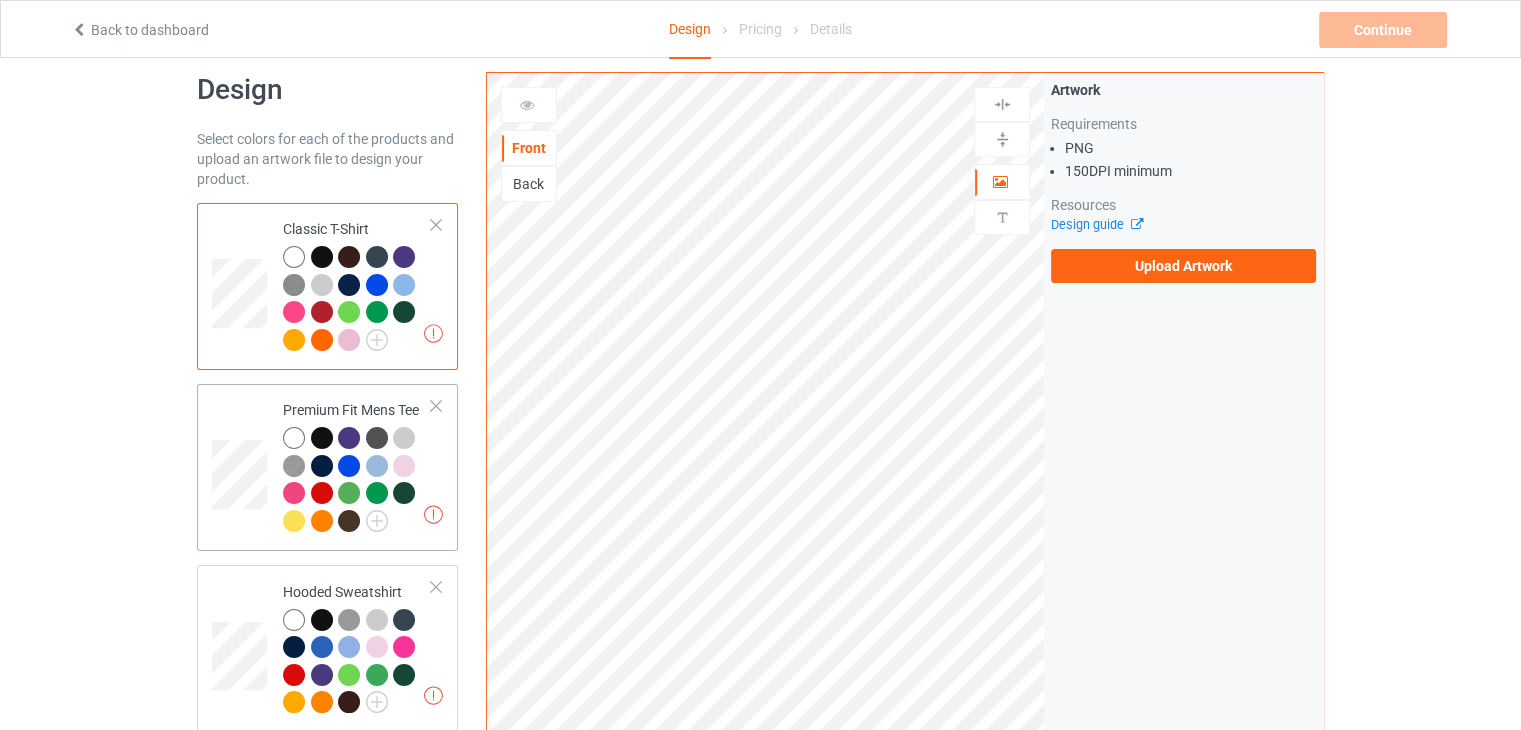 scroll, scrollTop: 0, scrollLeft: 0, axis: both 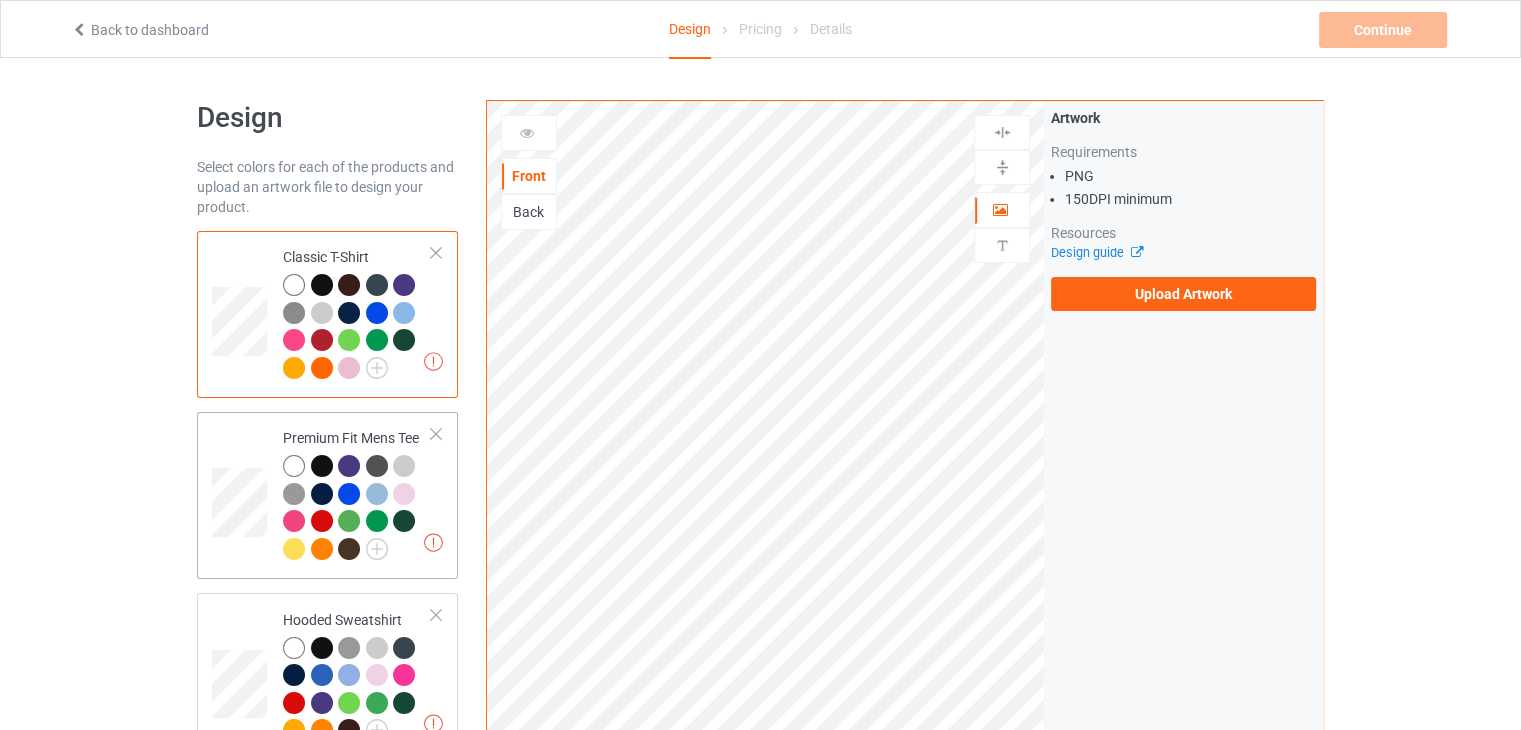 click at bounding box center (357, 510) 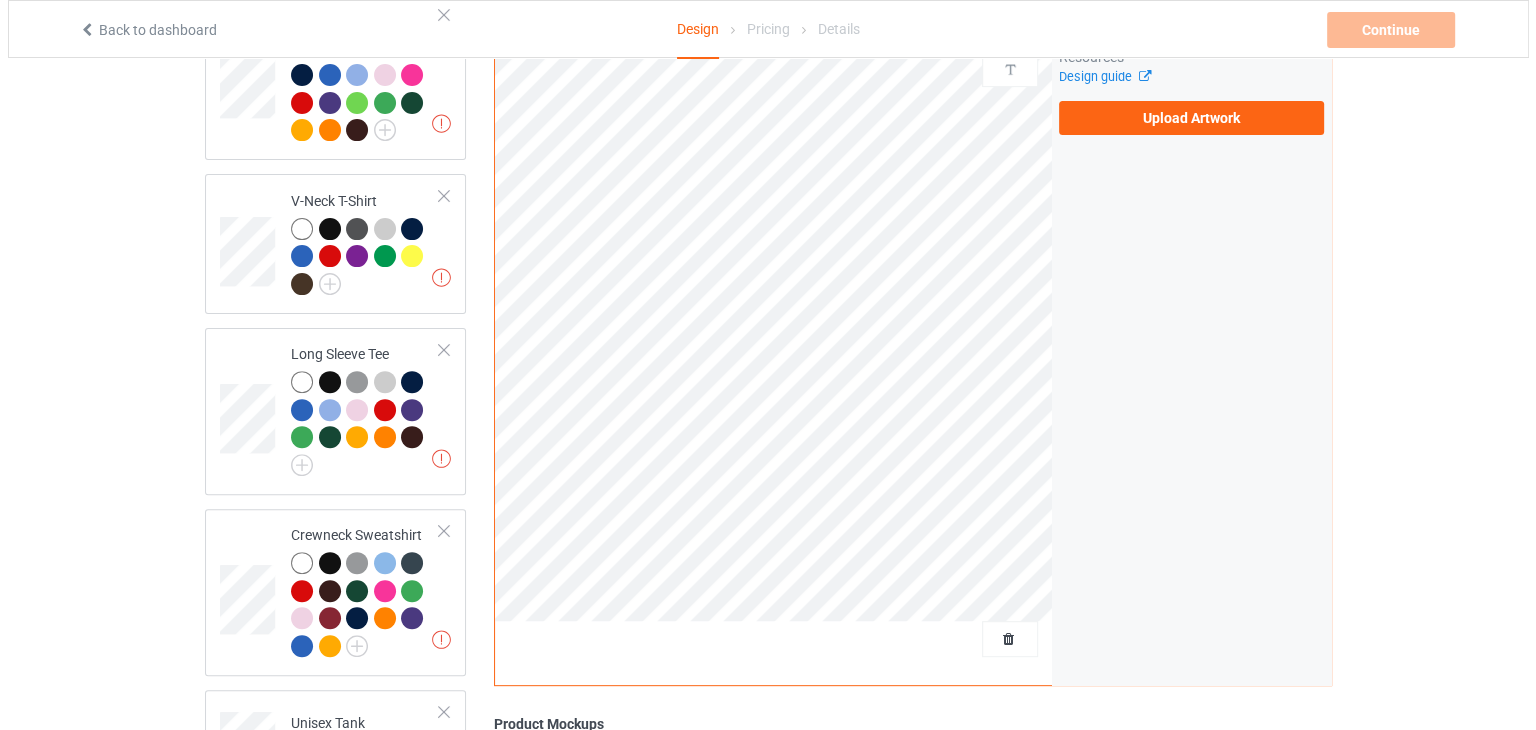 scroll, scrollTop: 900, scrollLeft: 0, axis: vertical 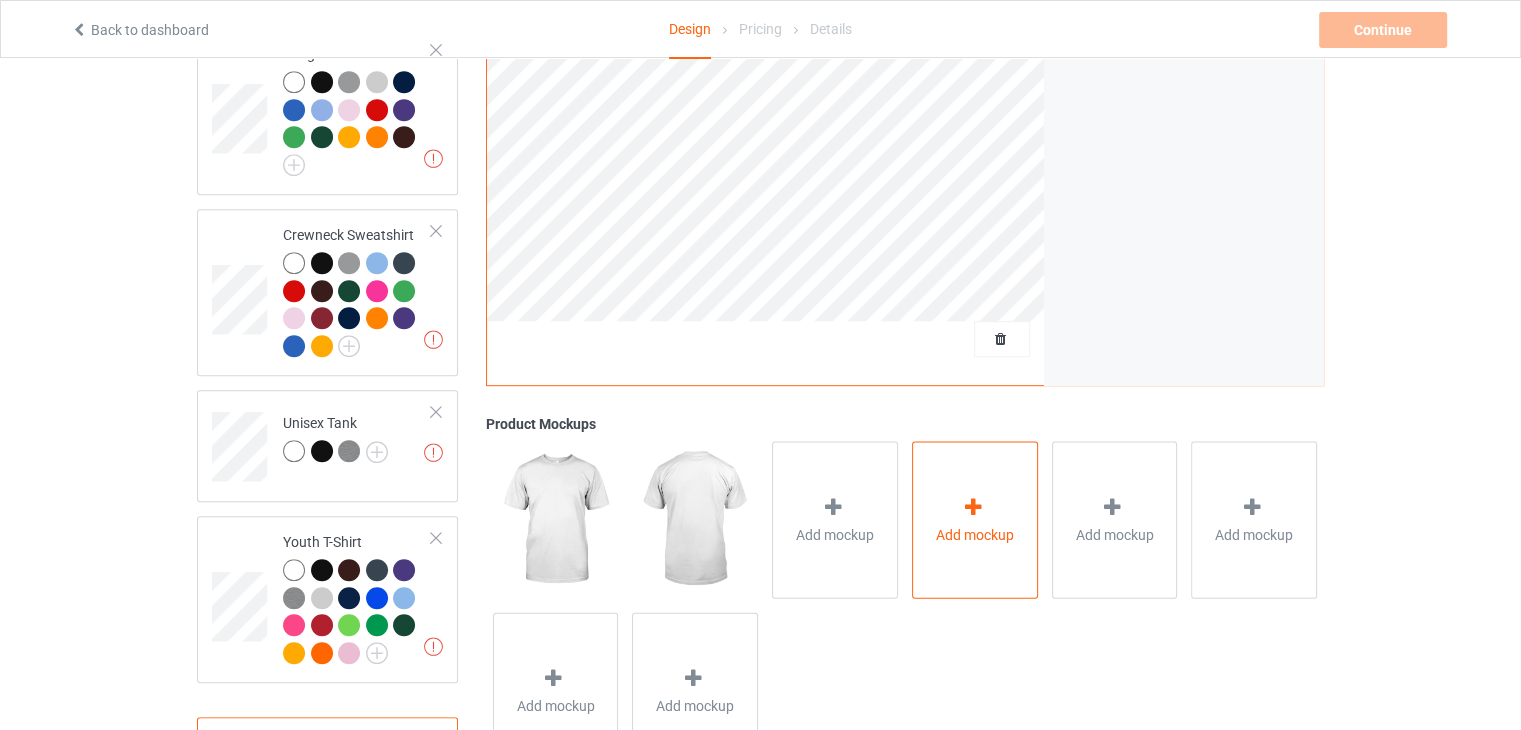 click on "Add mockup" at bounding box center [975, 534] 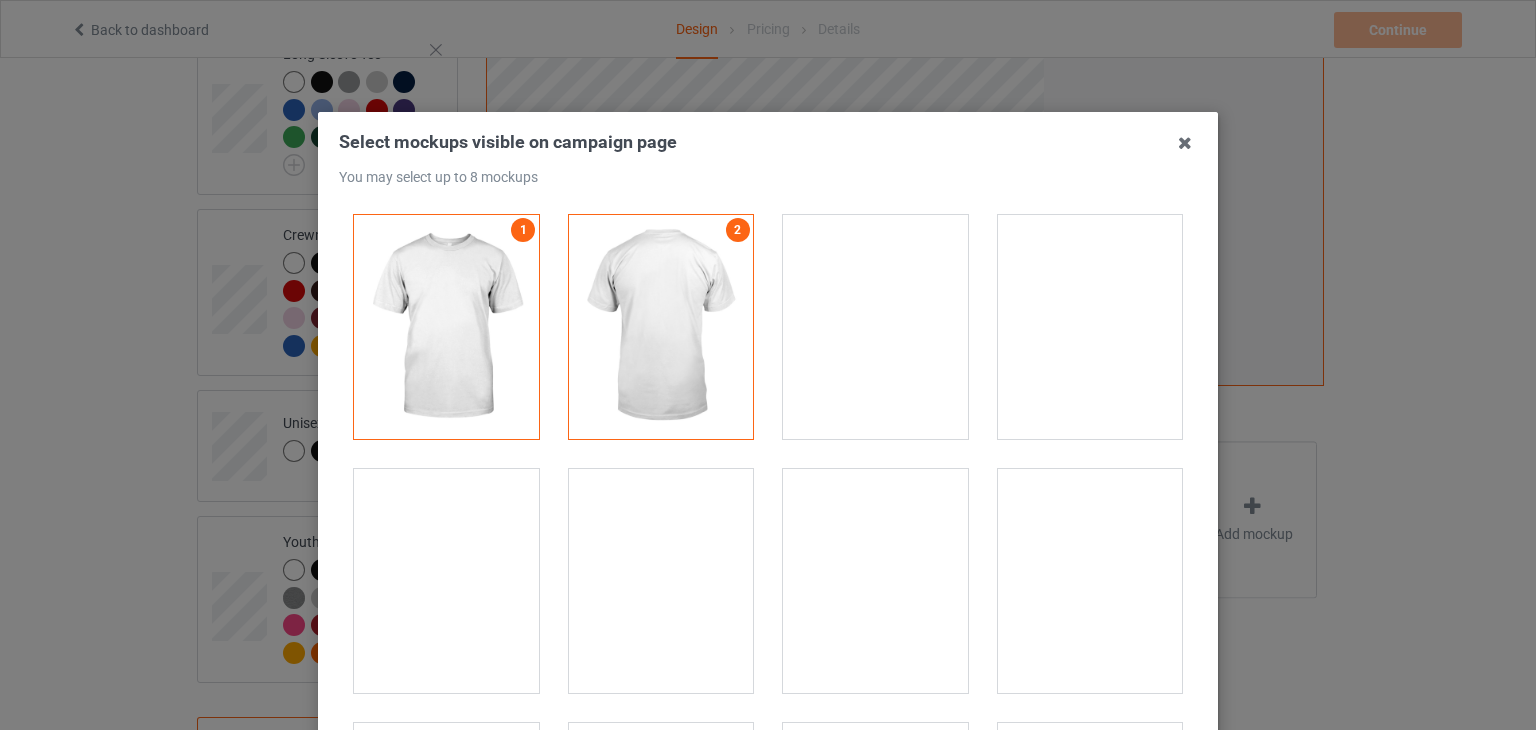click at bounding box center [1090, 327] 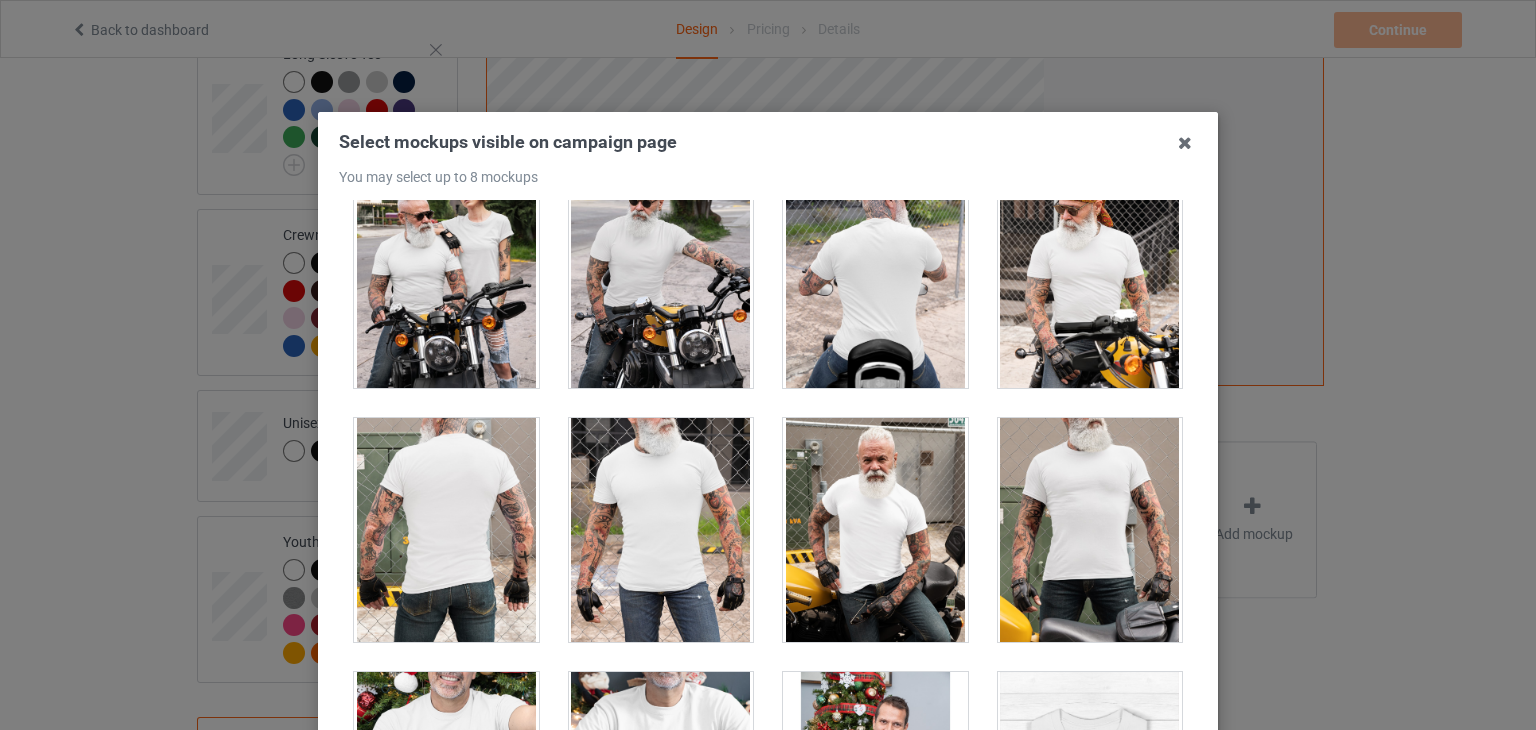 scroll, scrollTop: 5943, scrollLeft: 0, axis: vertical 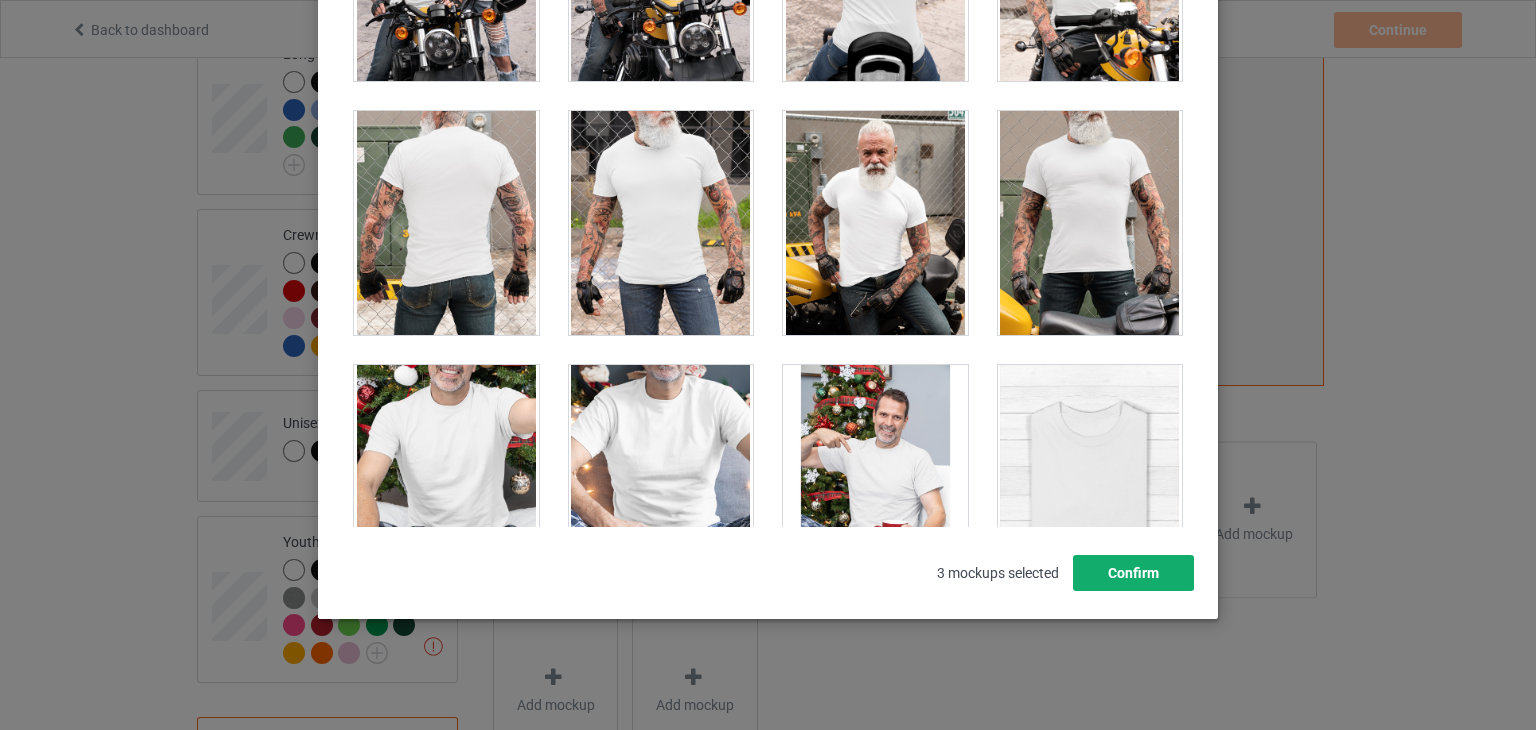 click on "Confirm" at bounding box center [1133, 573] 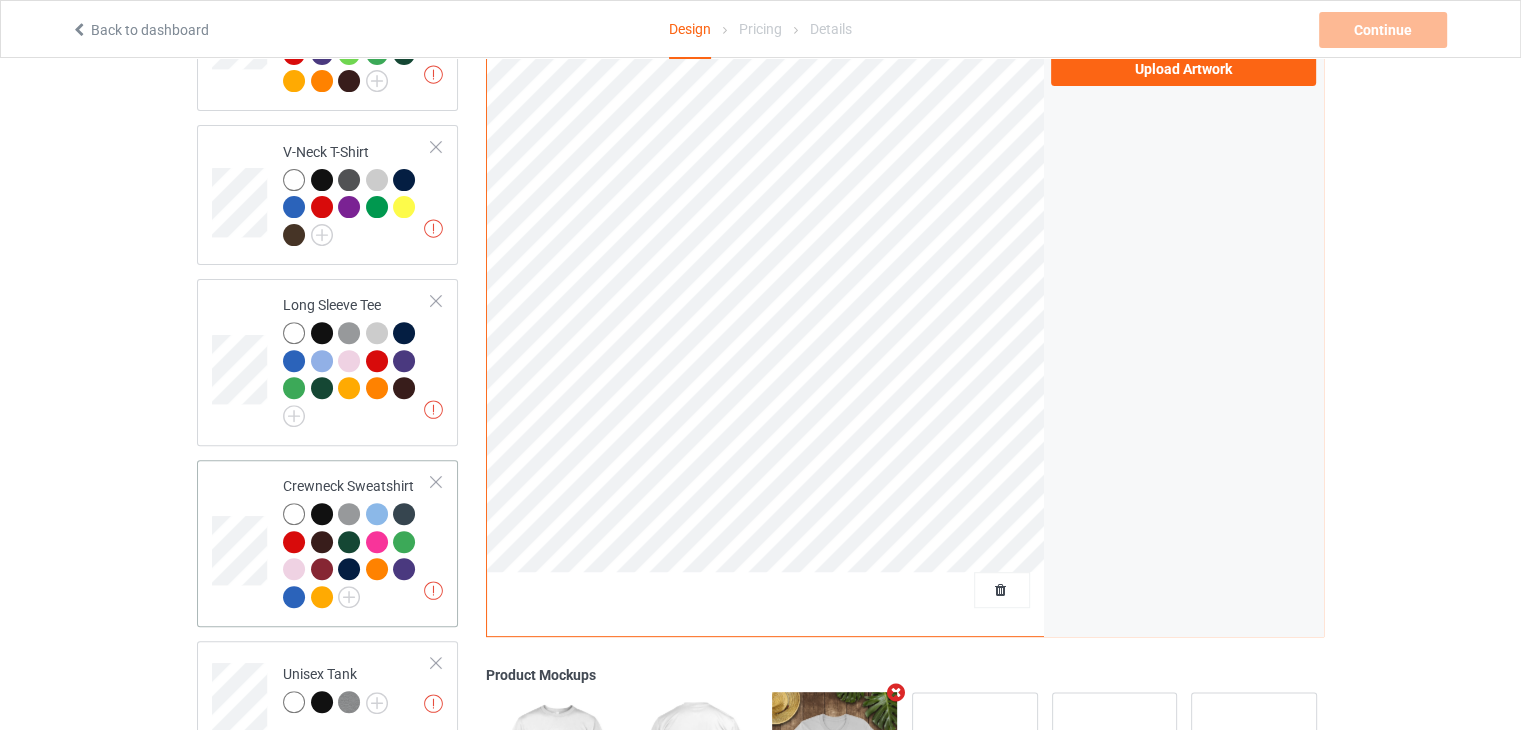 scroll, scrollTop: 400, scrollLeft: 0, axis: vertical 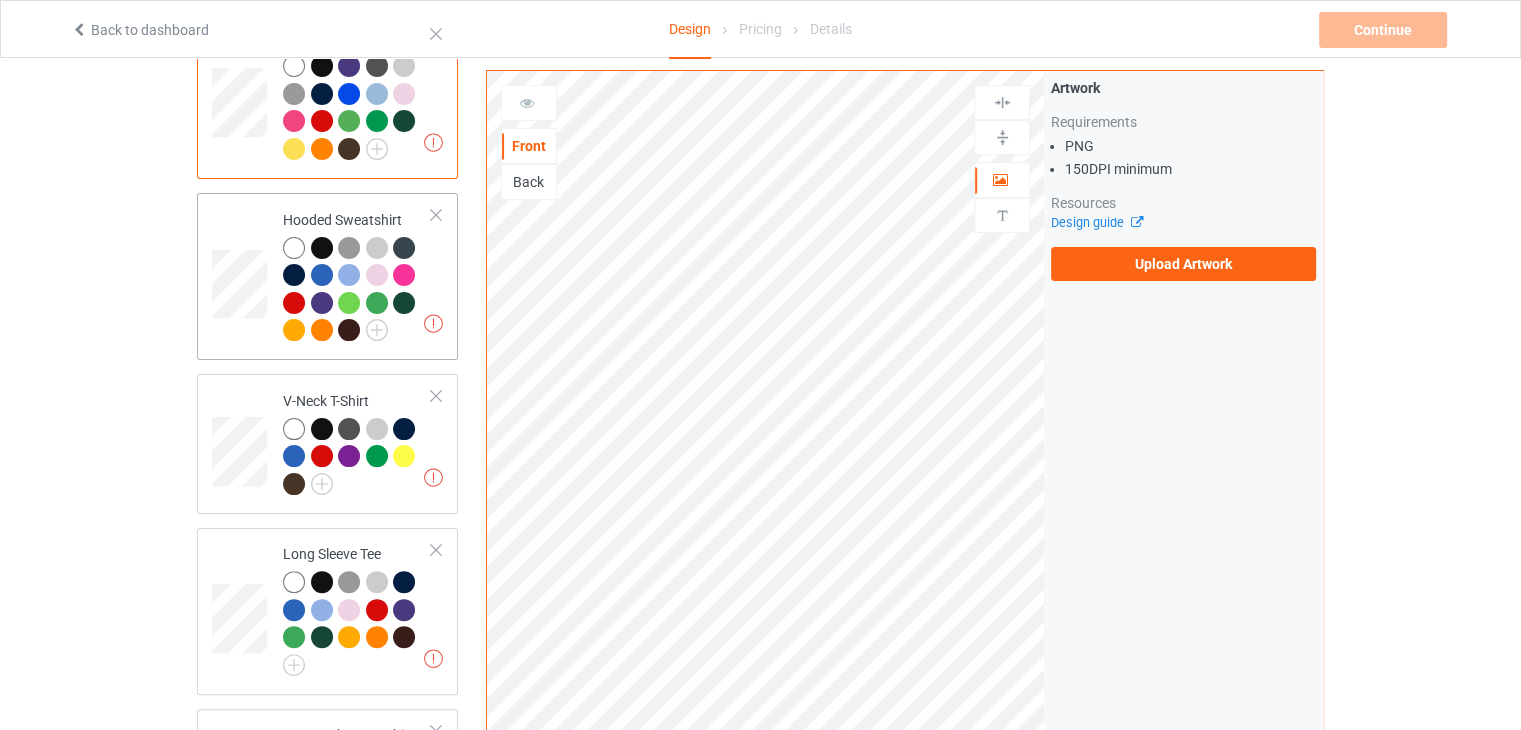 click on "Missing artworks Hooded Sweatshirt" at bounding box center [327, 276] 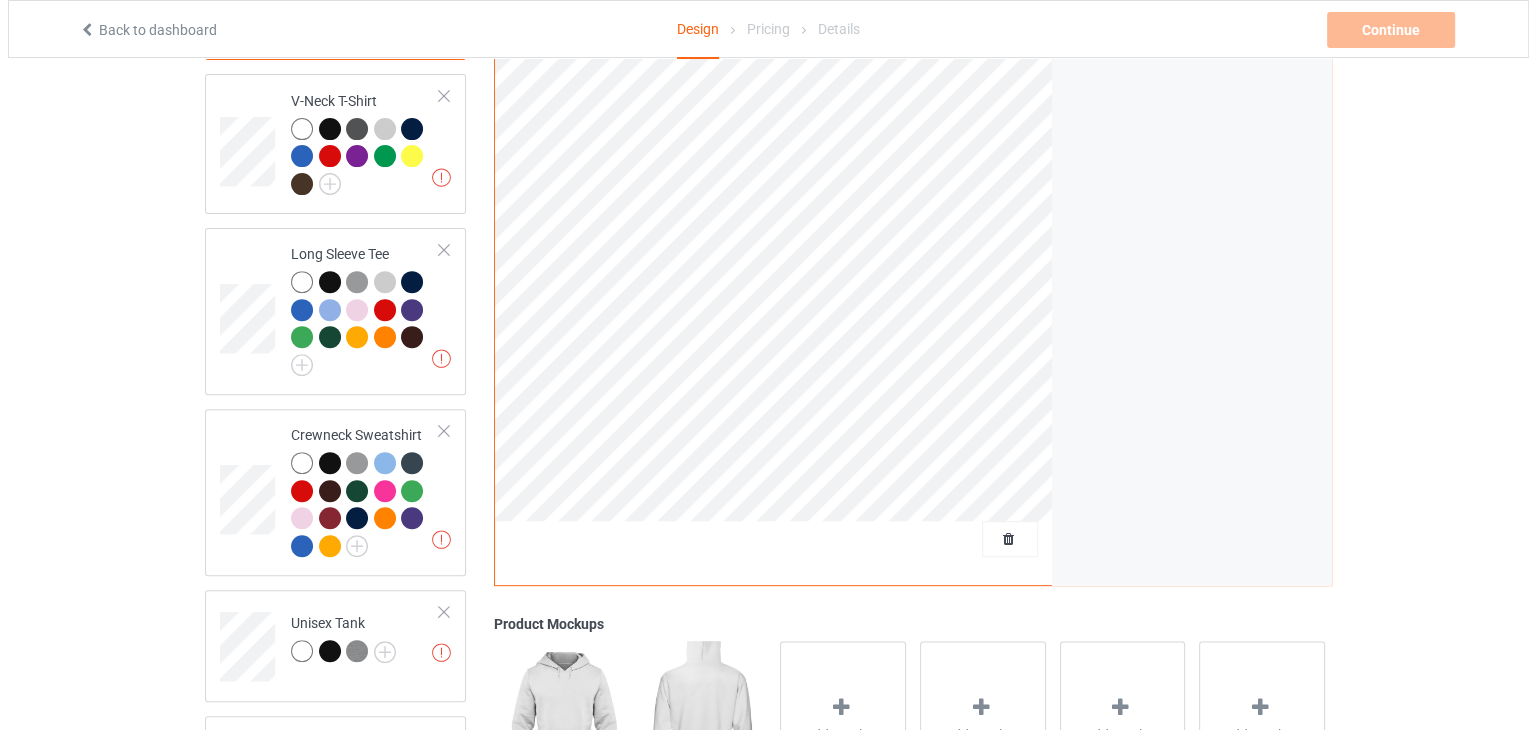 scroll, scrollTop: 984, scrollLeft: 0, axis: vertical 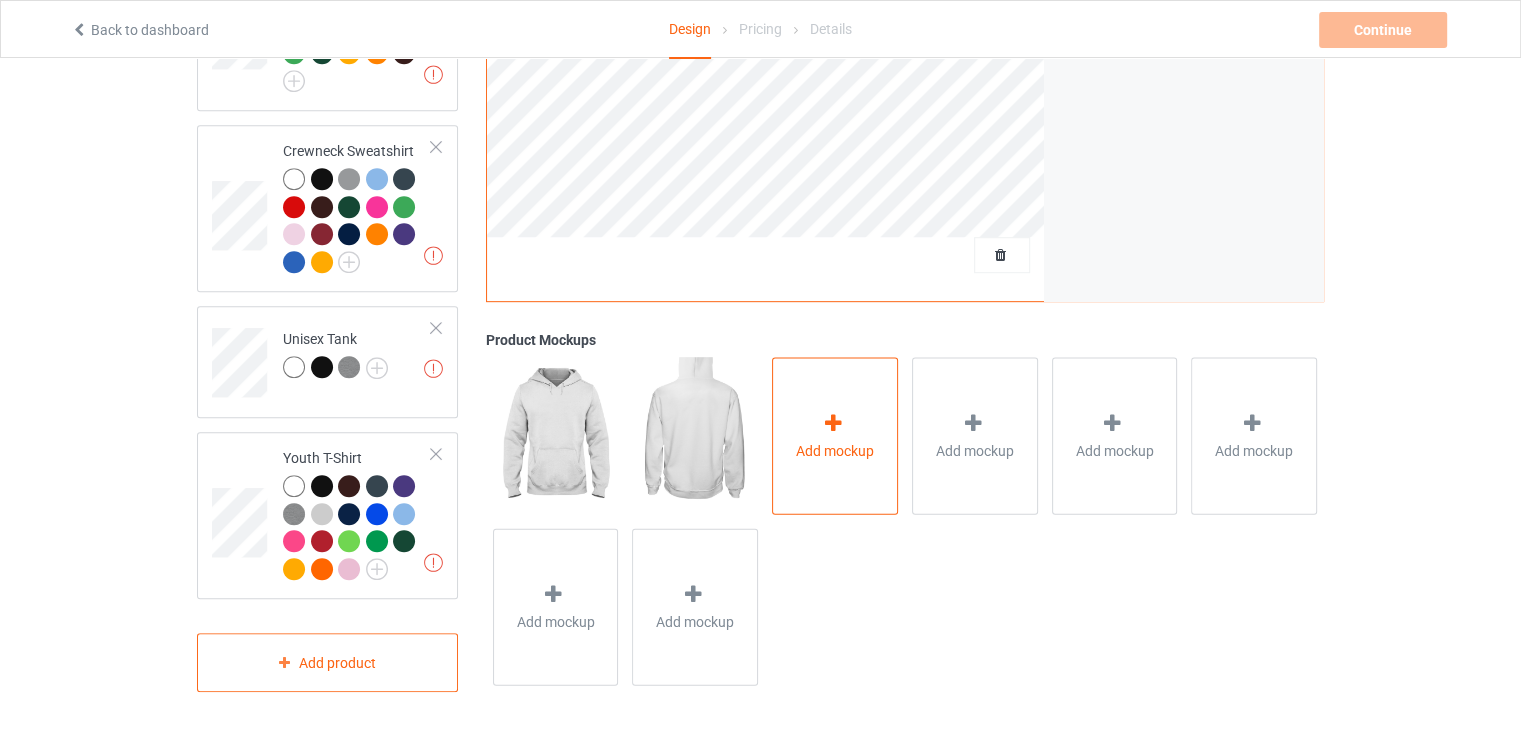 click on "Add mockup" at bounding box center [835, 450] 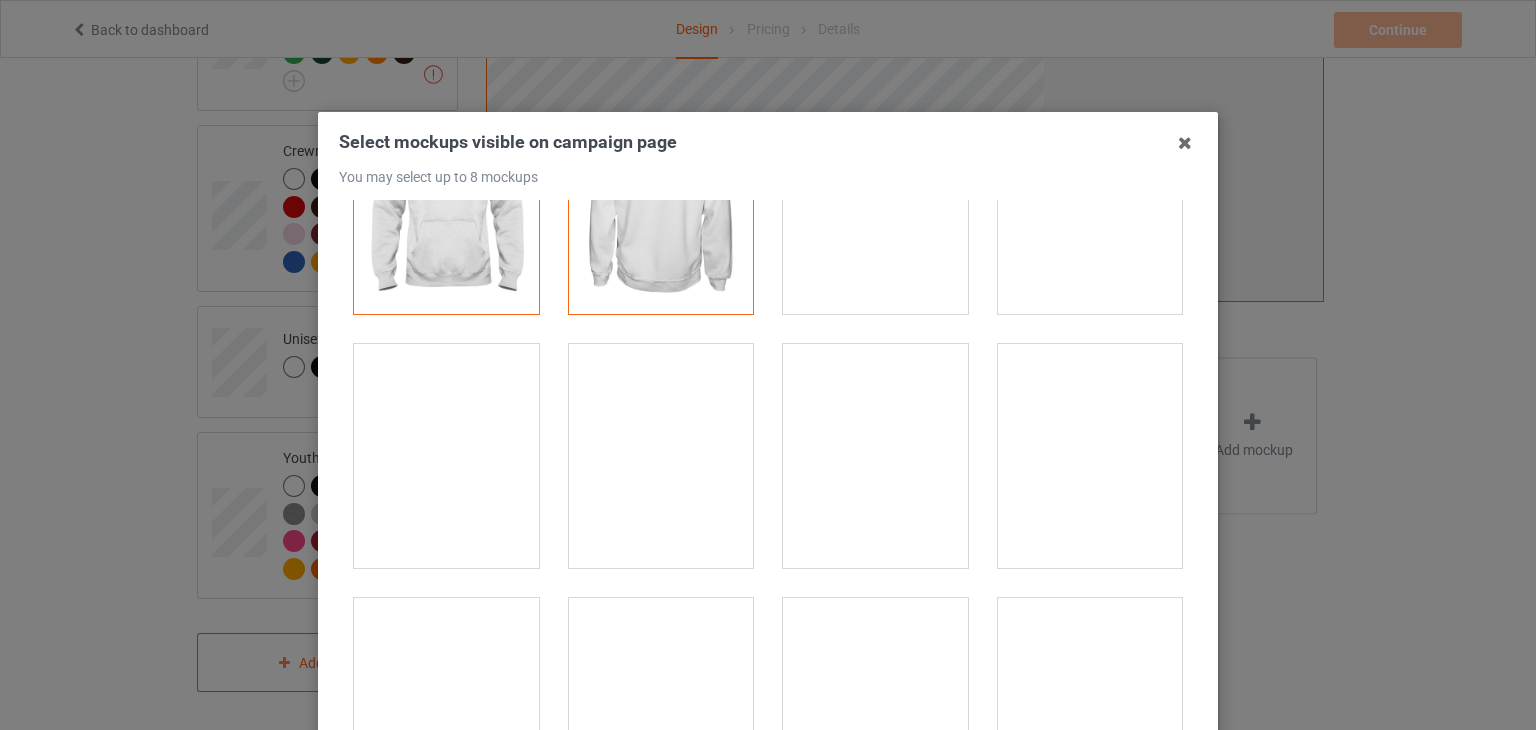scroll, scrollTop: 300, scrollLeft: 0, axis: vertical 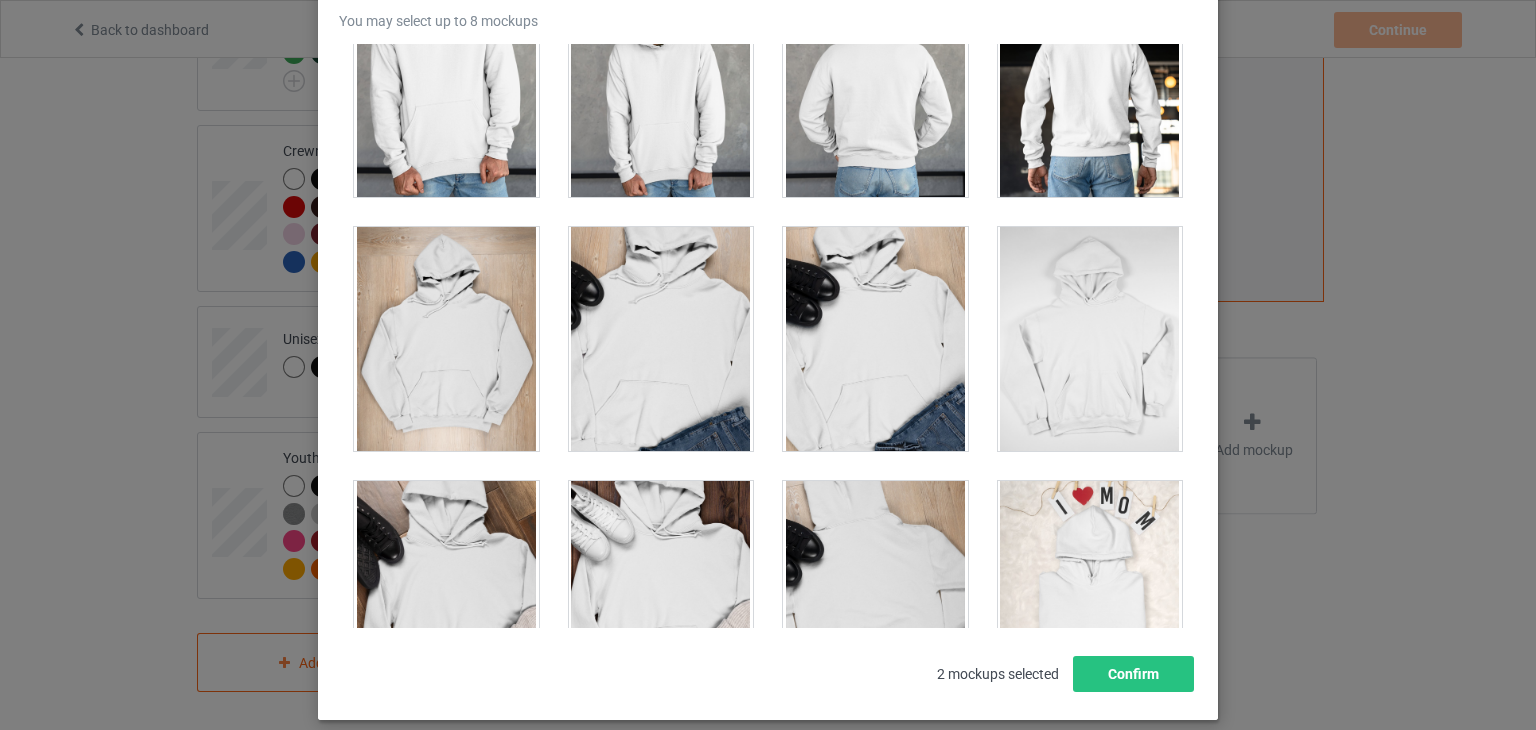 click at bounding box center (661, 339) 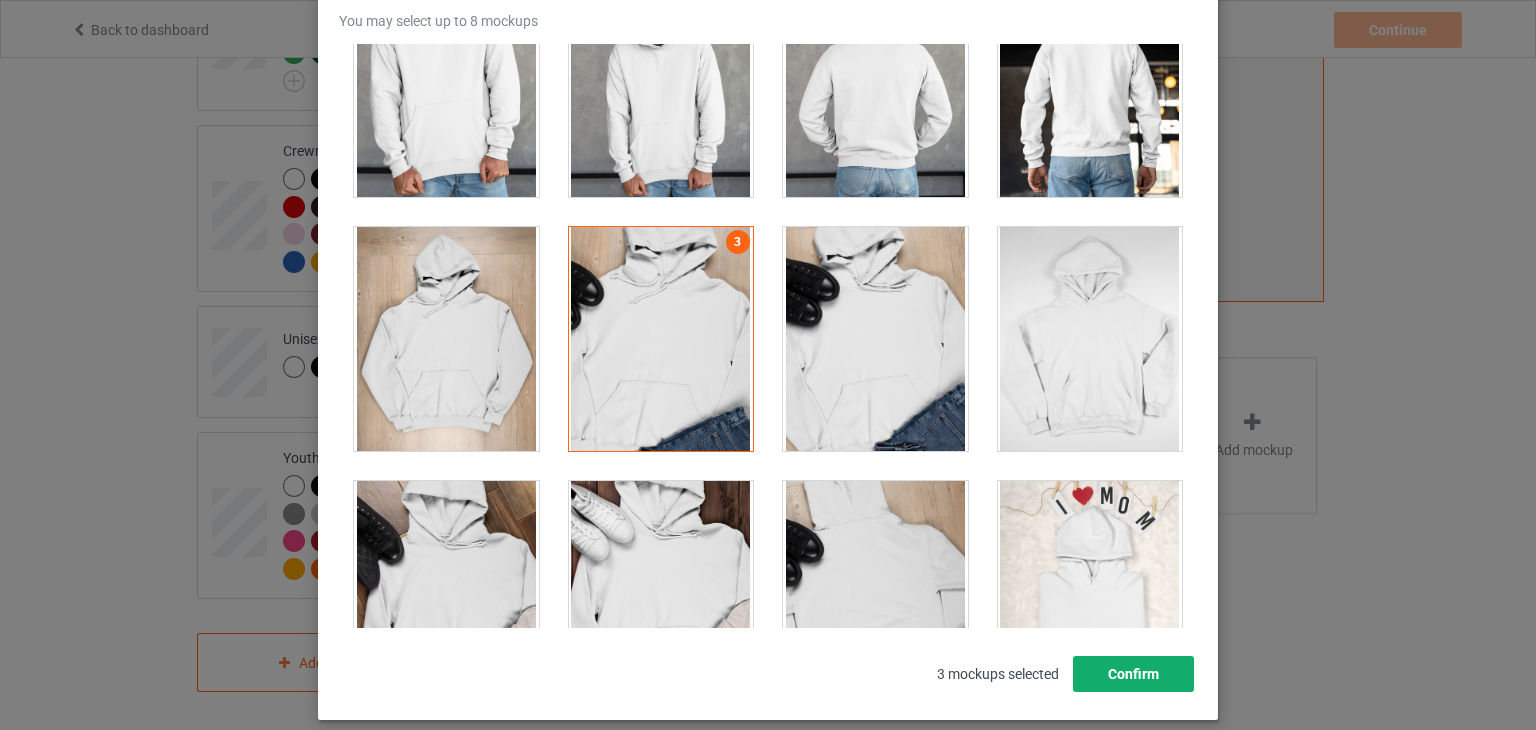 click on "Confirm" at bounding box center (1133, 674) 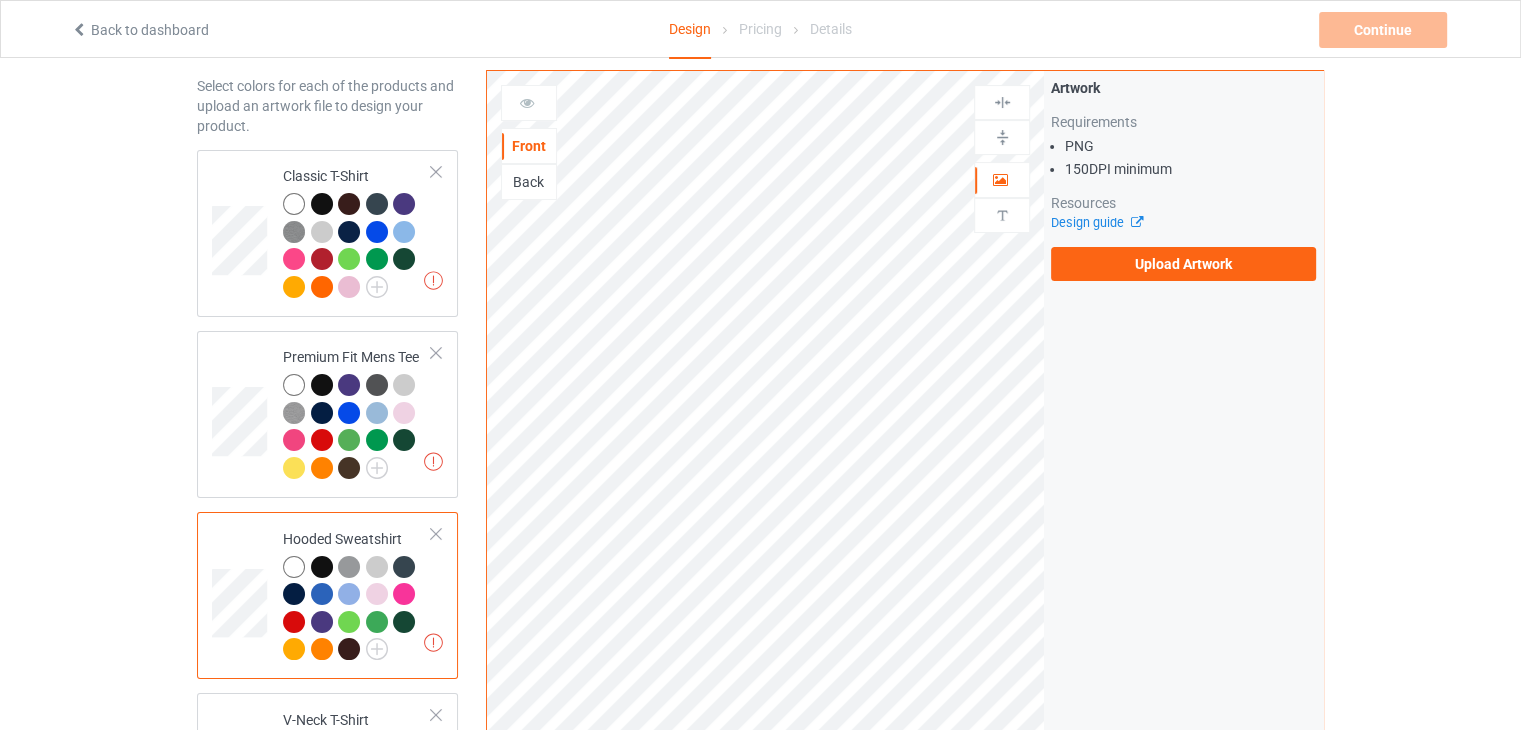 scroll, scrollTop: 0, scrollLeft: 0, axis: both 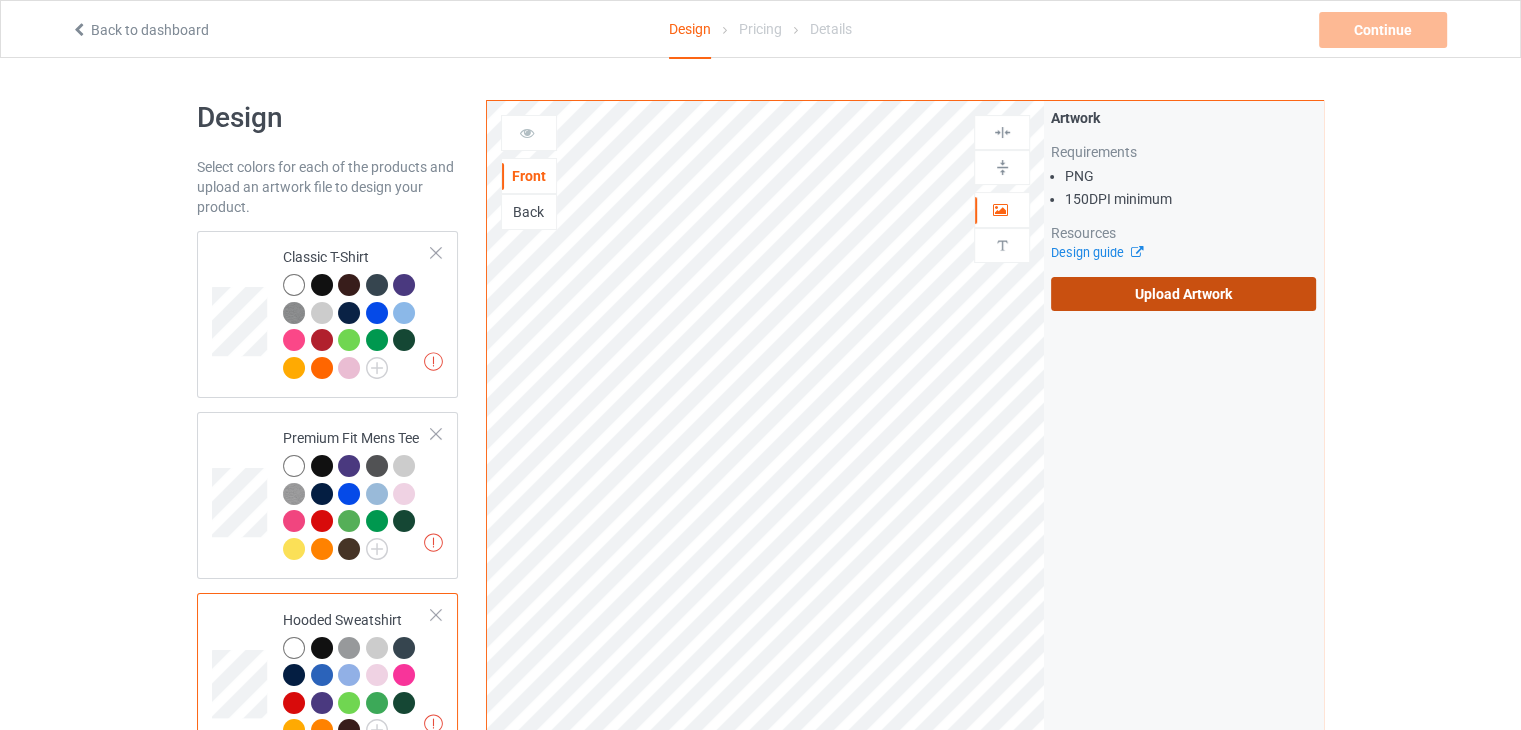 click on "Upload Artwork" at bounding box center [1183, 294] 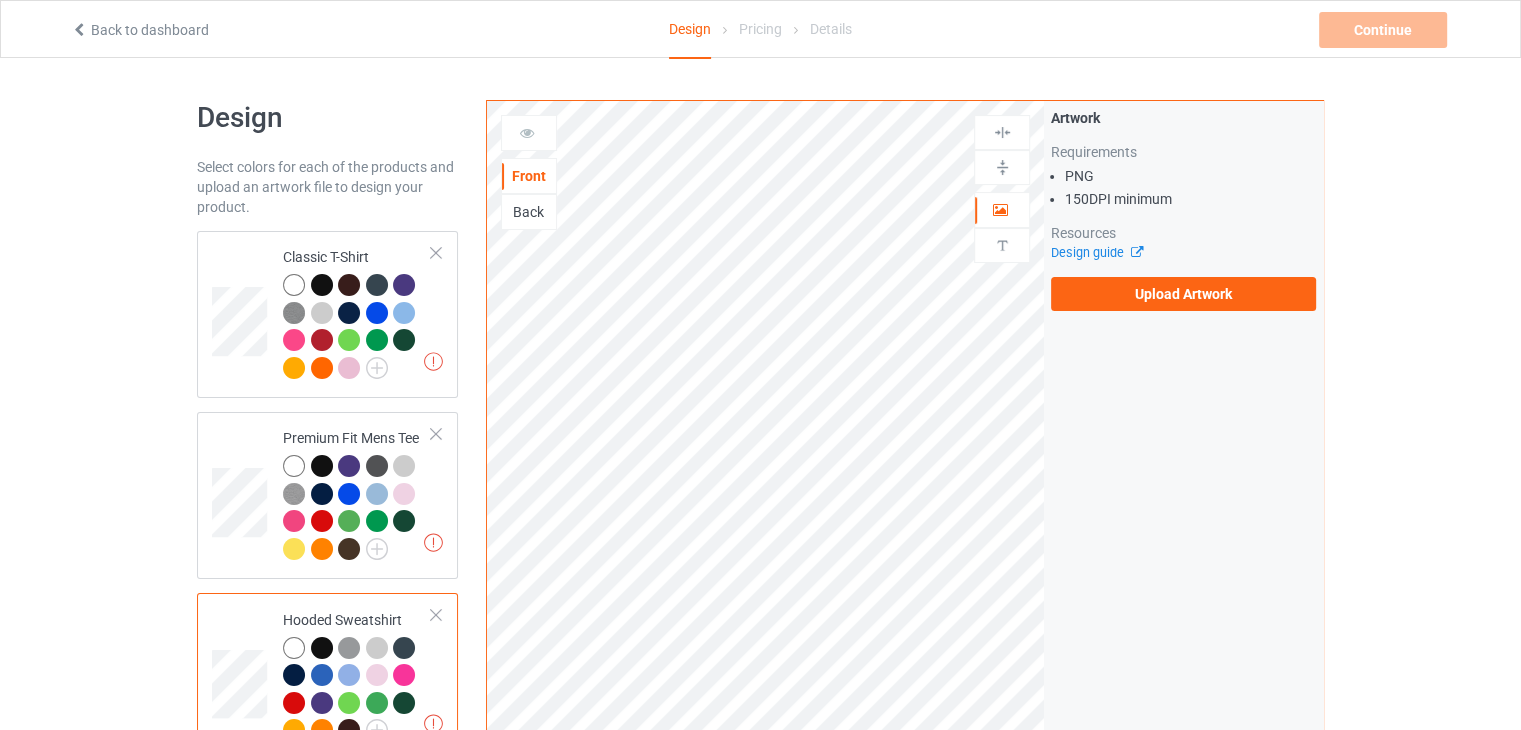 click on "Artwork Requirements PNG 150  DPI minimum Resources Design guide Upload Artwork" at bounding box center [1183, 209] 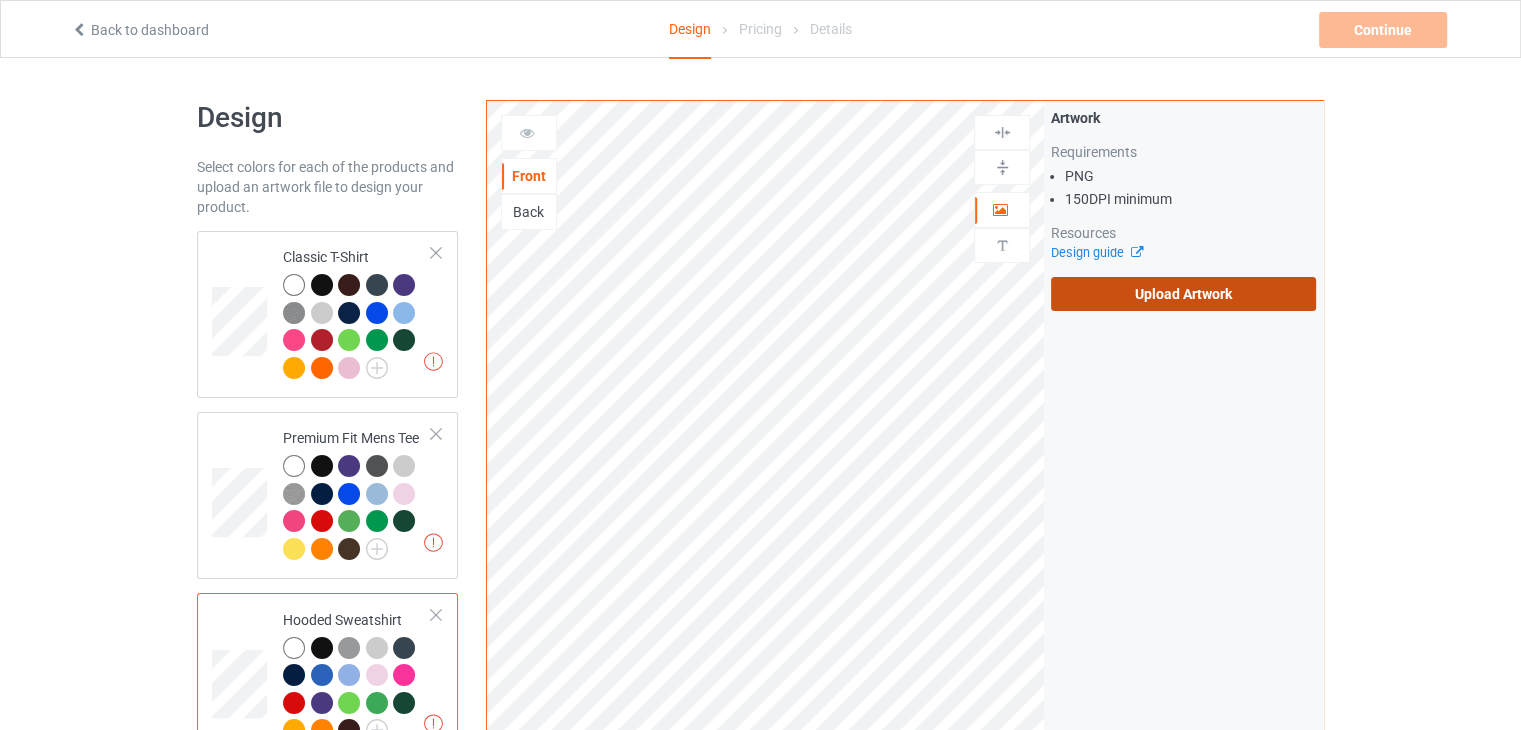 click on "Upload Artwork" at bounding box center (1183, 294) 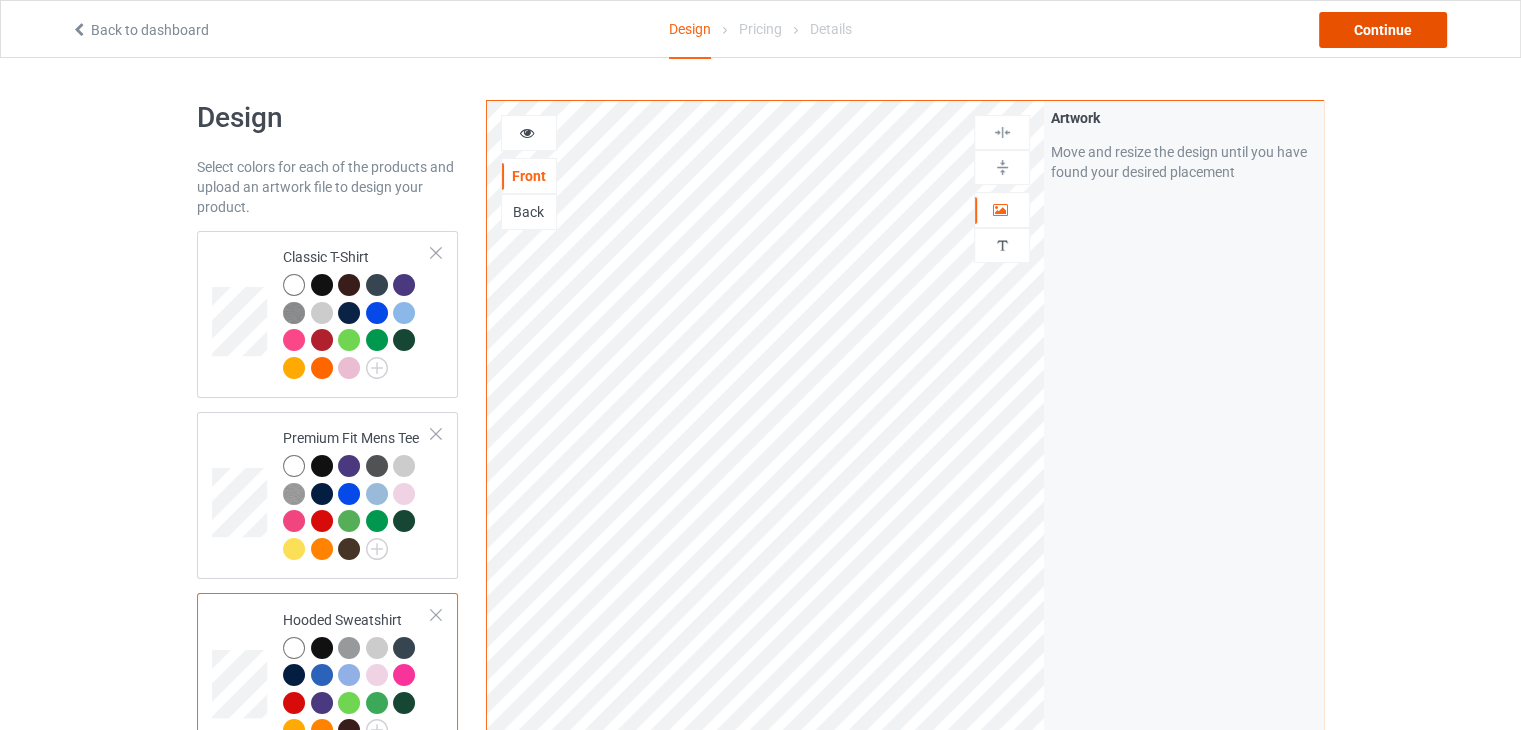 click on "Continue" at bounding box center [1383, 30] 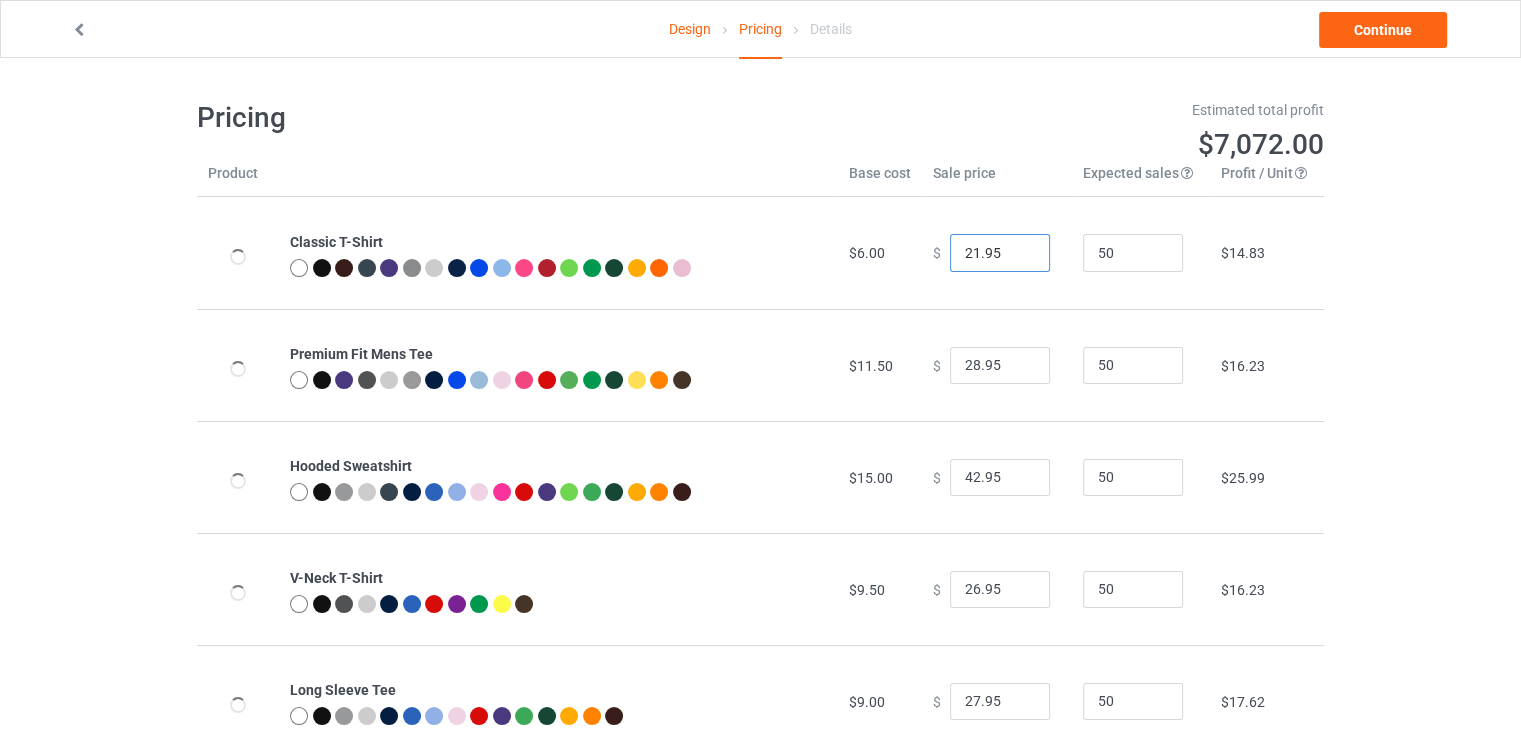 click on "21.95" at bounding box center (1000, 253) 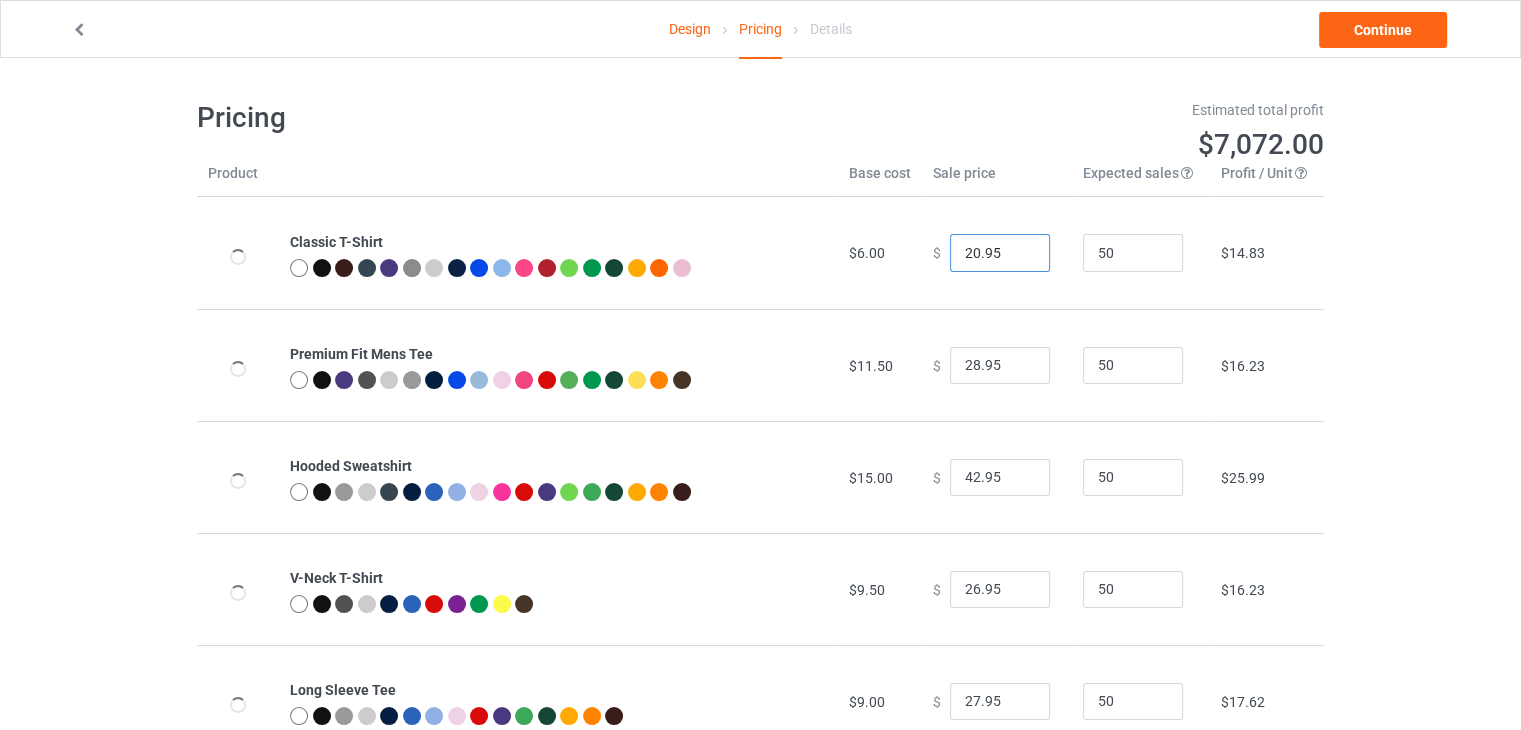 click on "20.95" at bounding box center (1000, 253) 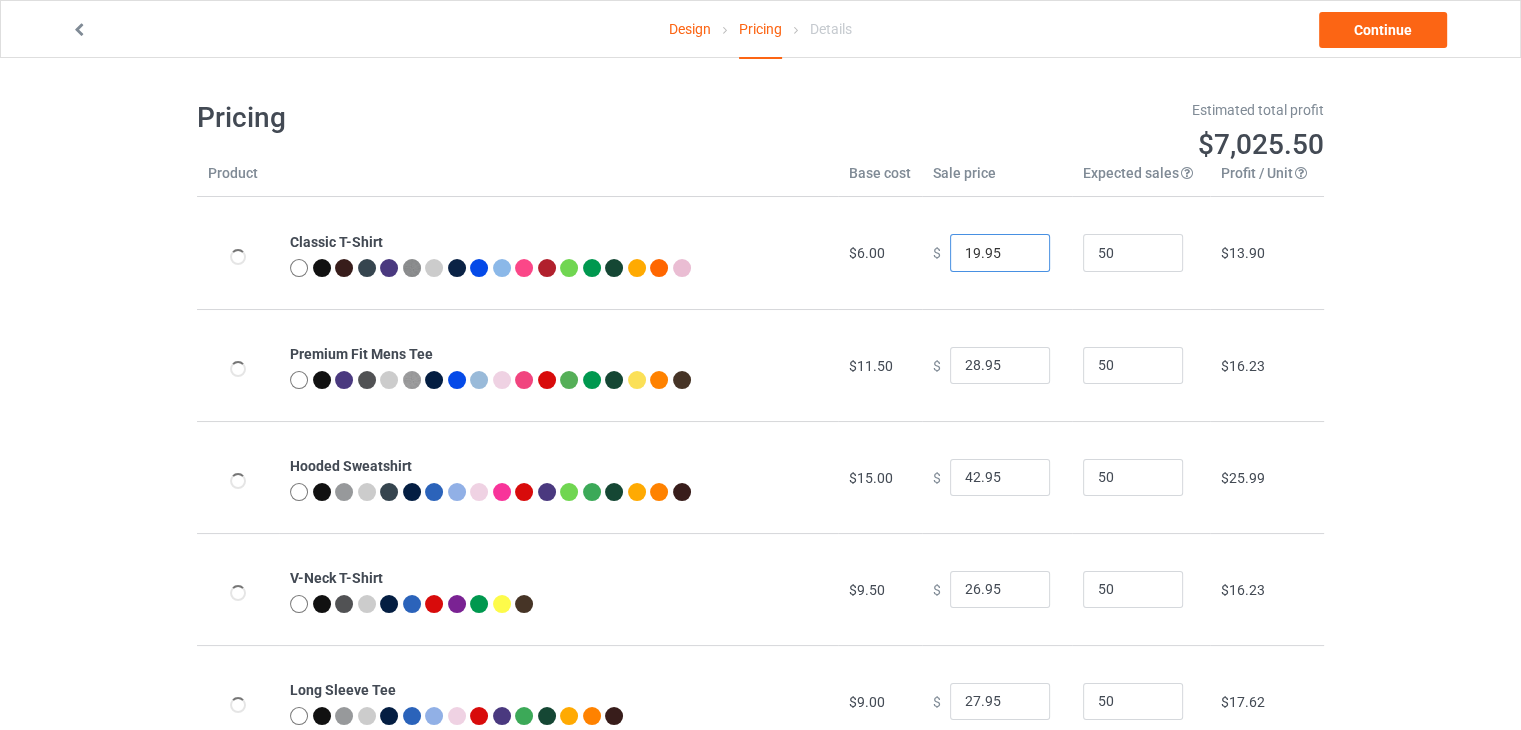 type on "19.95" 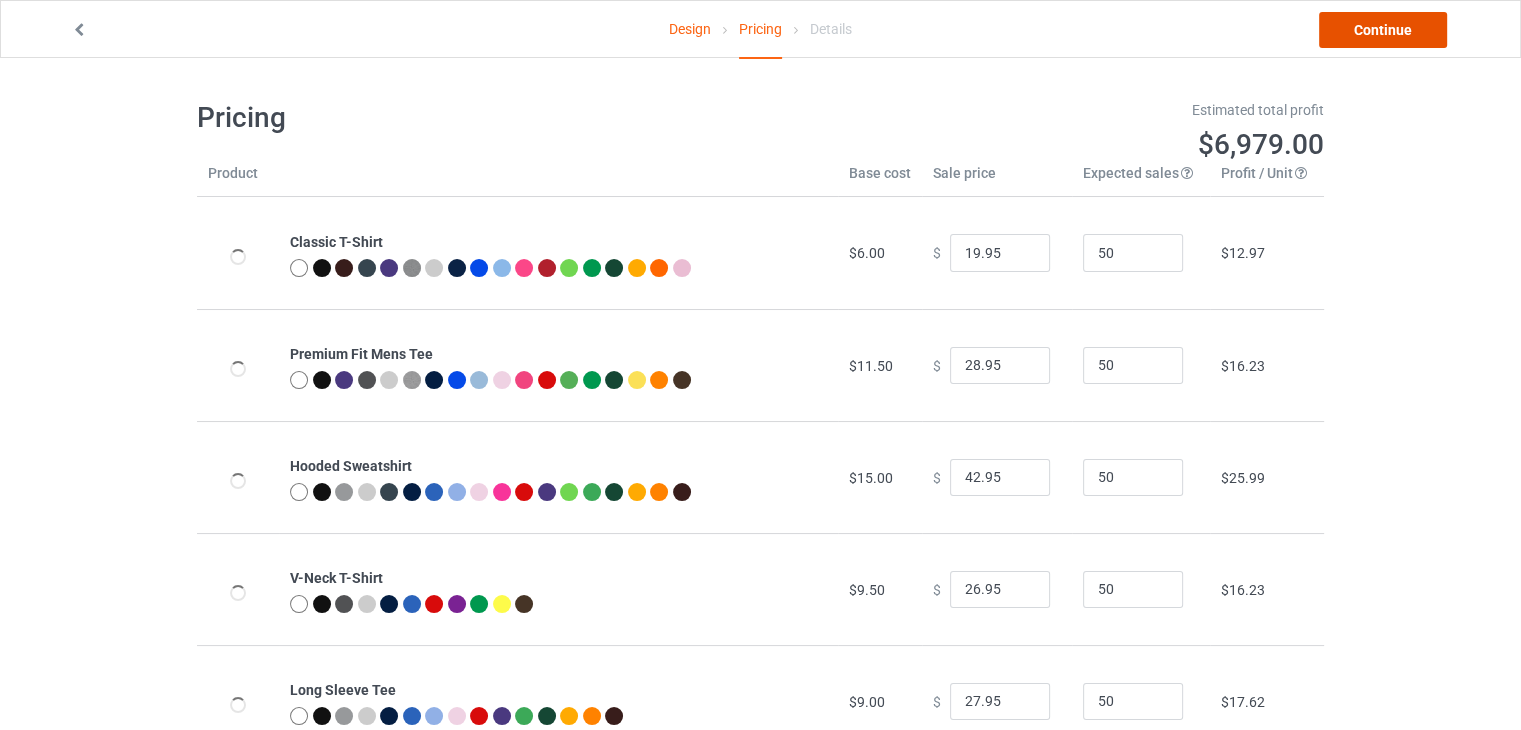 click on "Continue" at bounding box center [1383, 30] 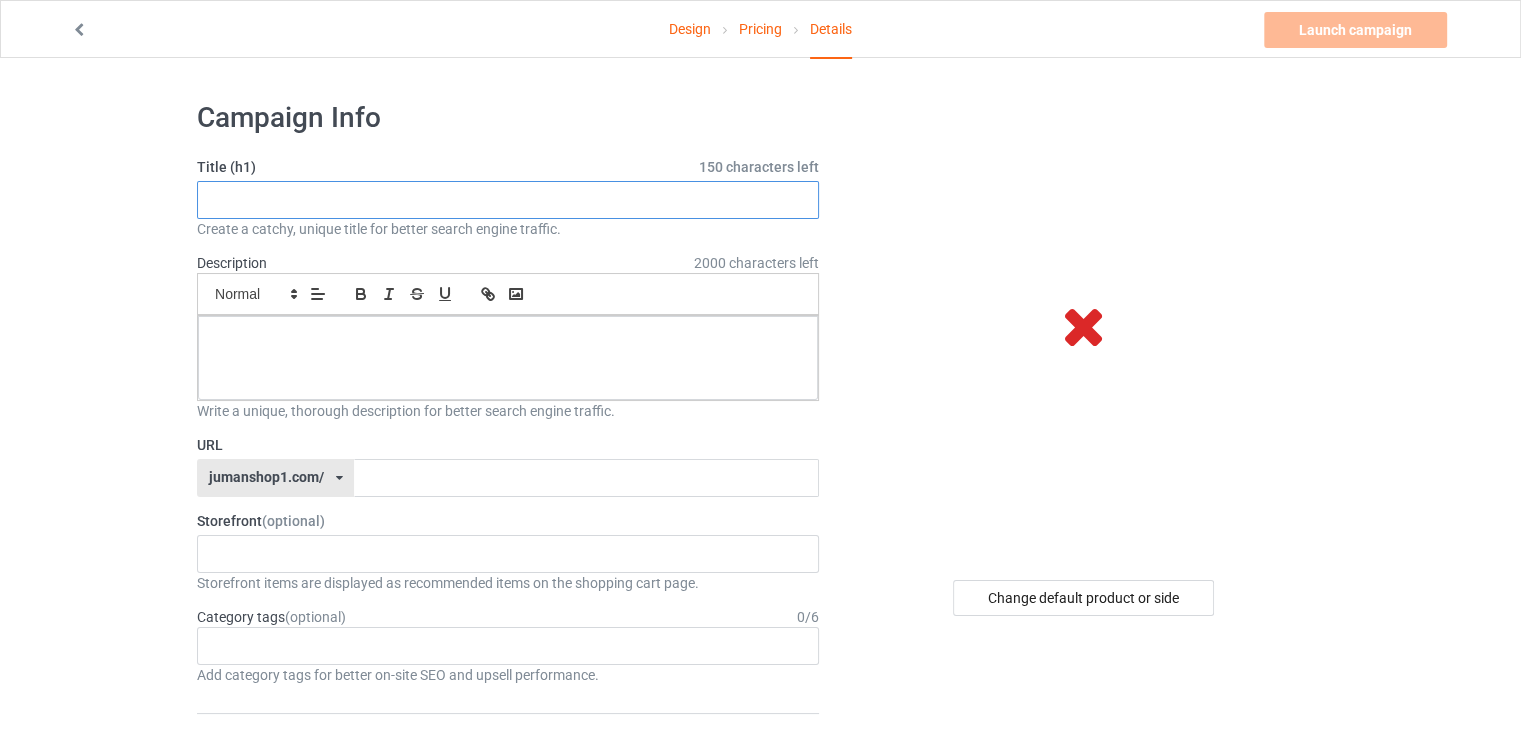 click at bounding box center (508, 200) 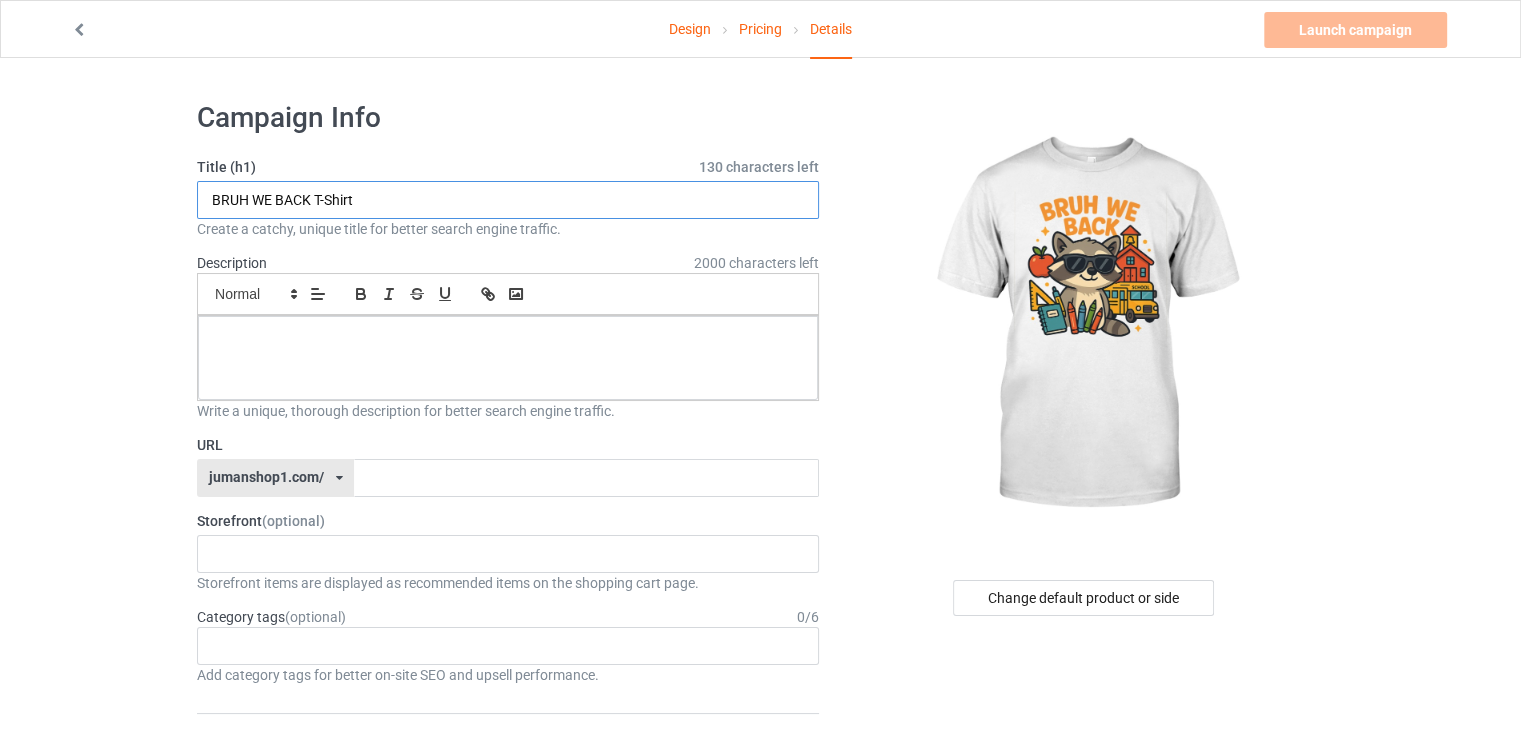 drag, startPoint x: 314, startPoint y: 198, endPoint x: 476, endPoint y: 213, distance: 162.69296 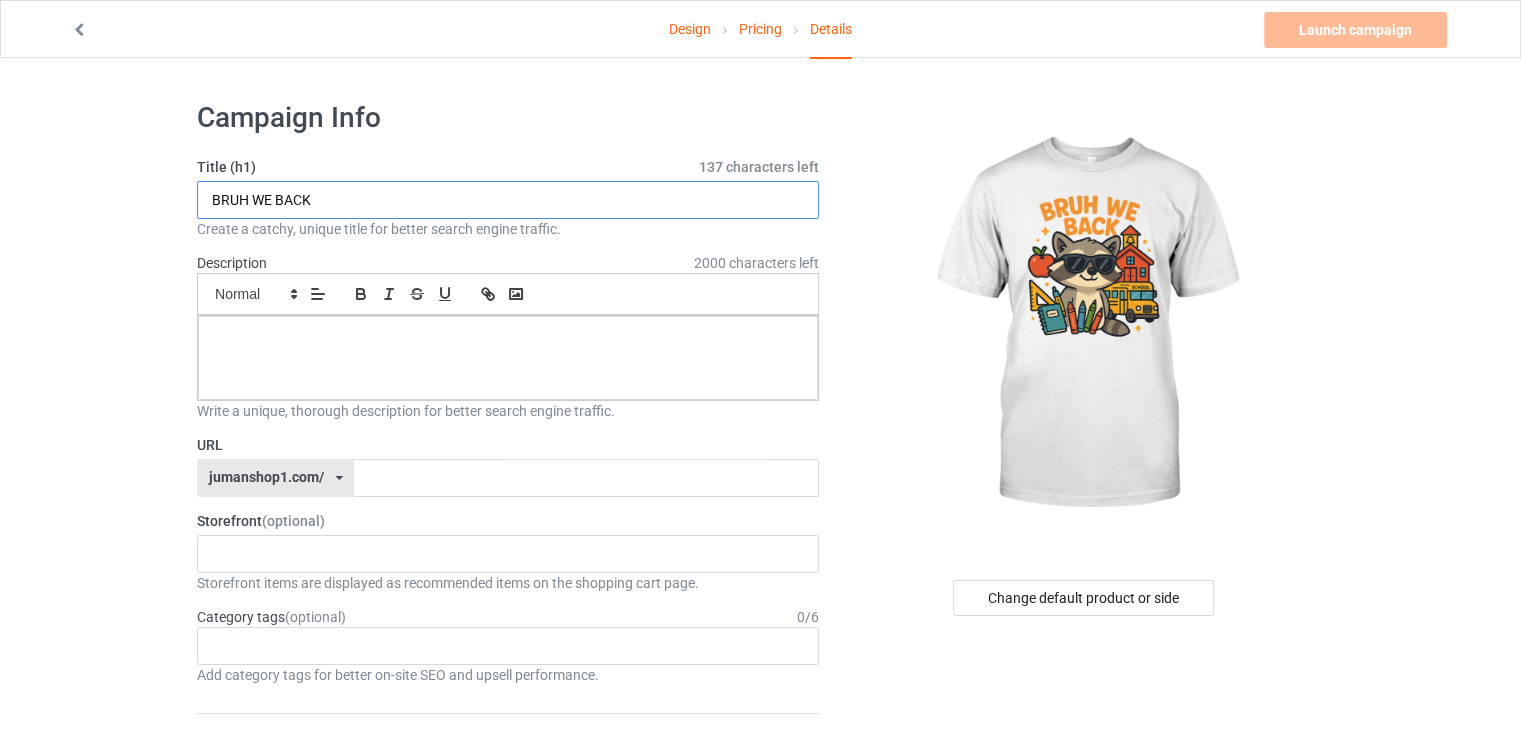 type on "BRUH WE BACK" 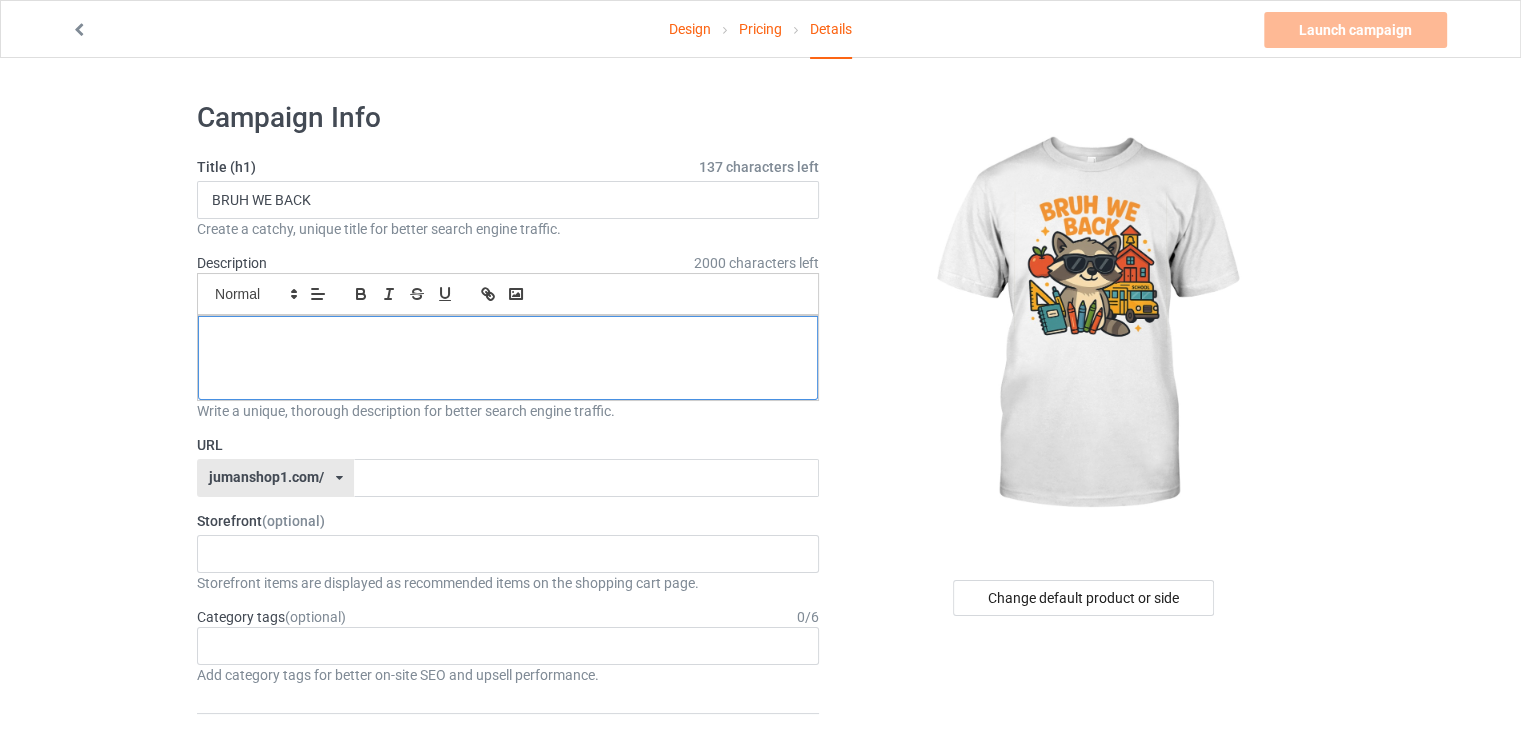 scroll, scrollTop: 0, scrollLeft: 0, axis: both 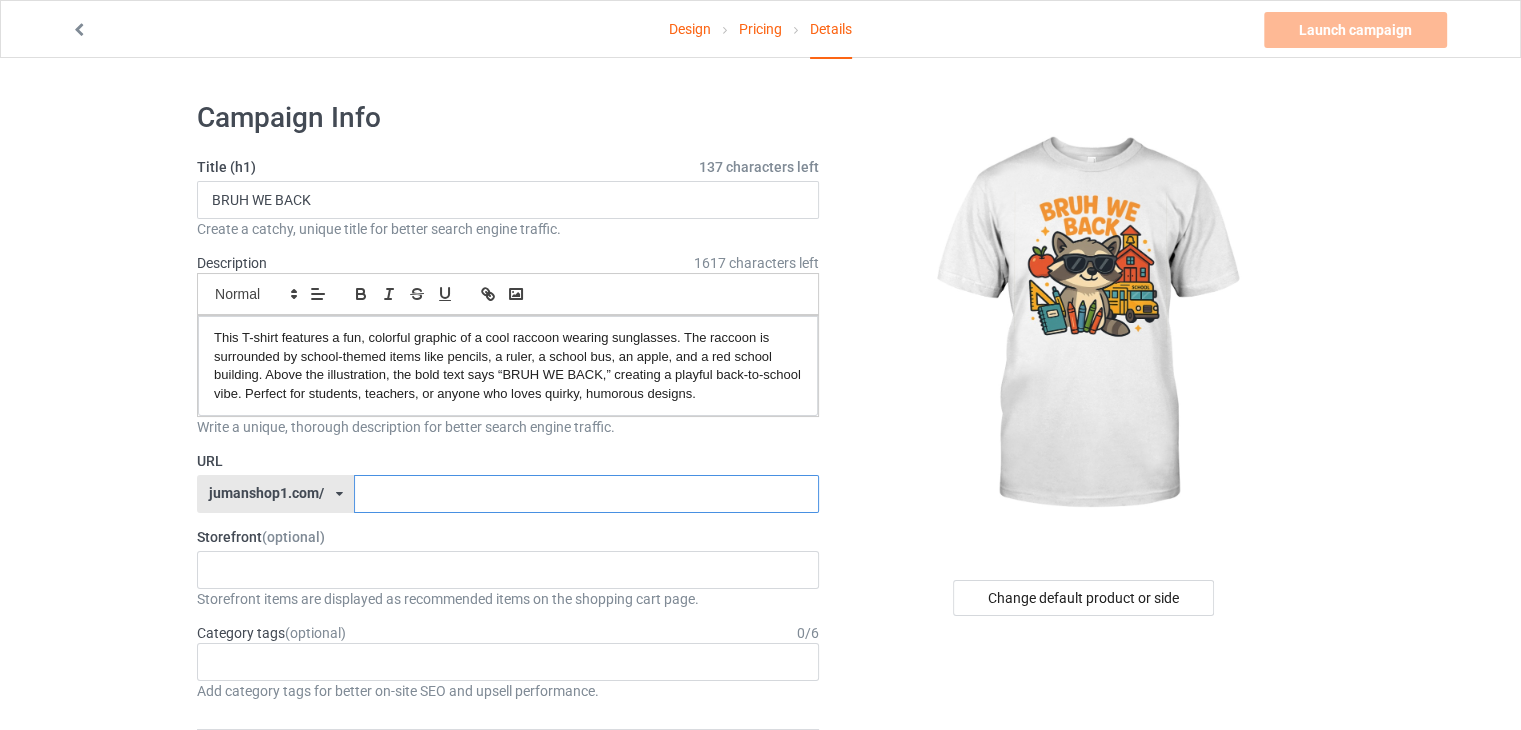 click at bounding box center [586, 494] 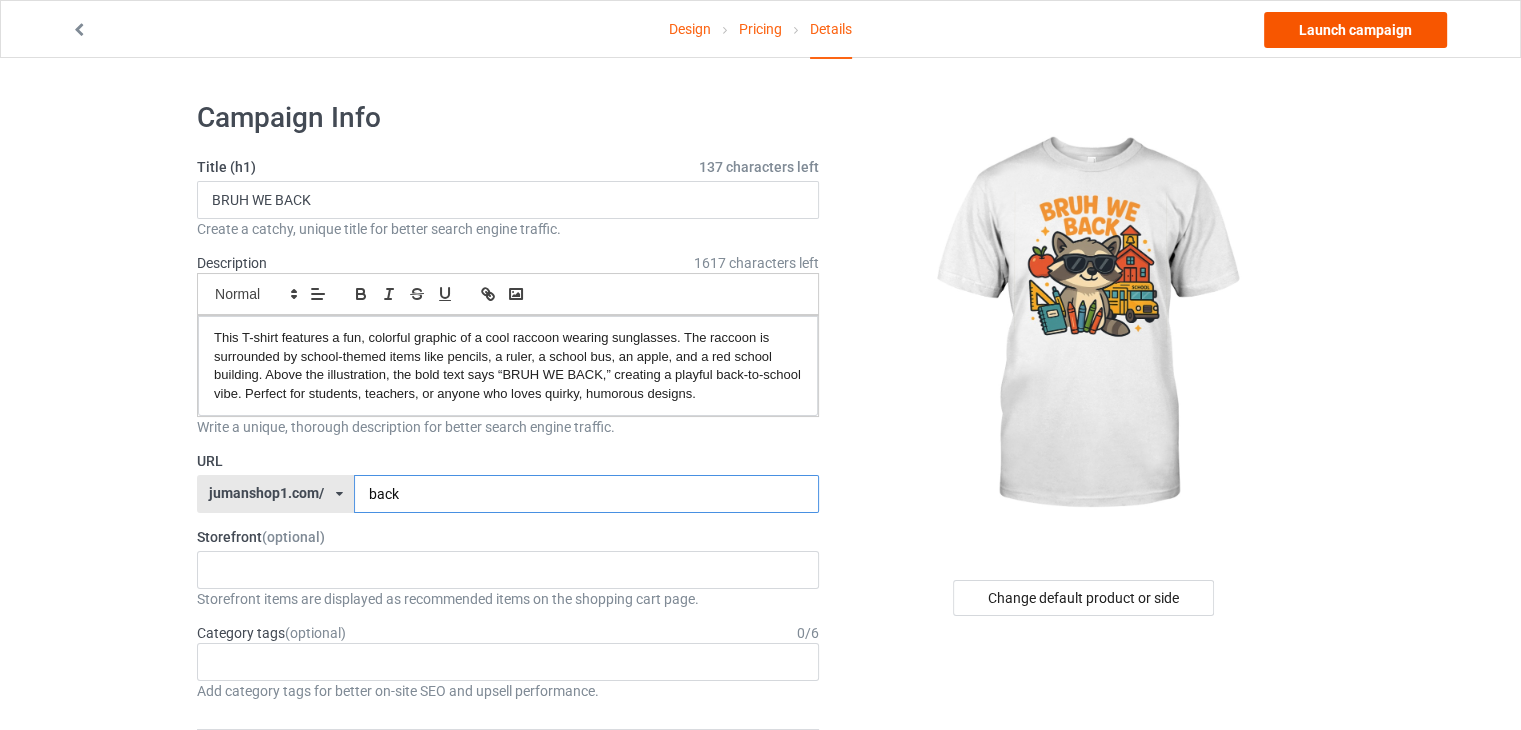 type on "back" 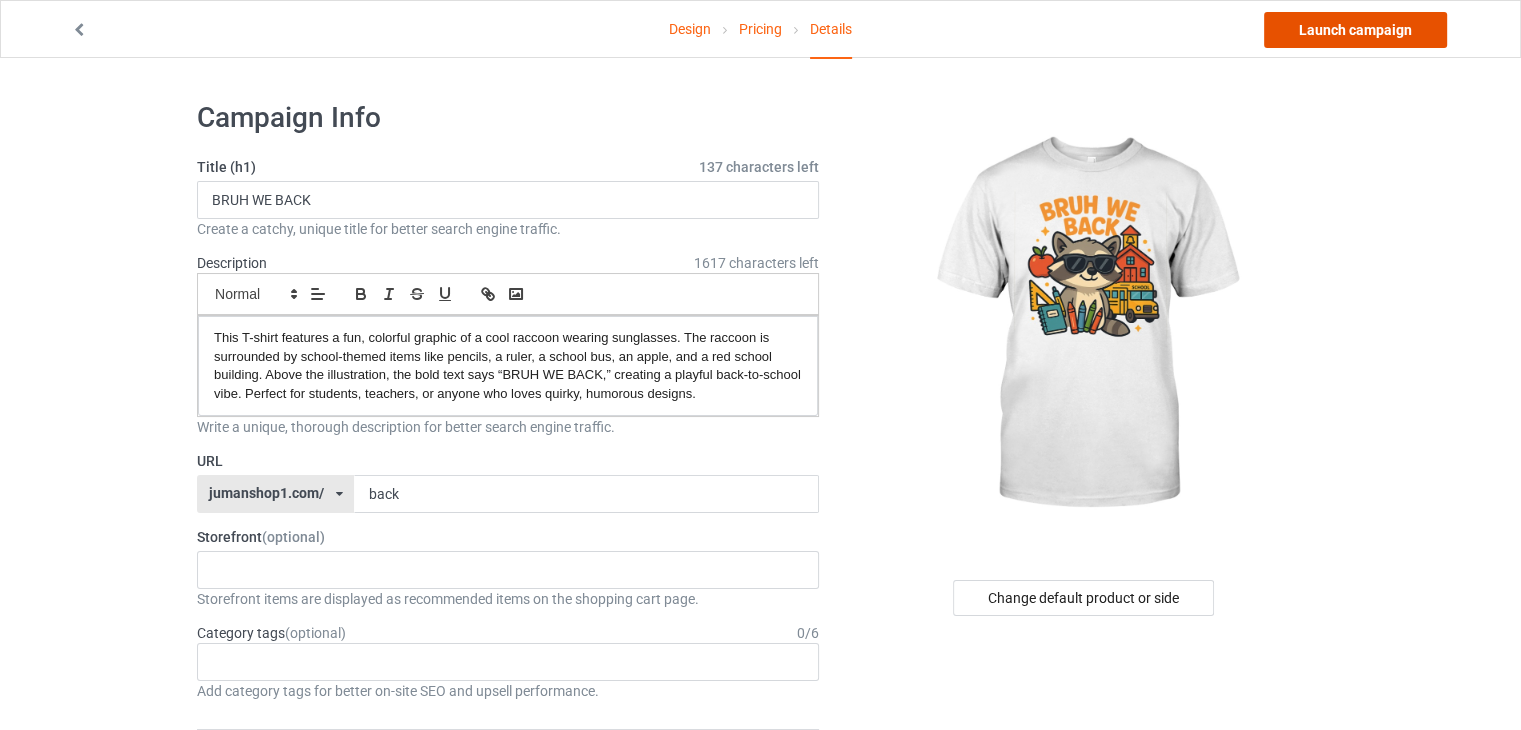 click on "Launch campaign" at bounding box center [1355, 30] 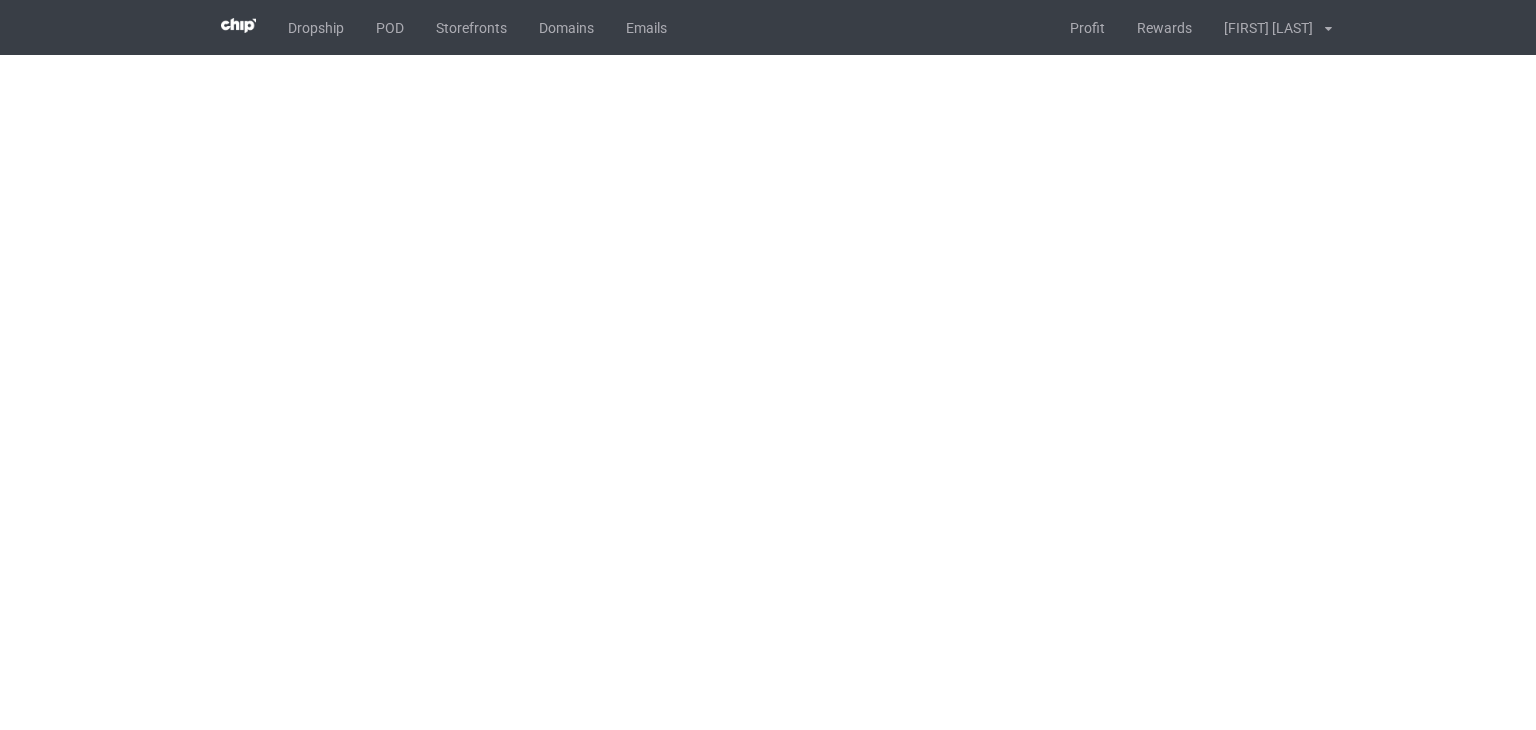 scroll, scrollTop: 0, scrollLeft: 0, axis: both 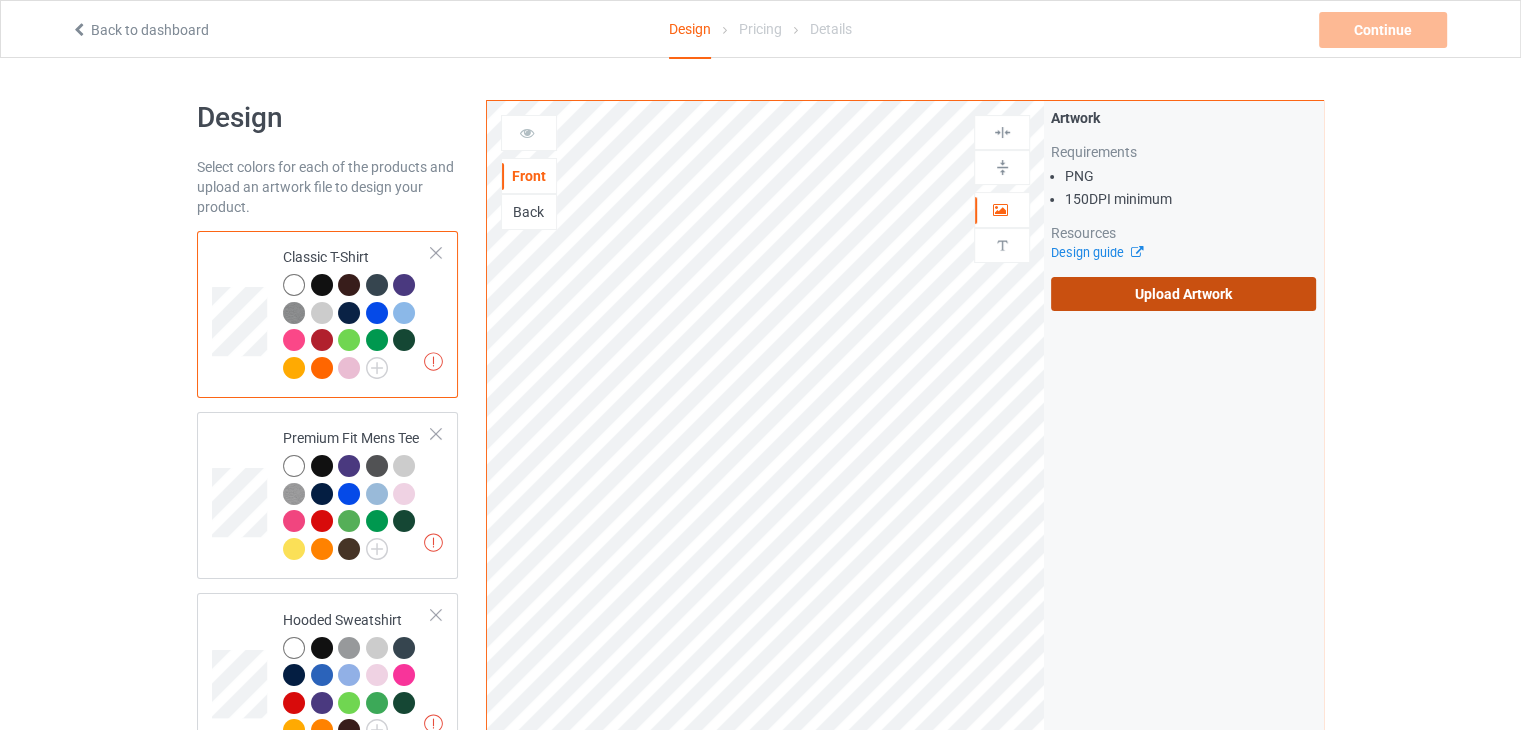 click on "Upload Artwork" at bounding box center (1183, 294) 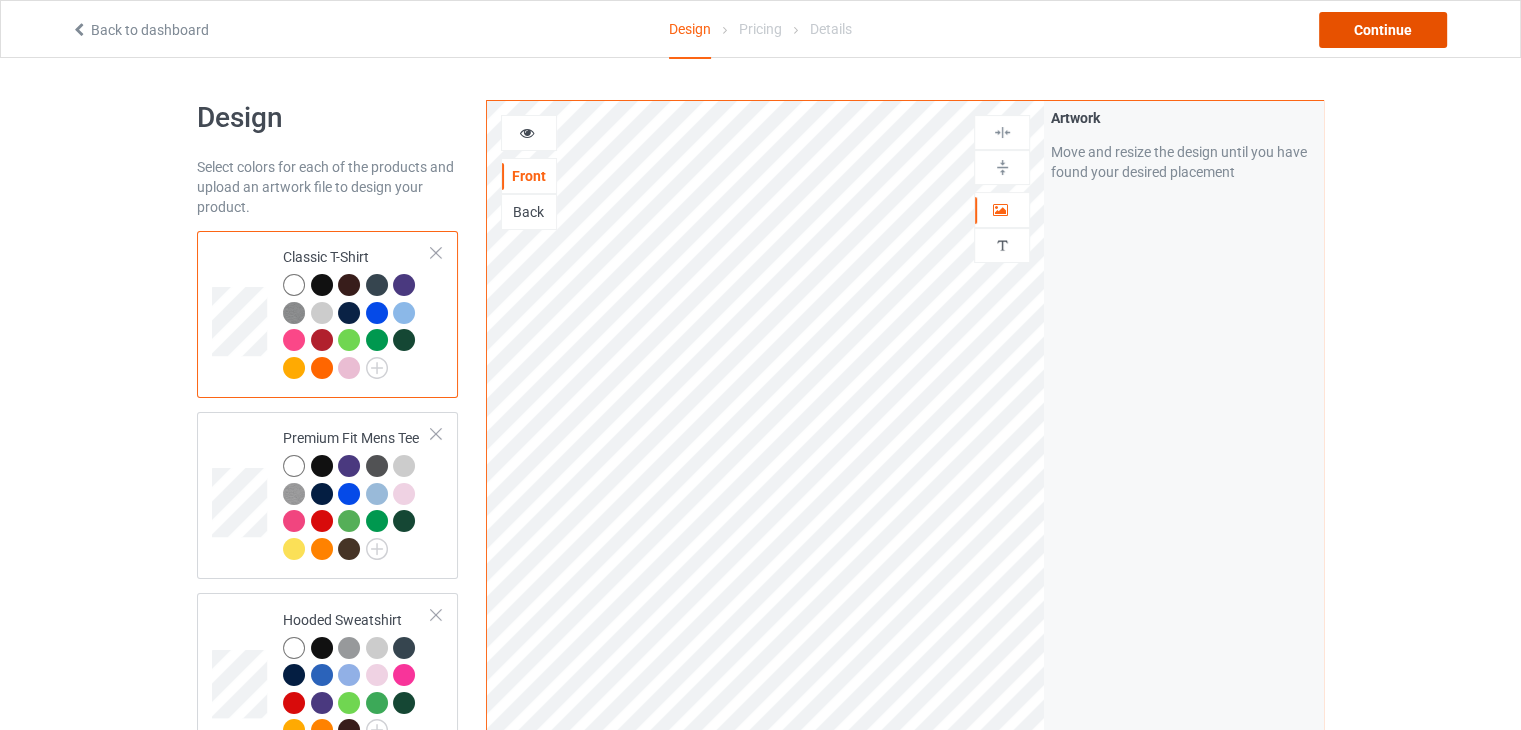 click on "Continue" at bounding box center [1383, 30] 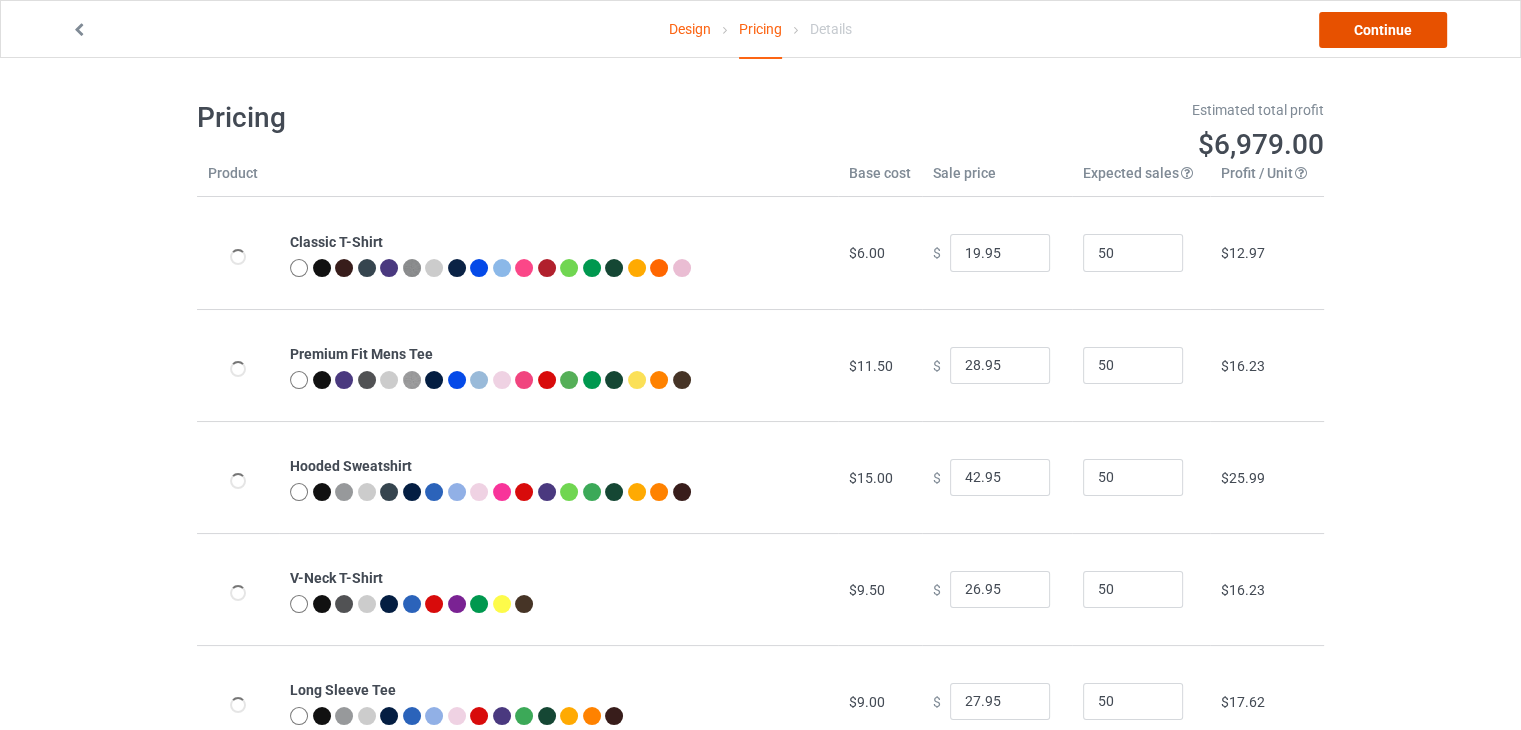 click on "Continue" at bounding box center [1383, 30] 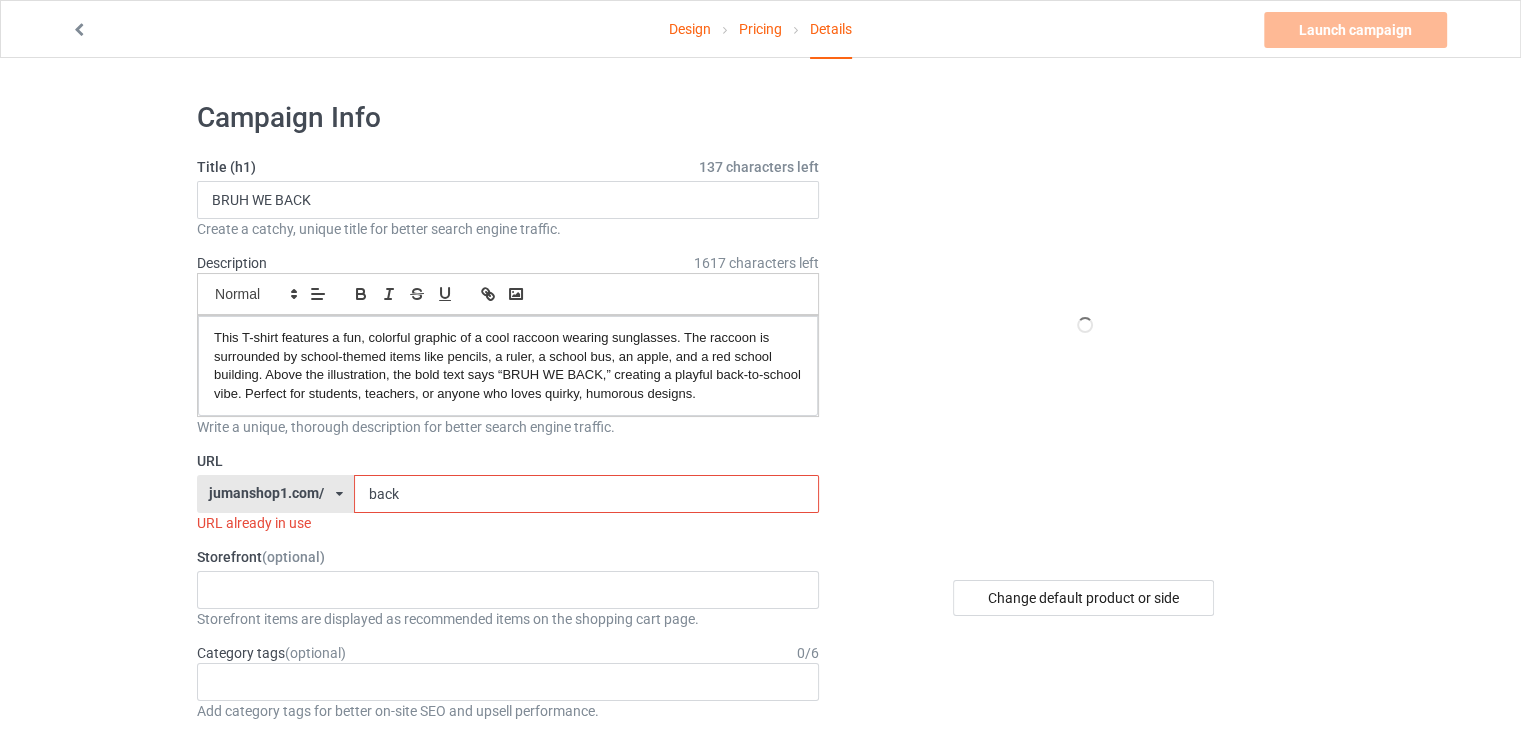click on "back" at bounding box center (586, 494) 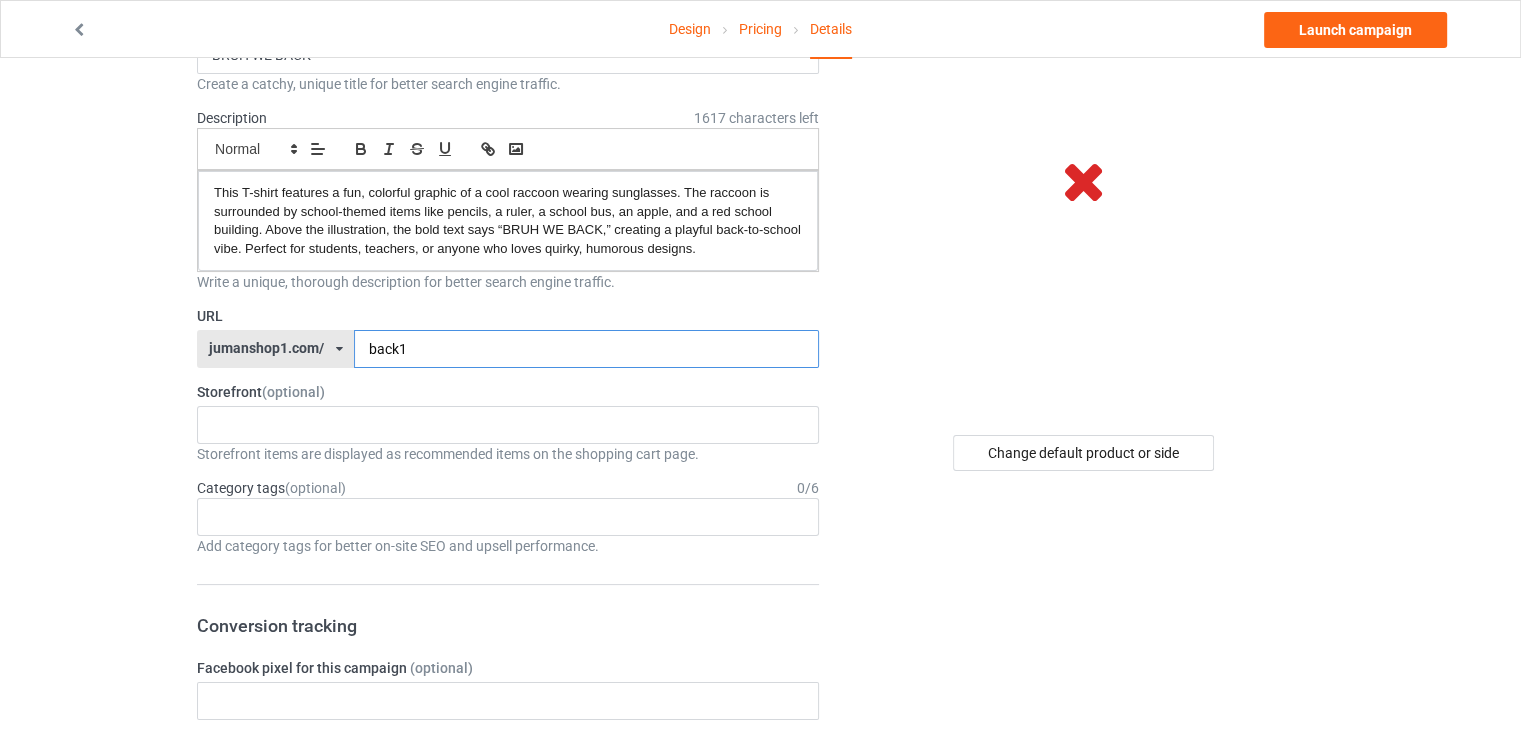 scroll, scrollTop: 0, scrollLeft: 0, axis: both 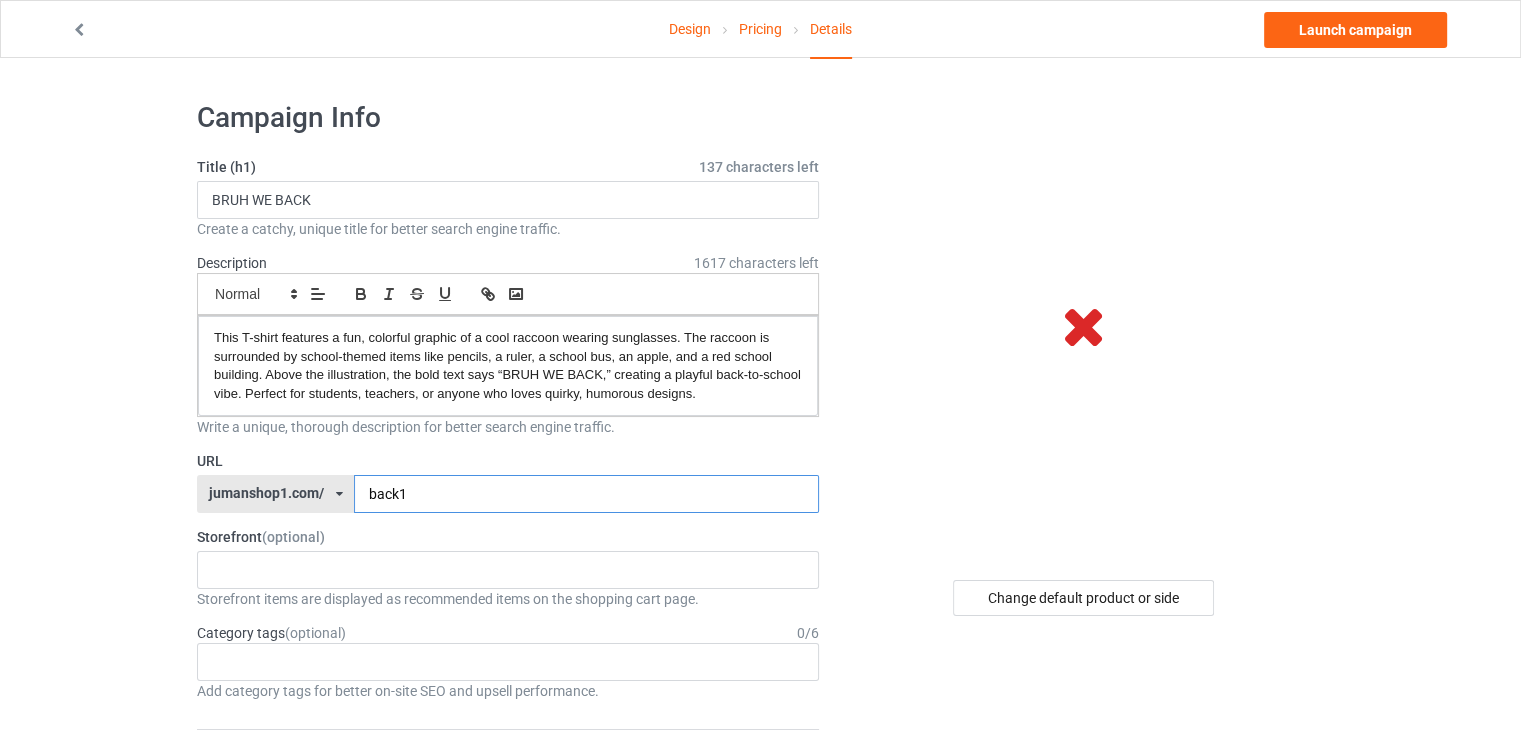 type on "back1" 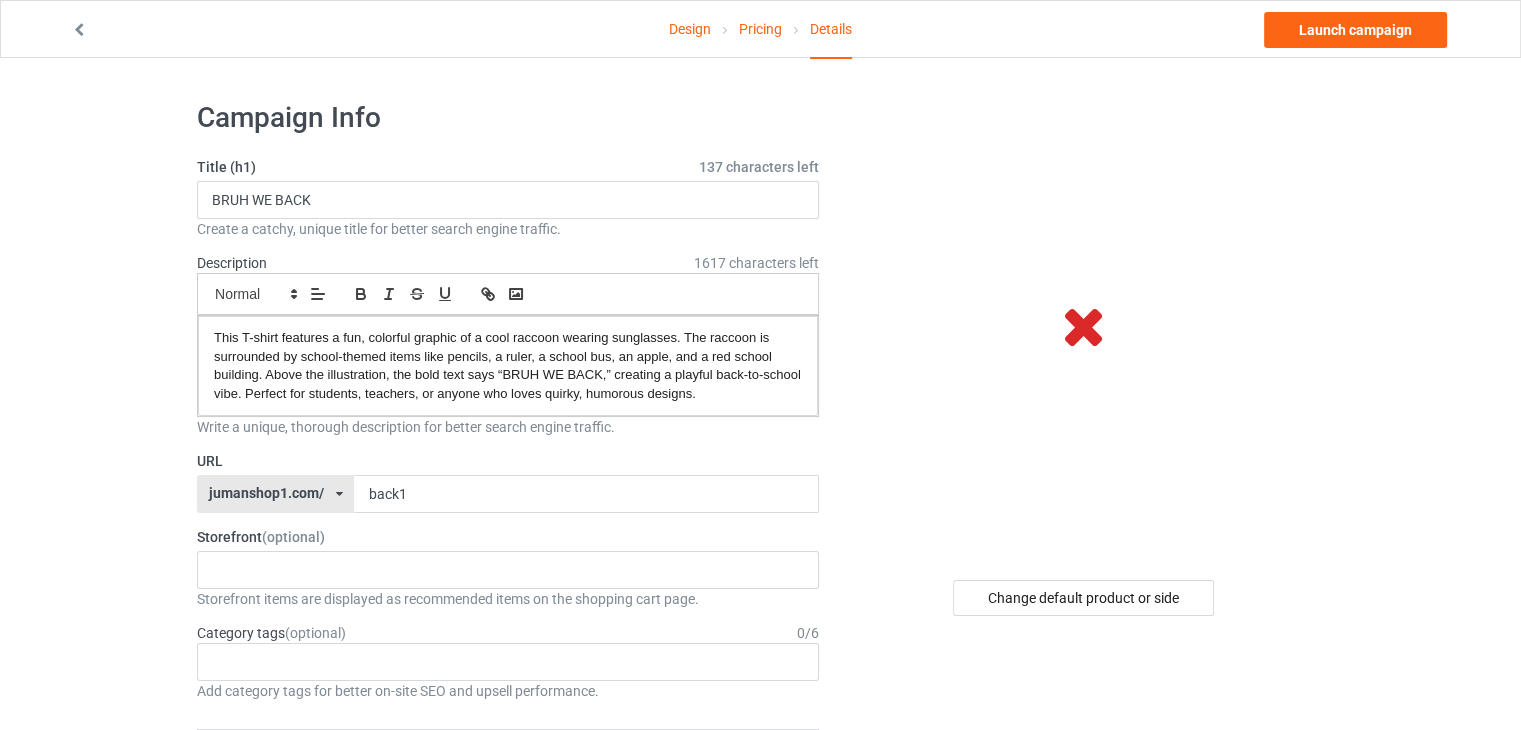 click at bounding box center [1085, 325] 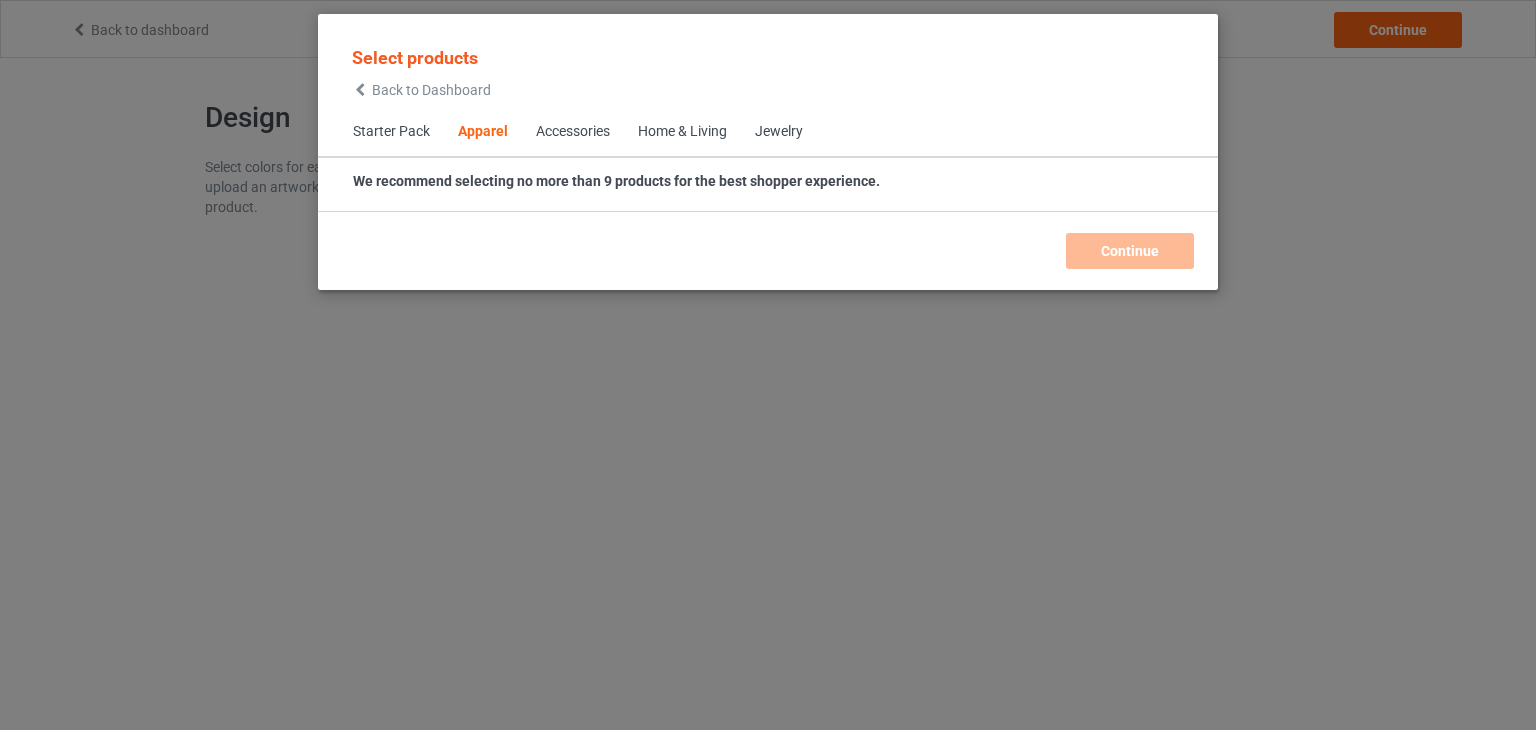 scroll, scrollTop: 0, scrollLeft: 0, axis: both 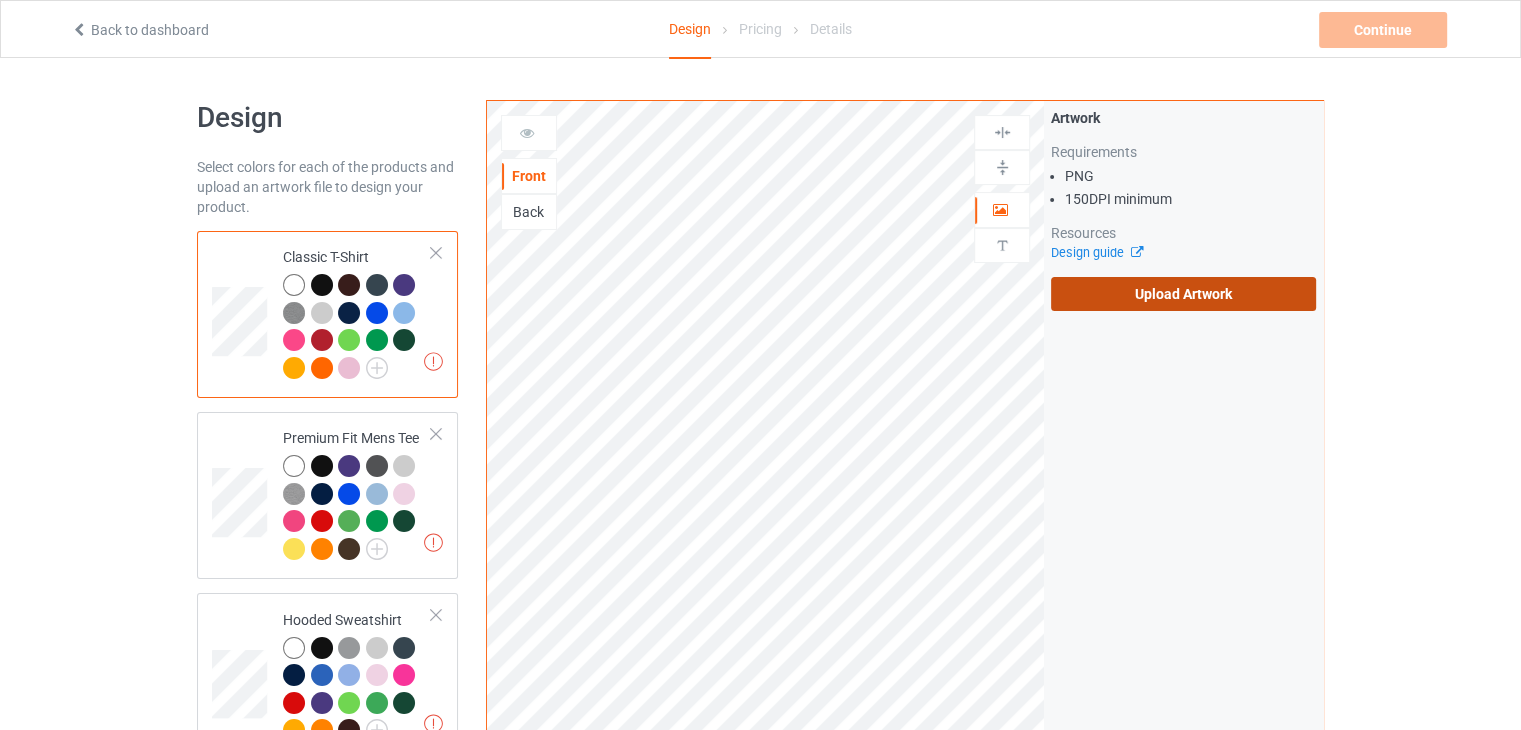 click on "Upload Artwork" at bounding box center (1183, 294) 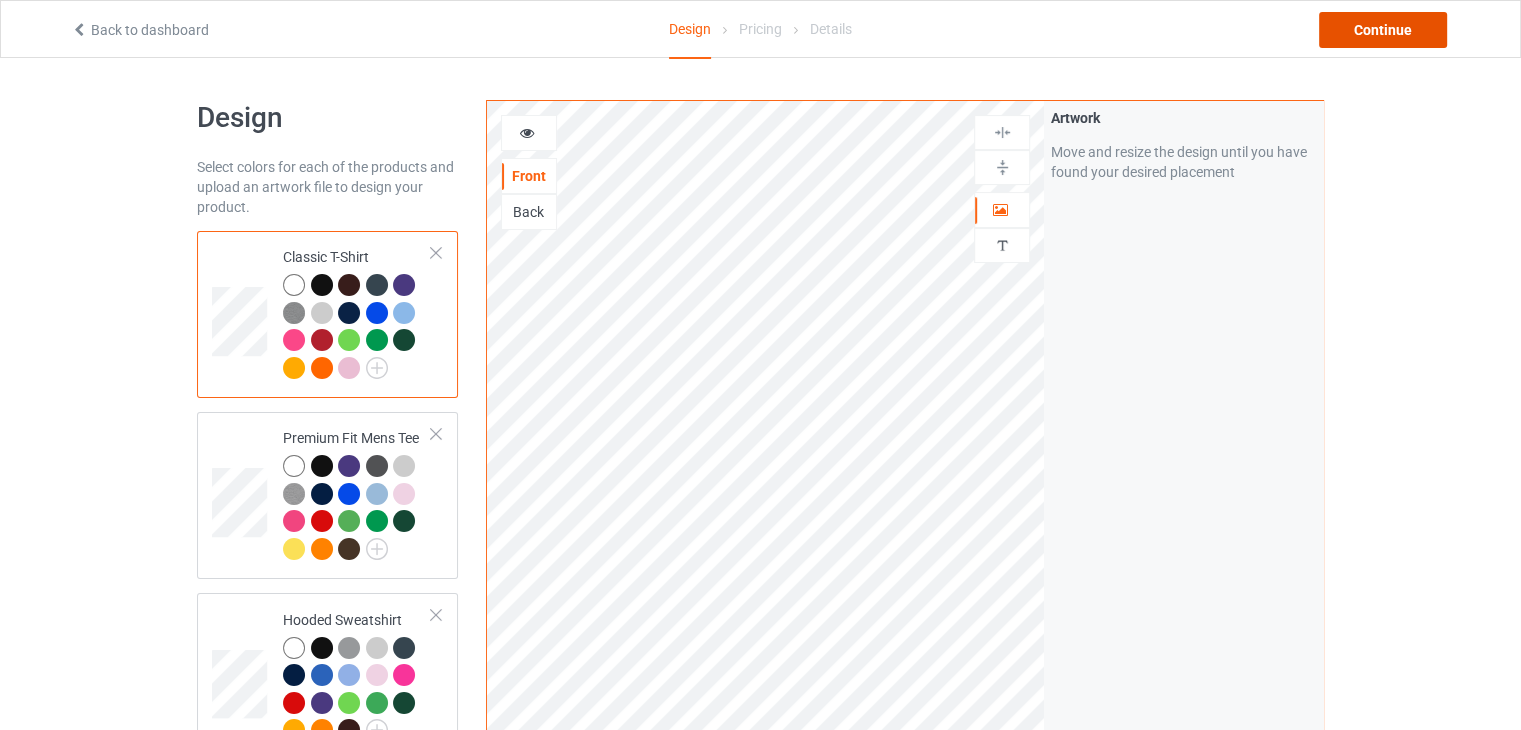 click on "Continue" at bounding box center [1383, 30] 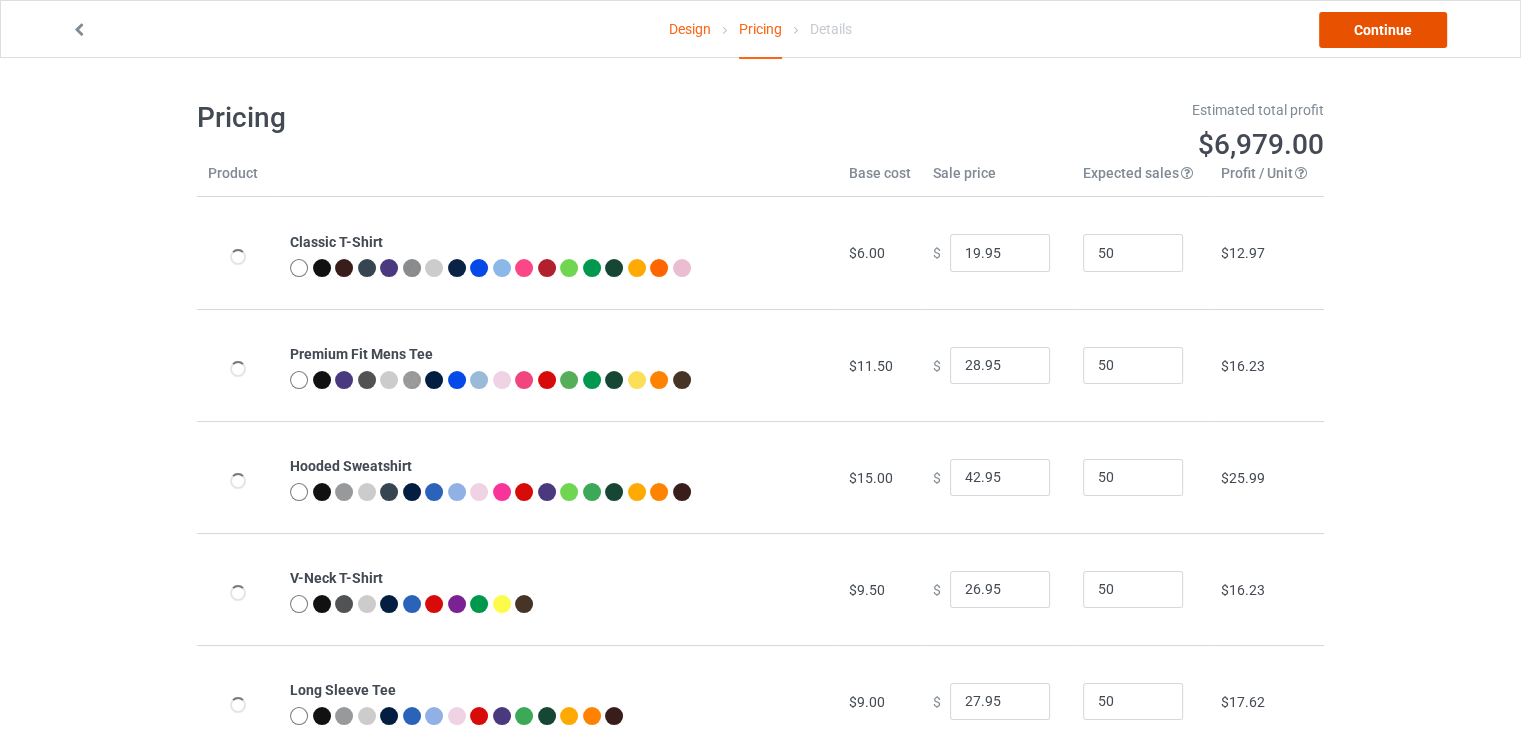 click on "Continue" at bounding box center (1383, 30) 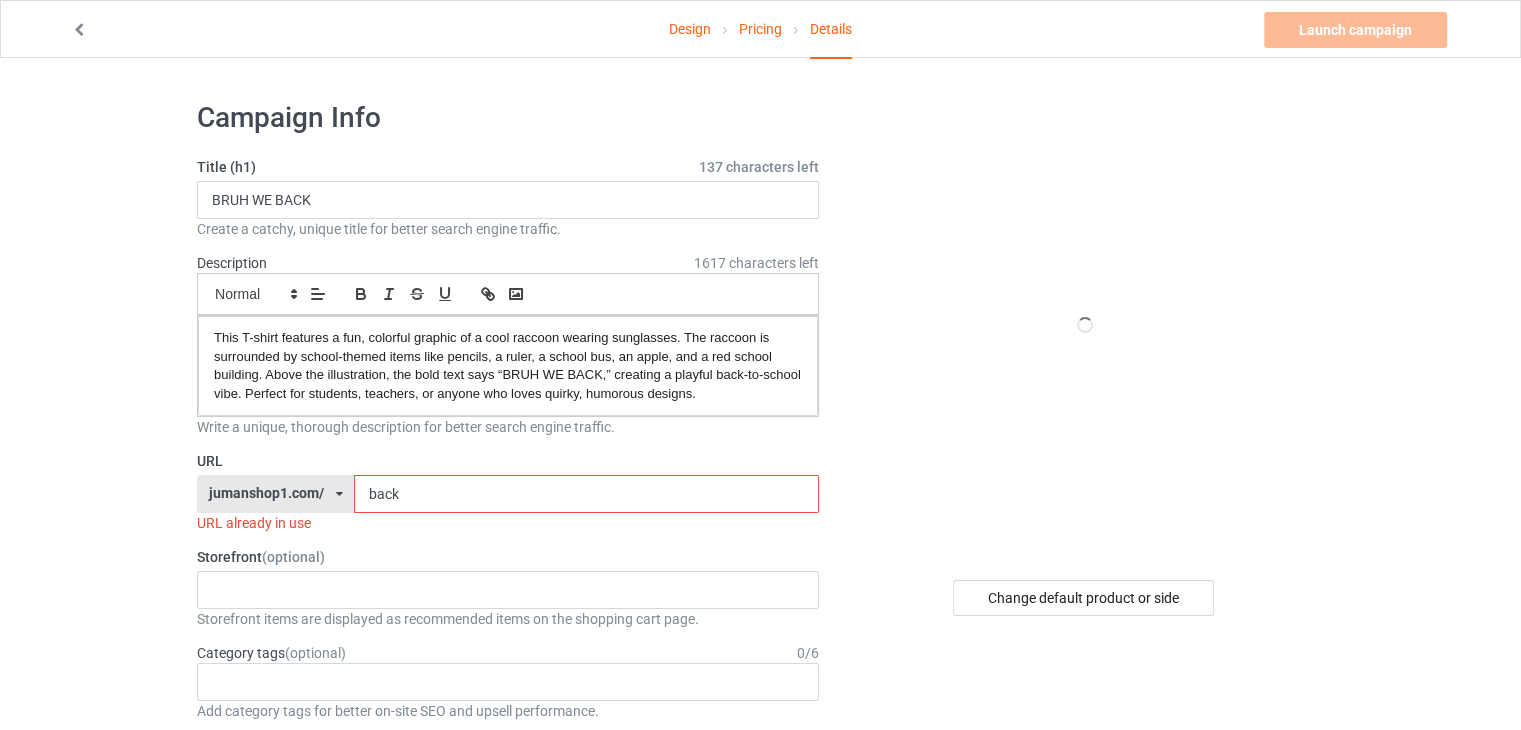 click on "back" at bounding box center [586, 494] 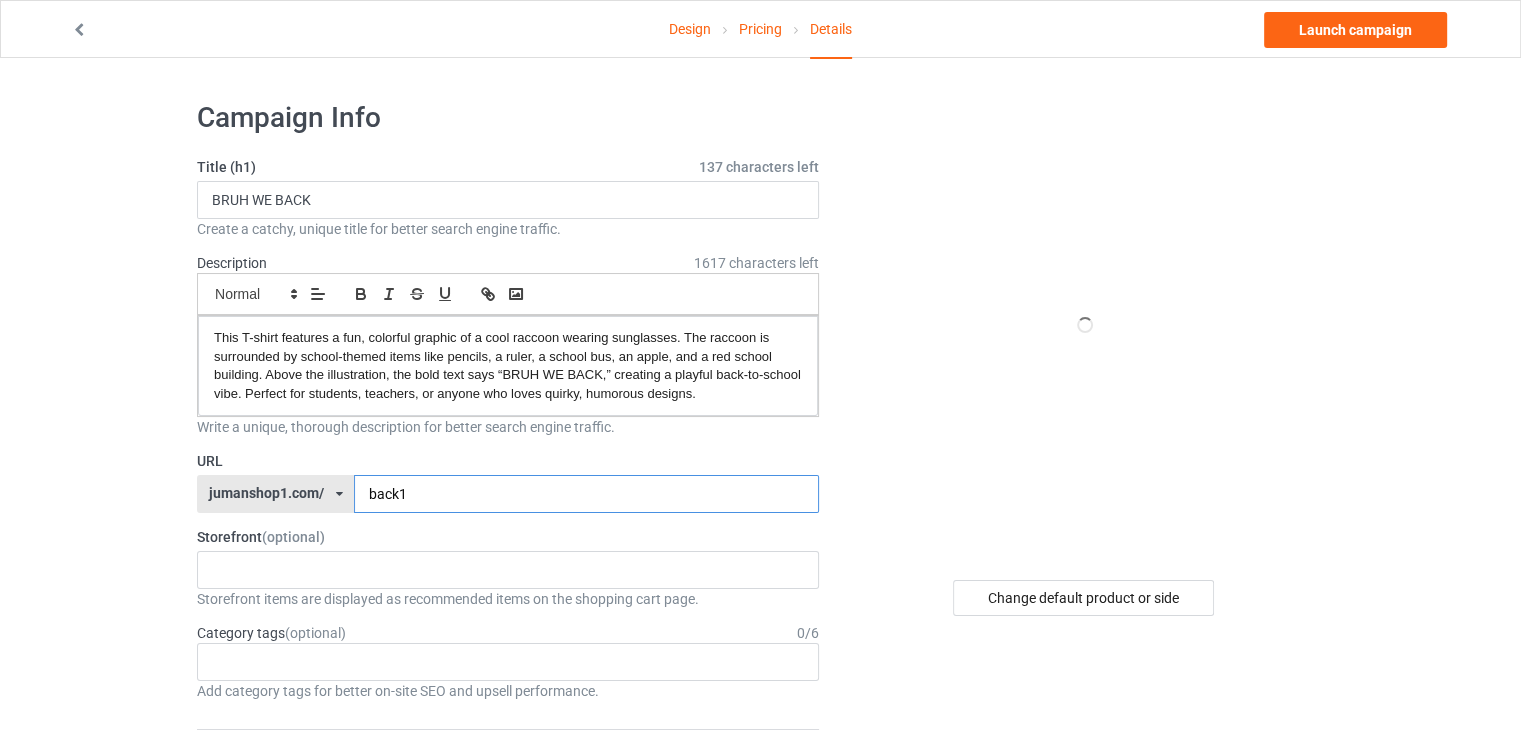 type on "back1" 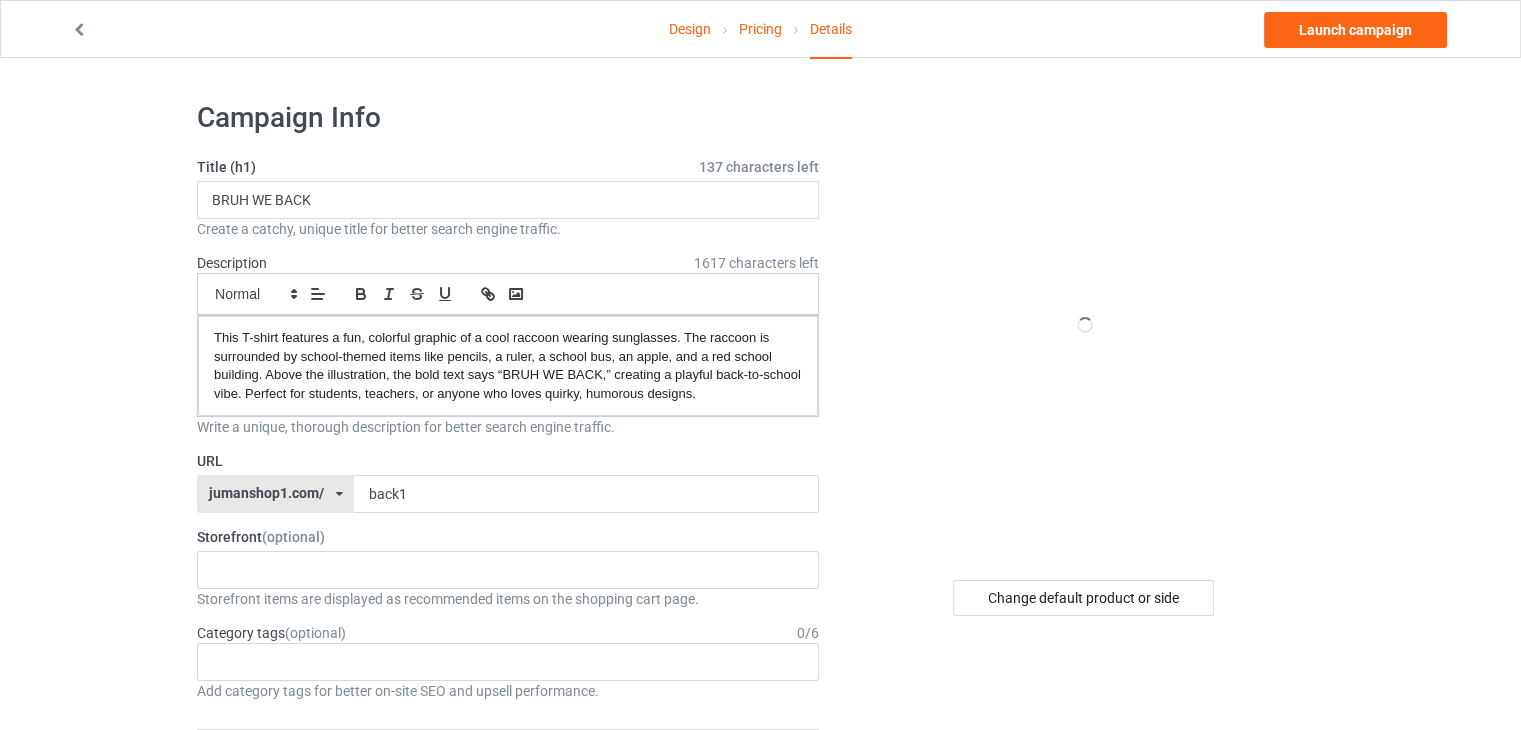 click on "Change default product or side" at bounding box center [1085, 1102] 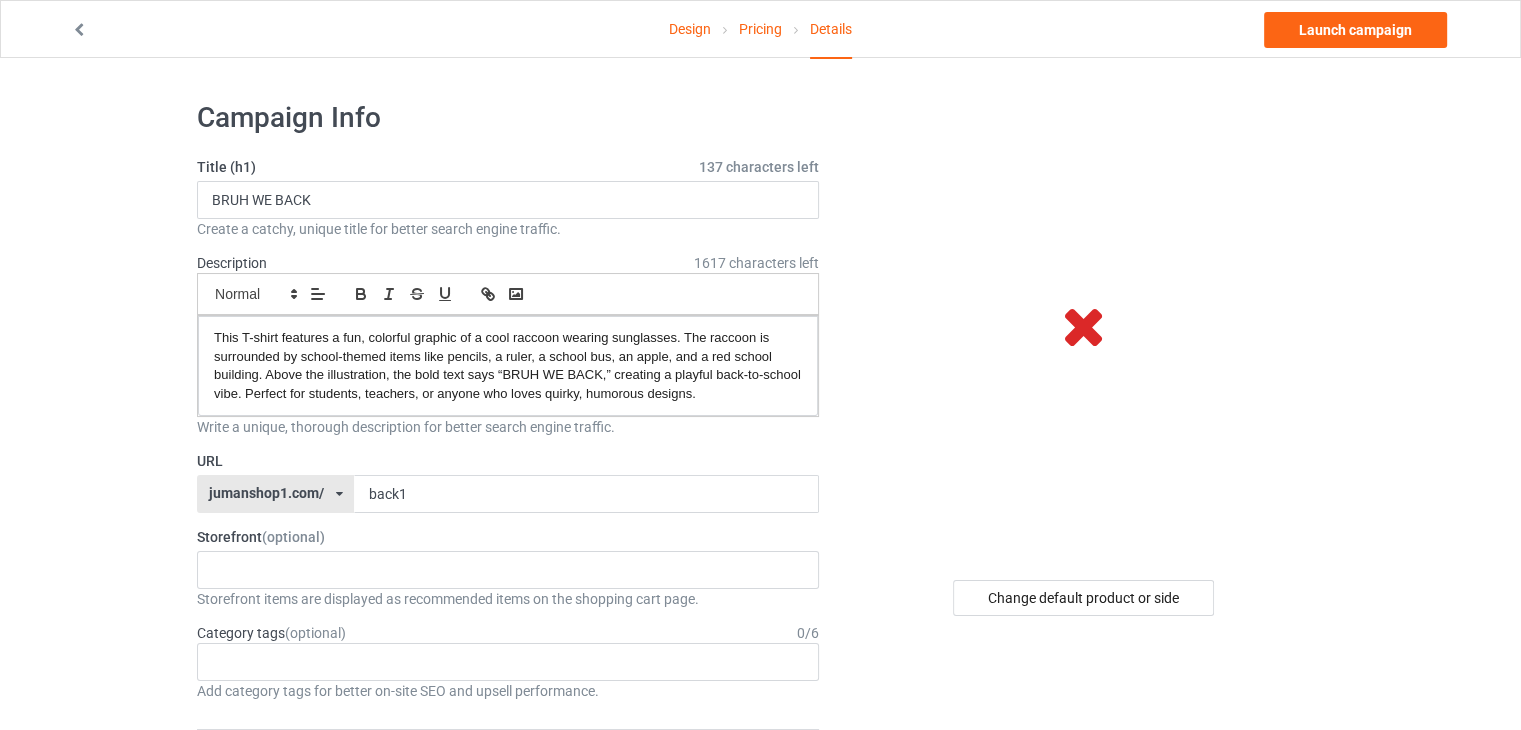 click at bounding box center (1084, 325) 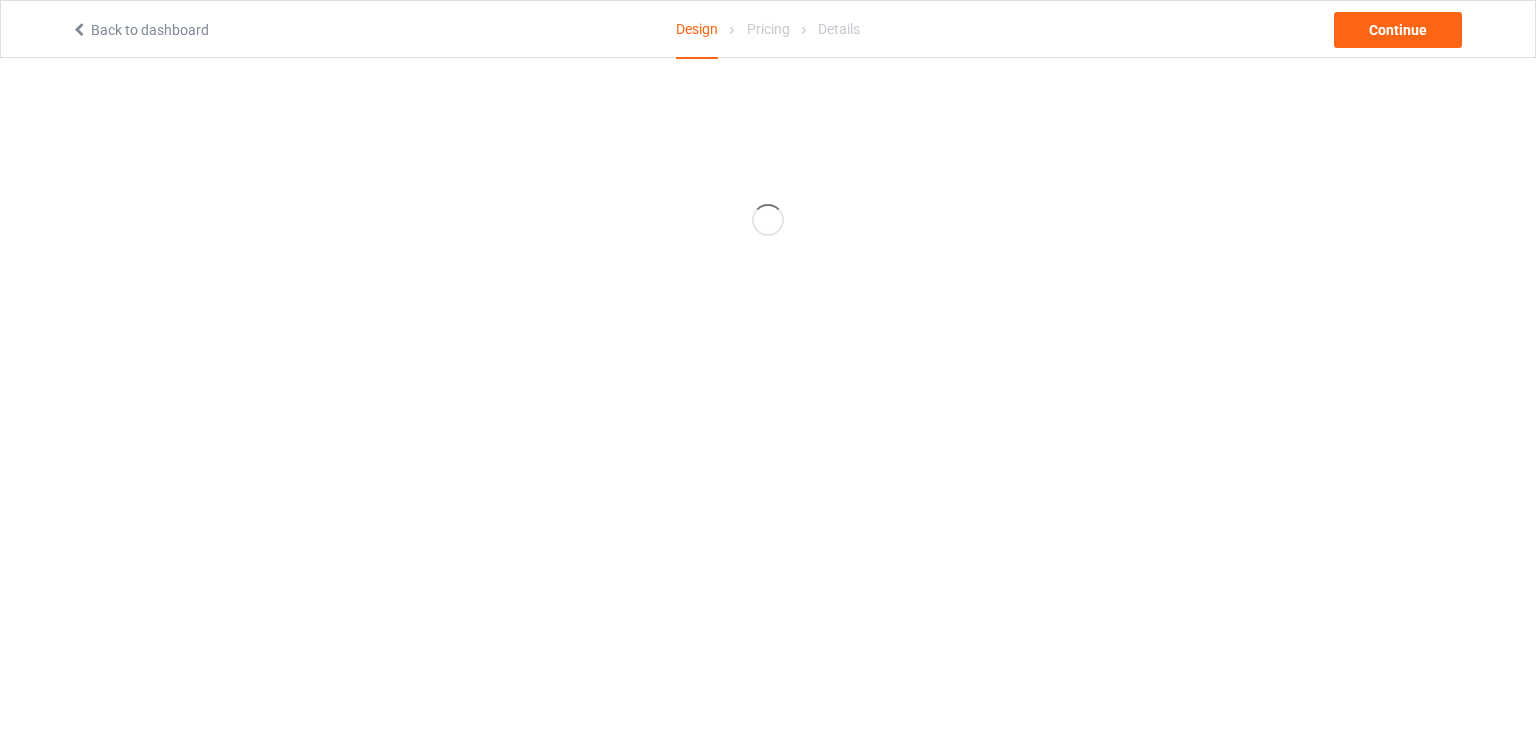 scroll, scrollTop: 0, scrollLeft: 0, axis: both 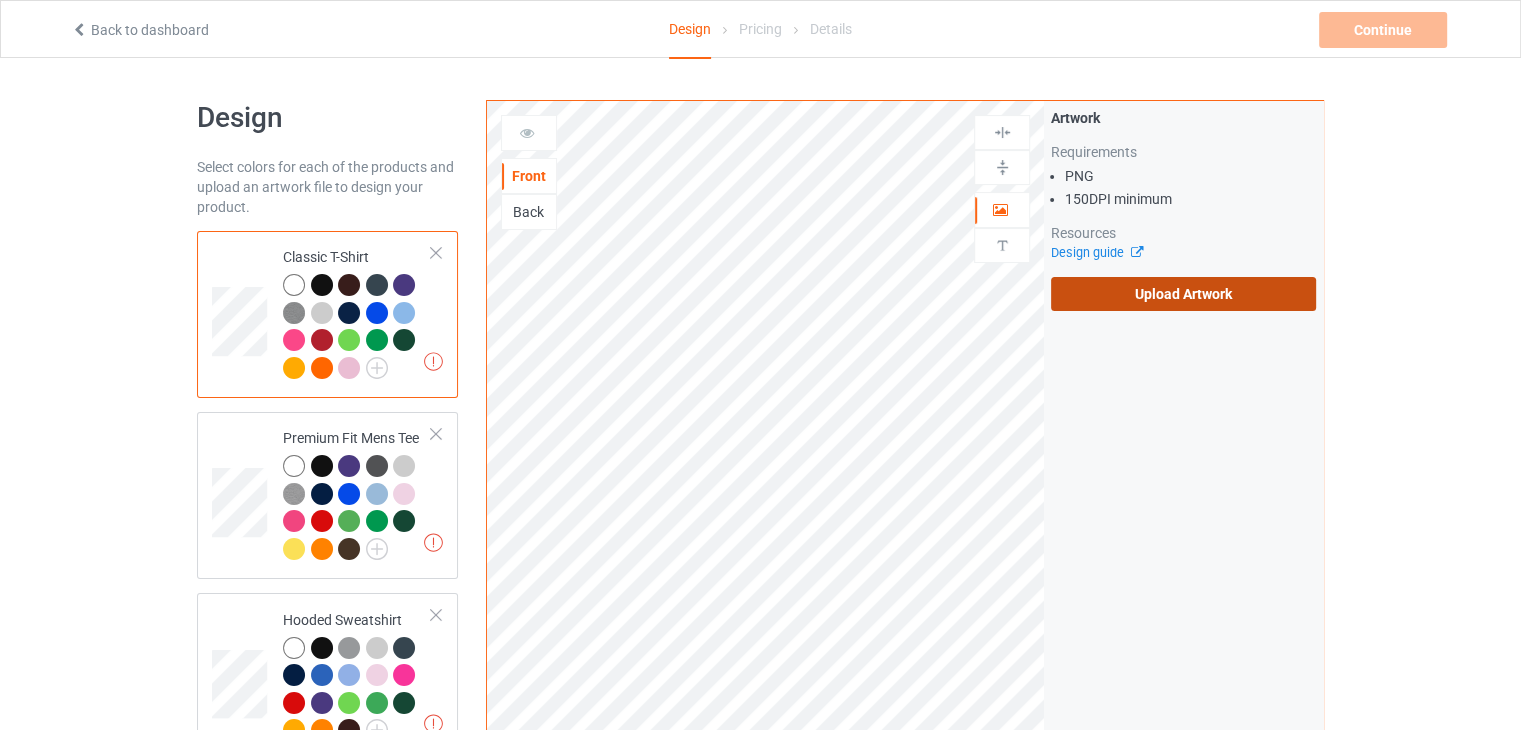 click on "Upload Artwork" at bounding box center [1183, 294] 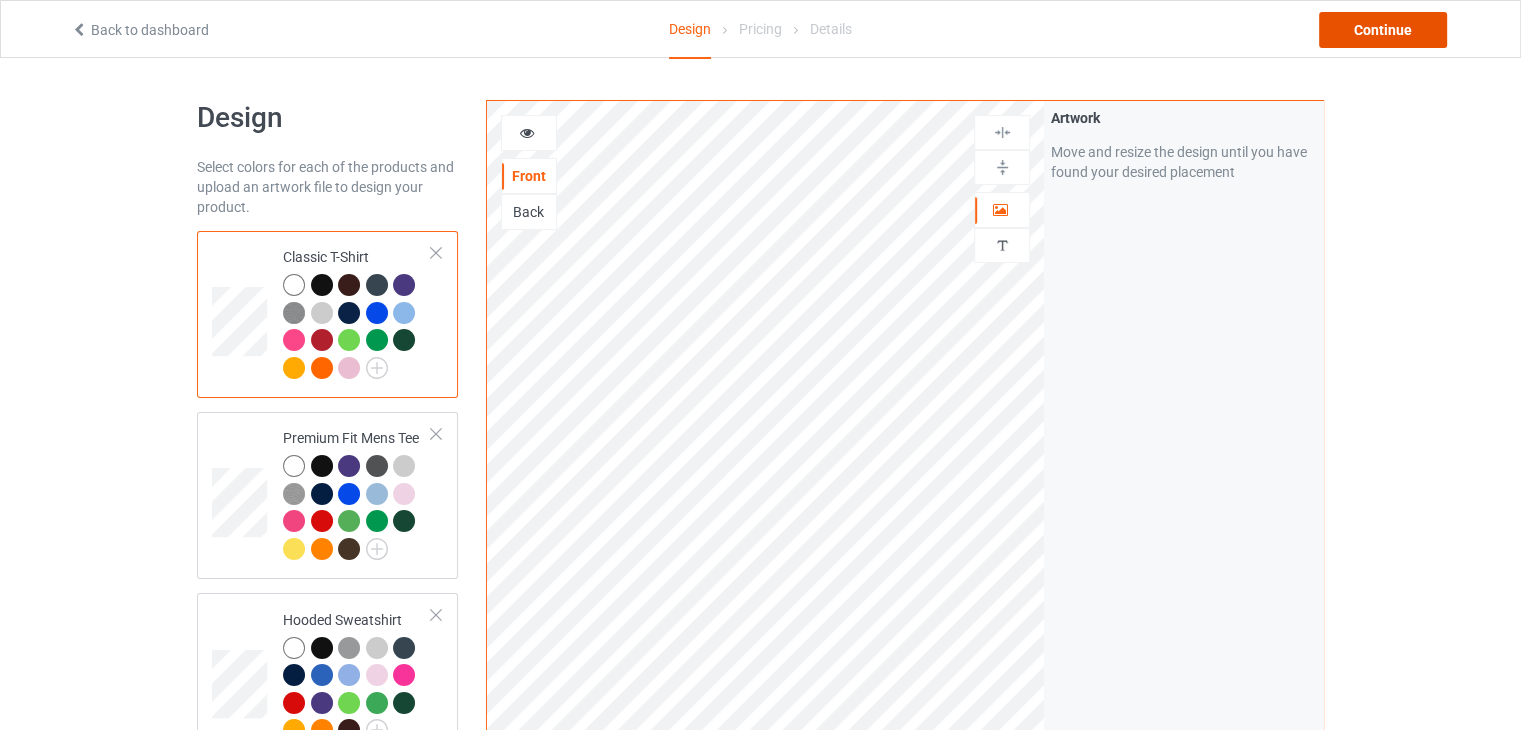 click on "Continue" at bounding box center (1383, 30) 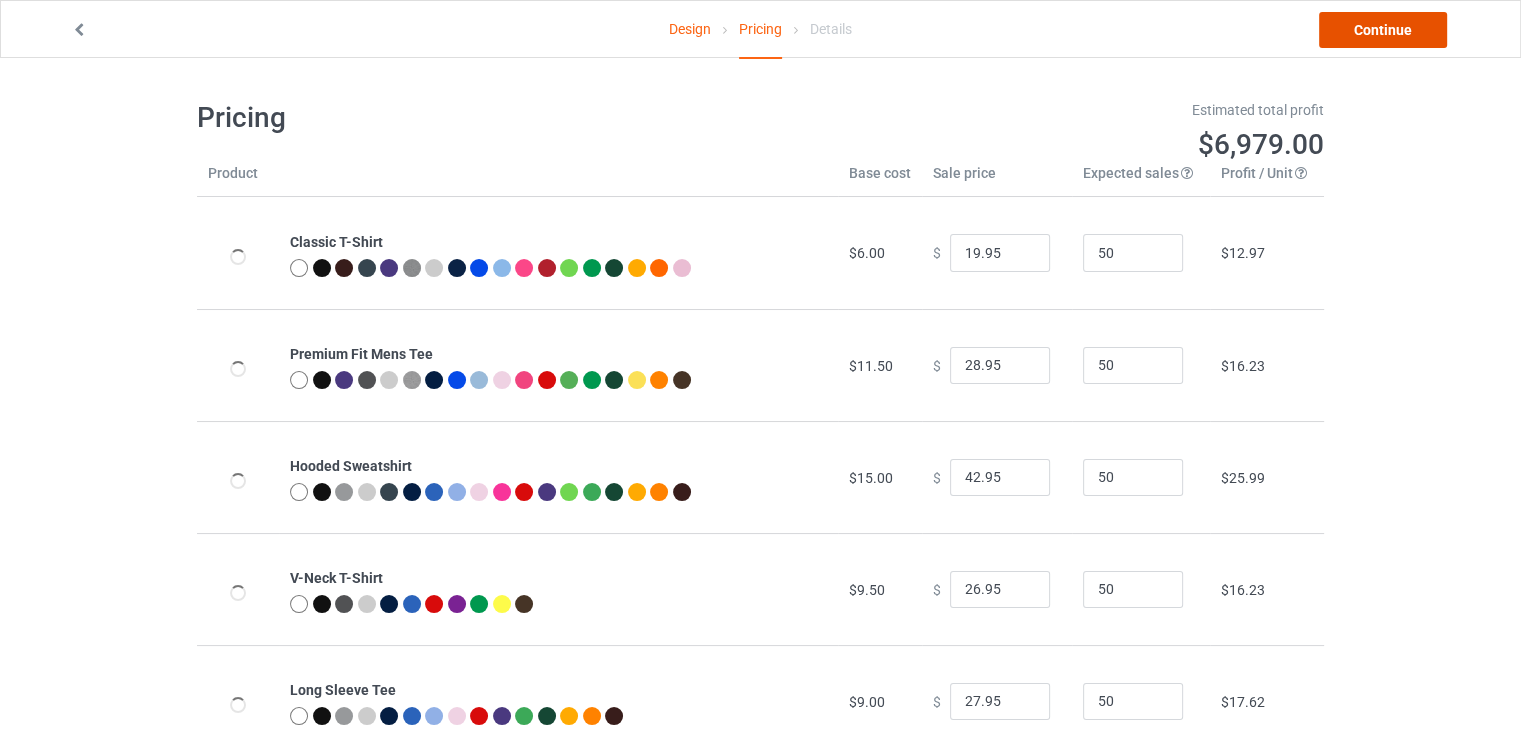 click on "Continue" at bounding box center [1383, 30] 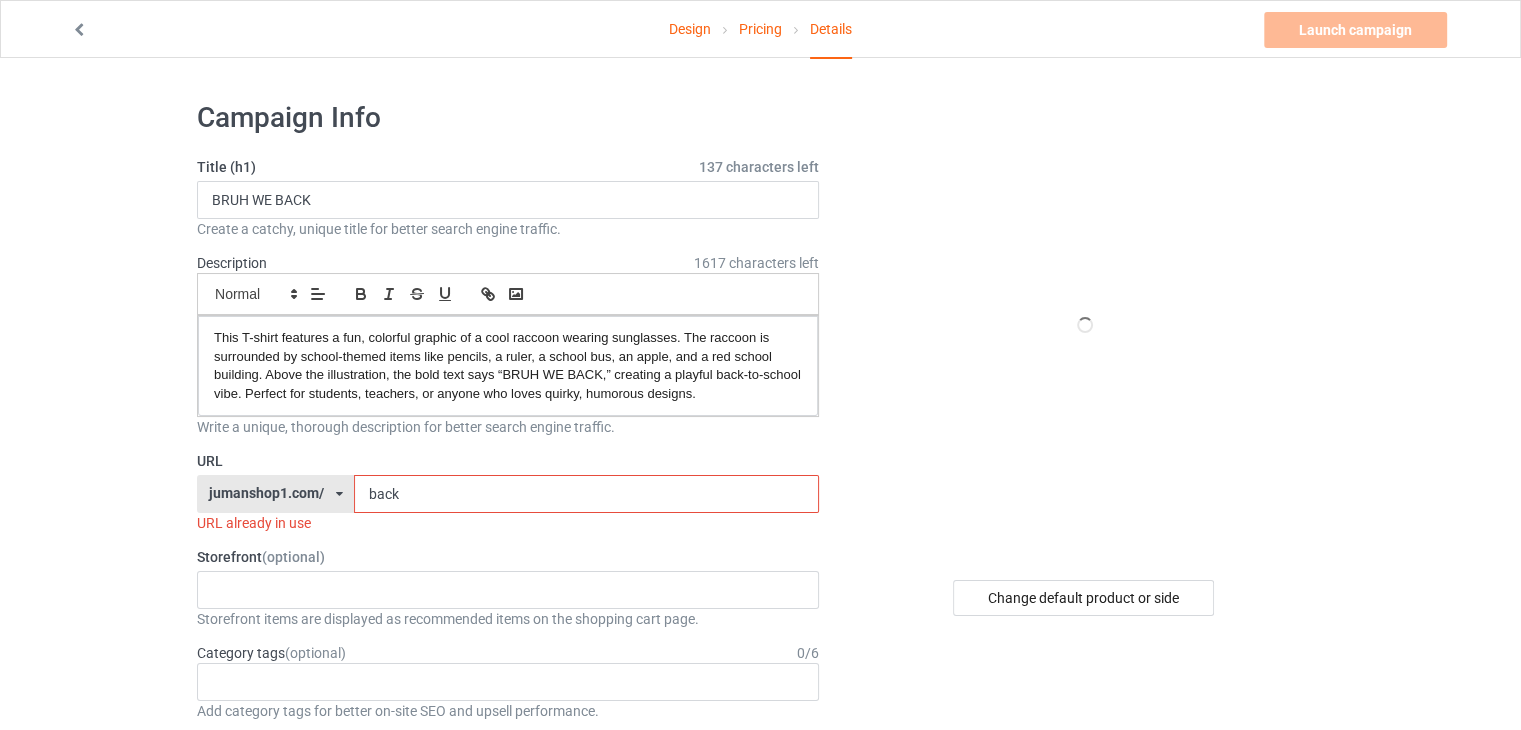 click on "back" at bounding box center (586, 494) 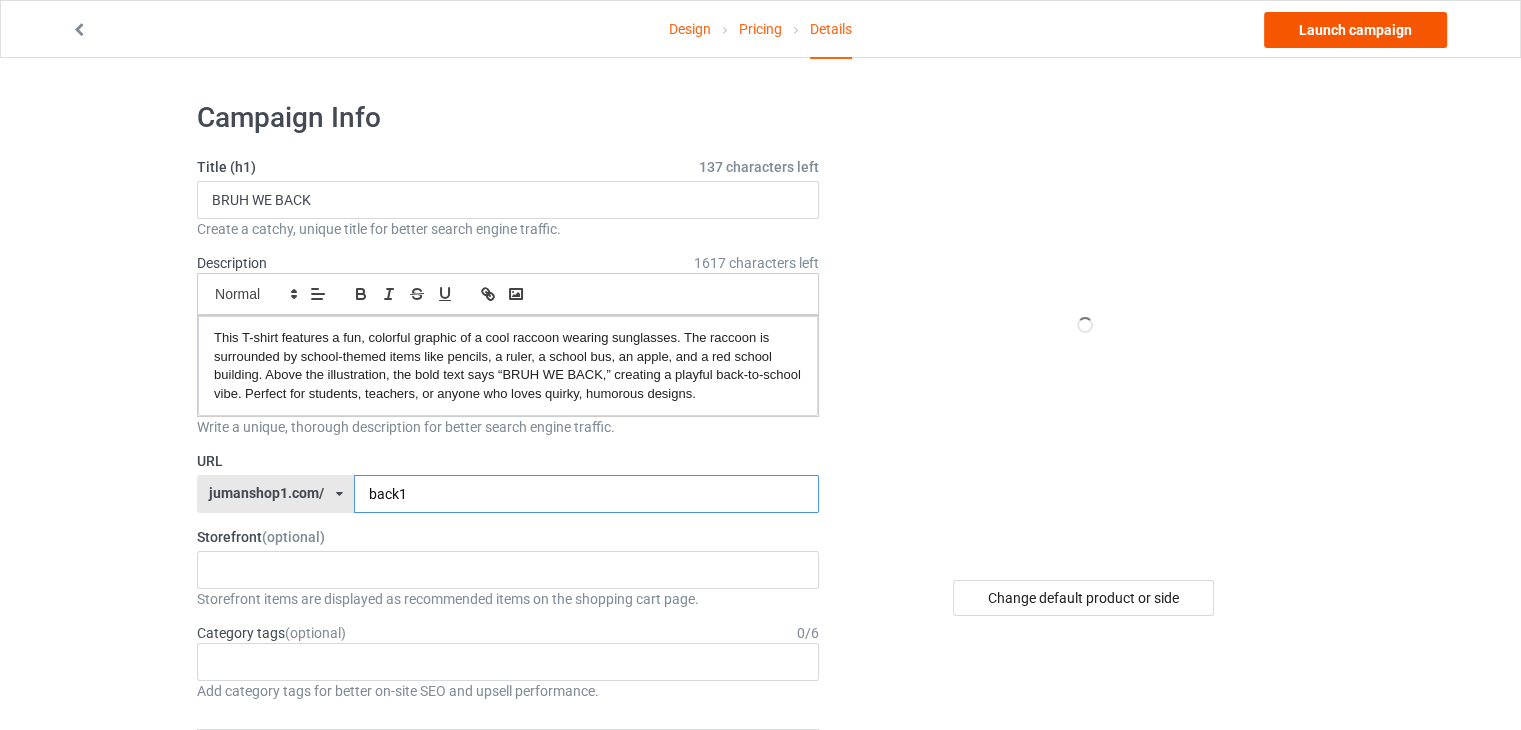 type on "back1" 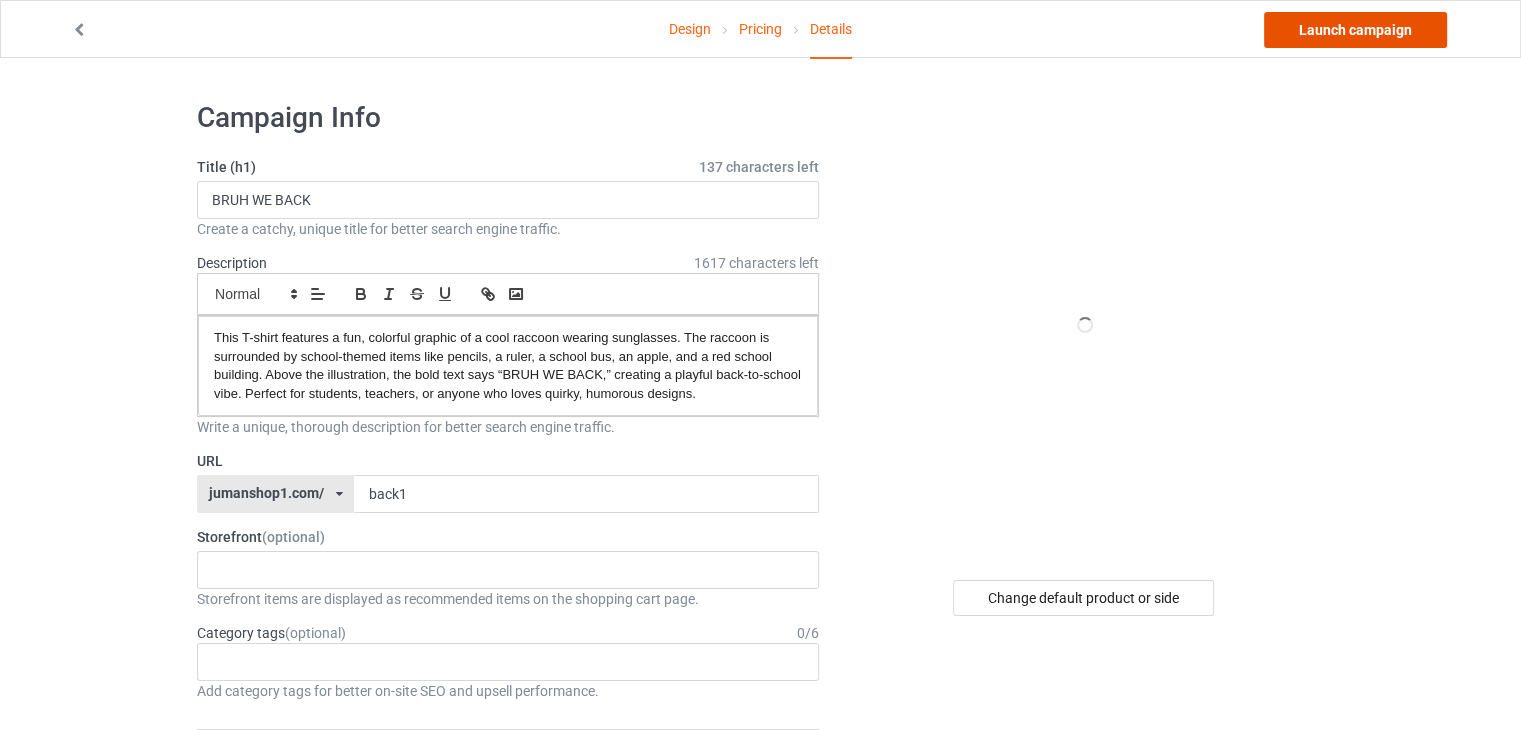 click on "Launch campaign" at bounding box center [1355, 30] 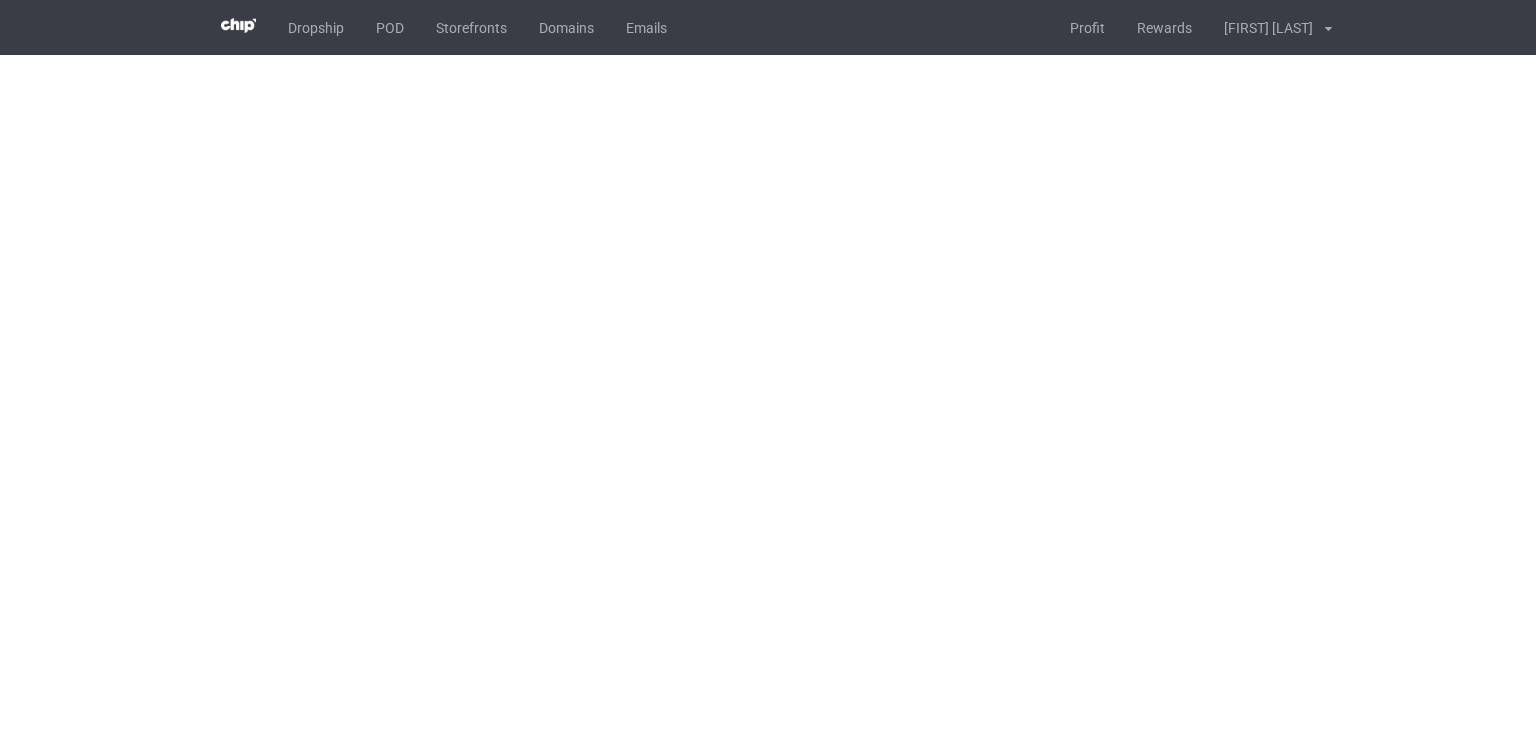 scroll, scrollTop: 0, scrollLeft: 0, axis: both 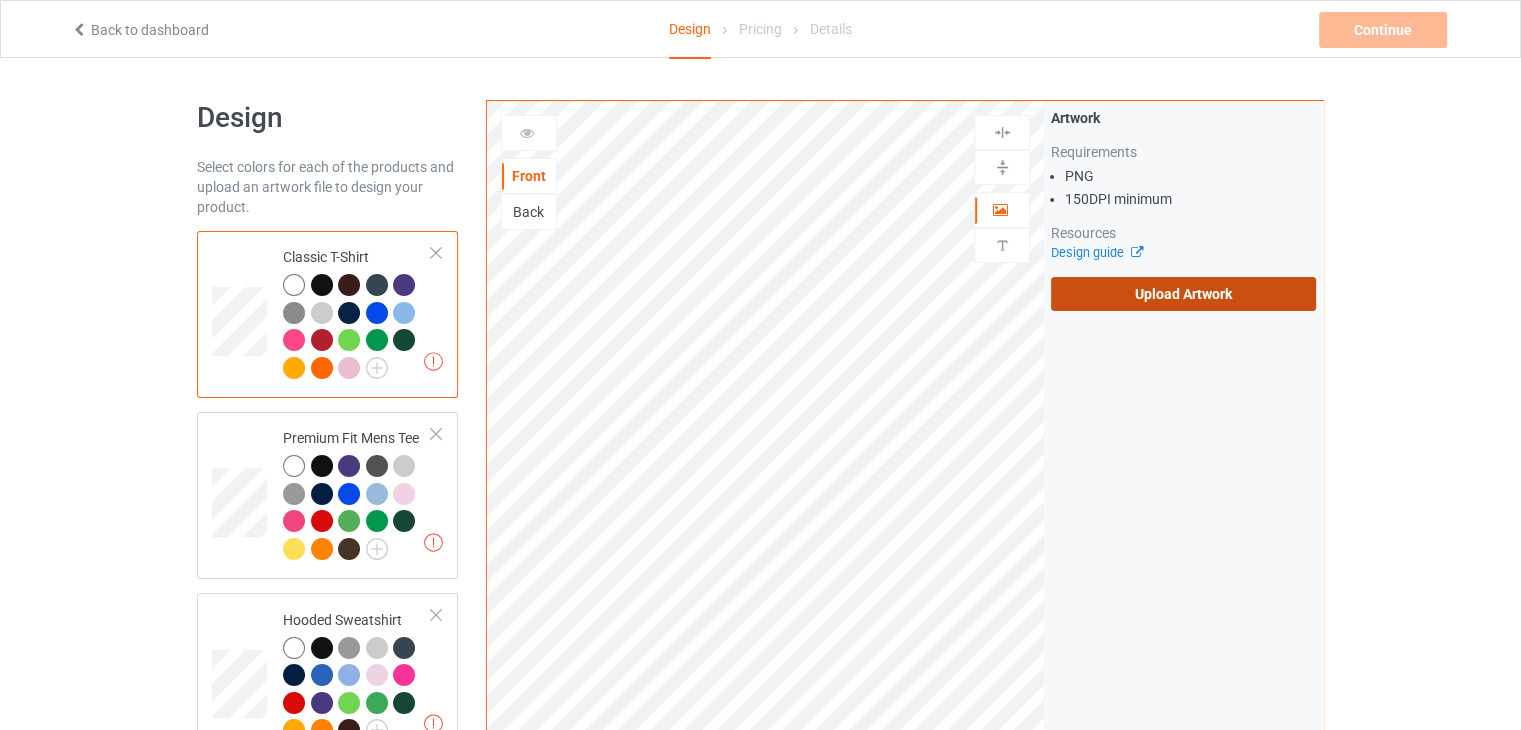 click on "Upload Artwork" at bounding box center (1183, 294) 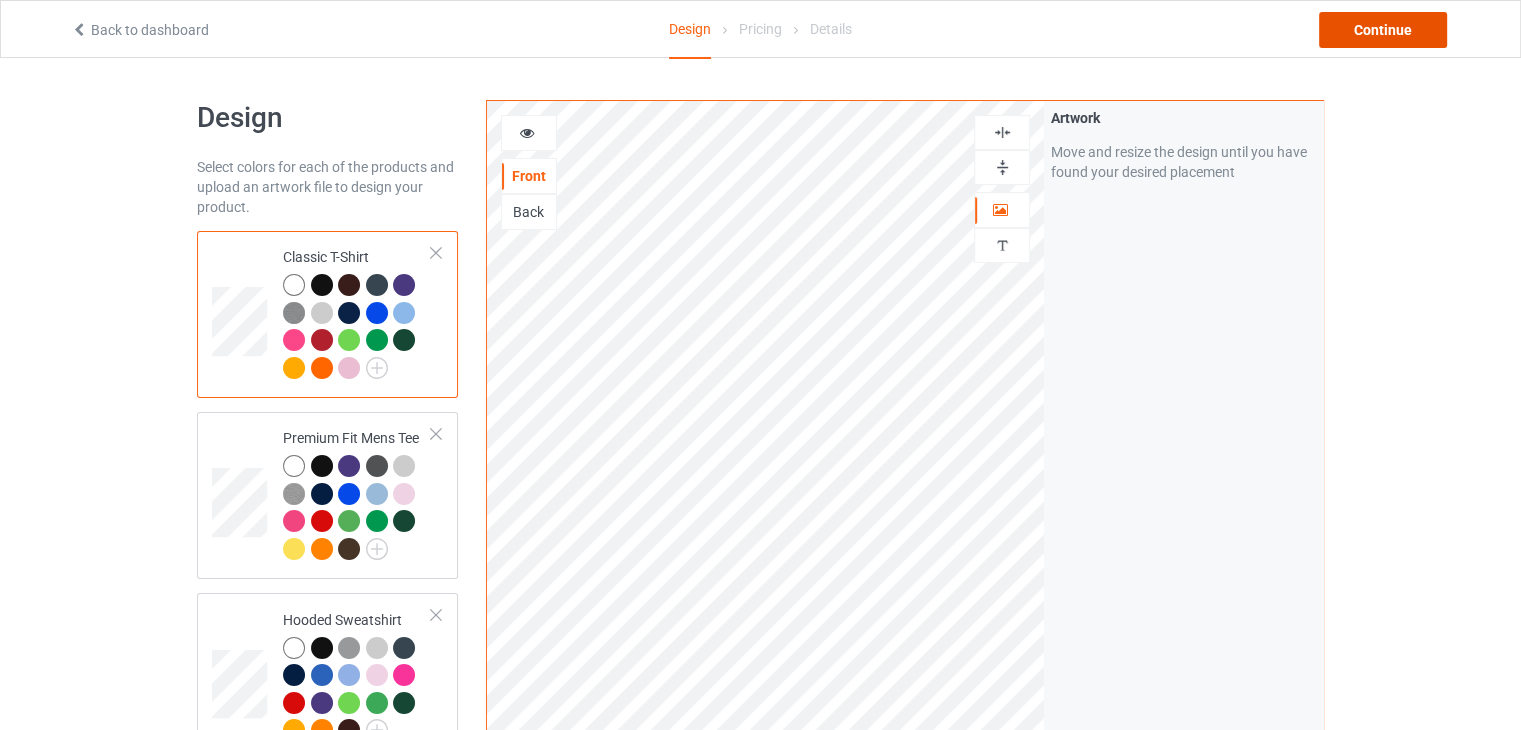 click on "Continue" at bounding box center [1383, 30] 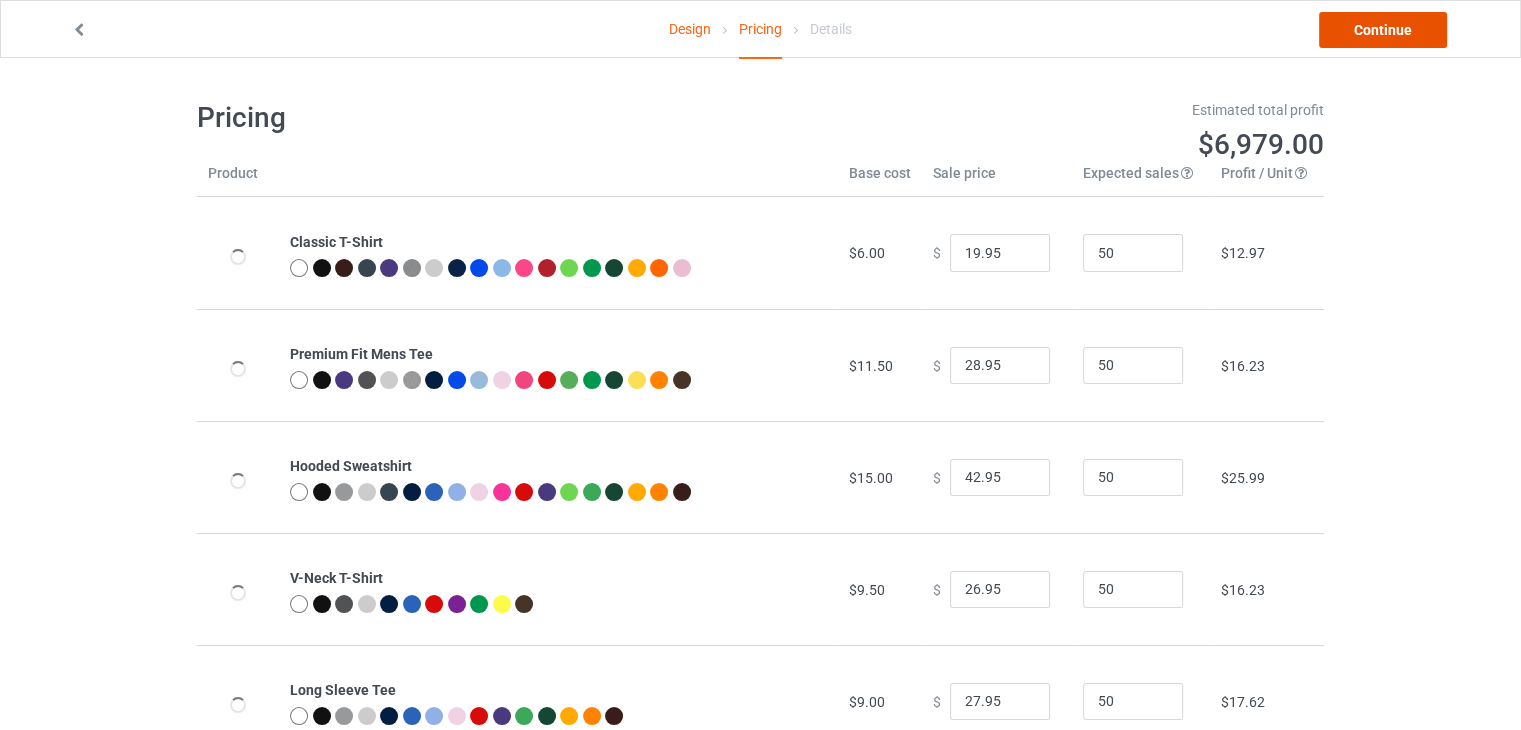 click on "Continue" at bounding box center [1383, 30] 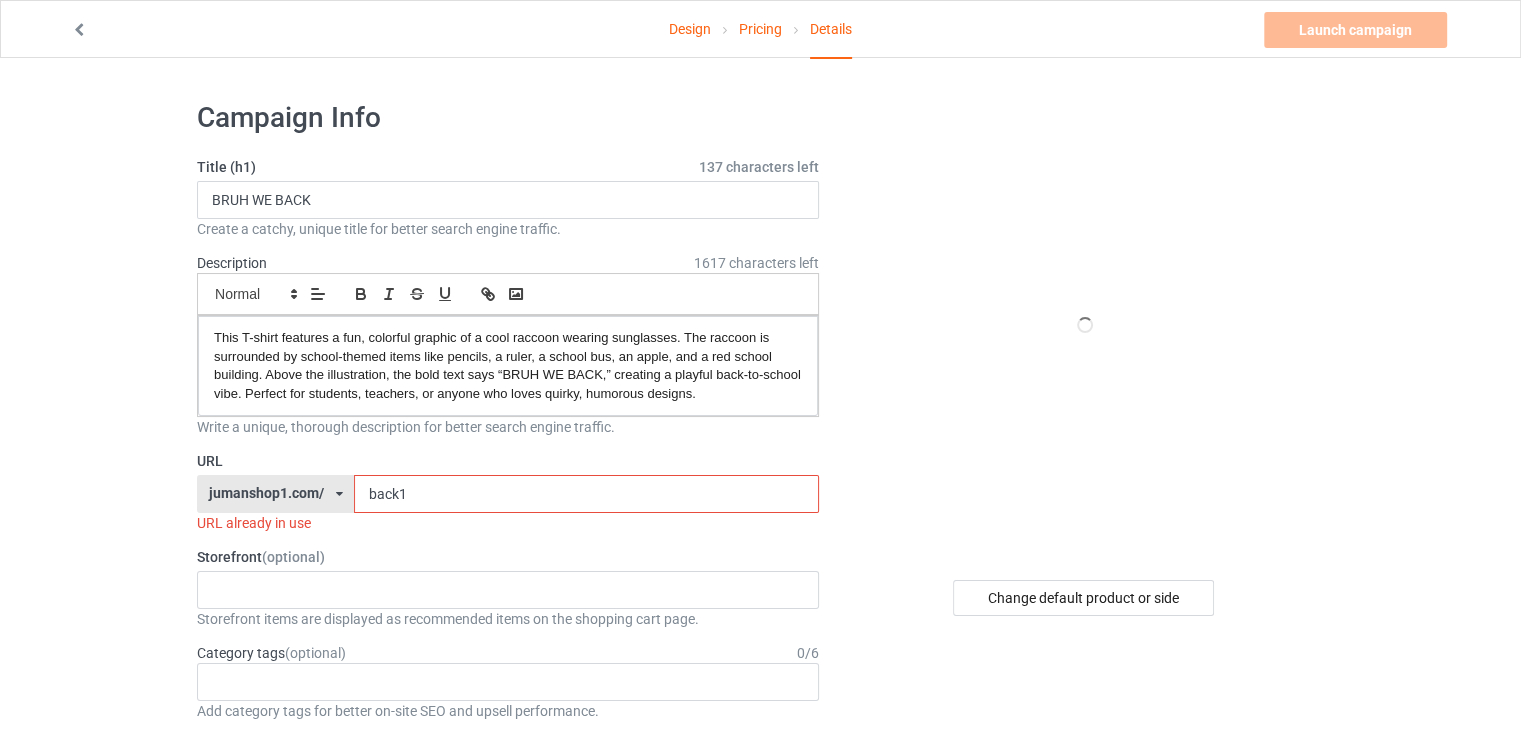 click on "back1" at bounding box center (586, 494) 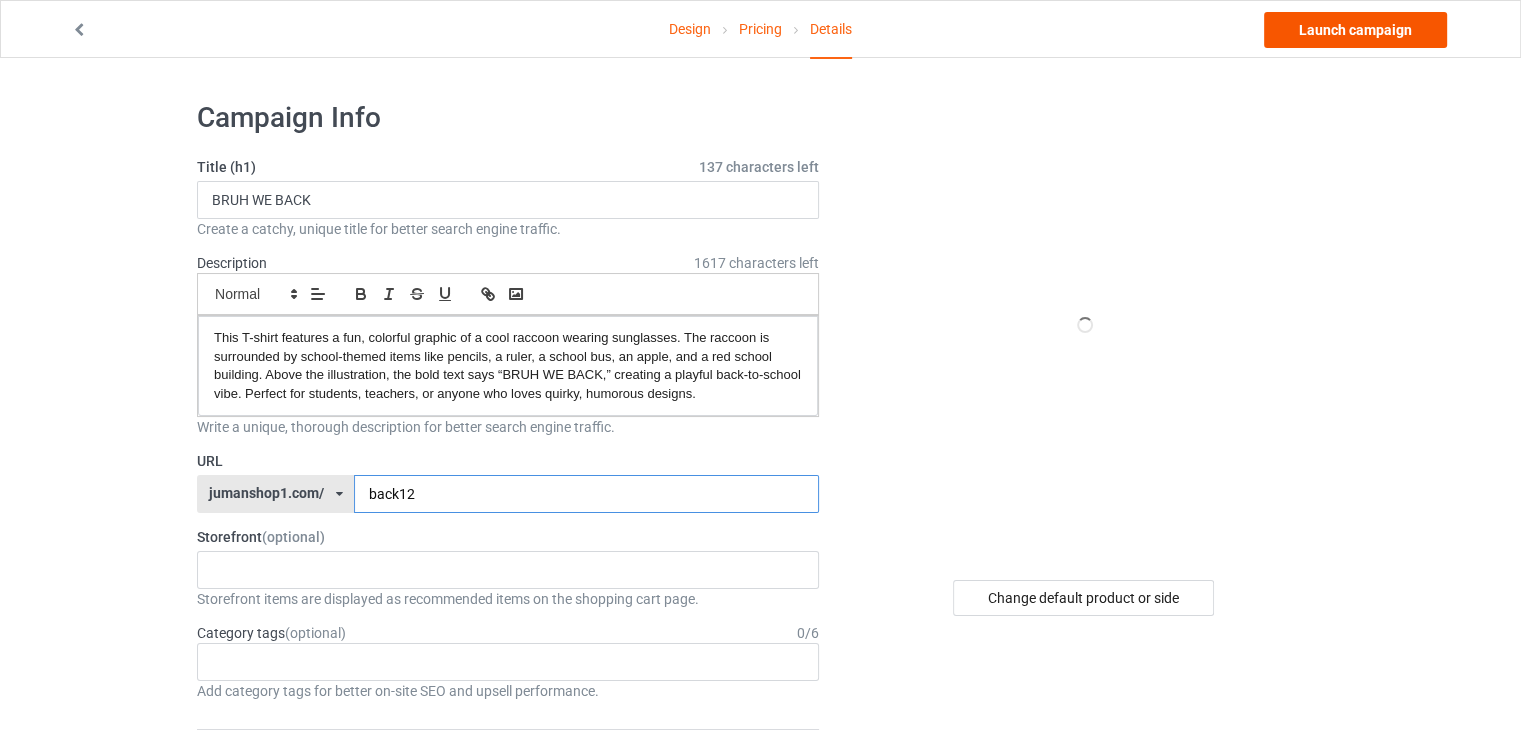 type on "back12" 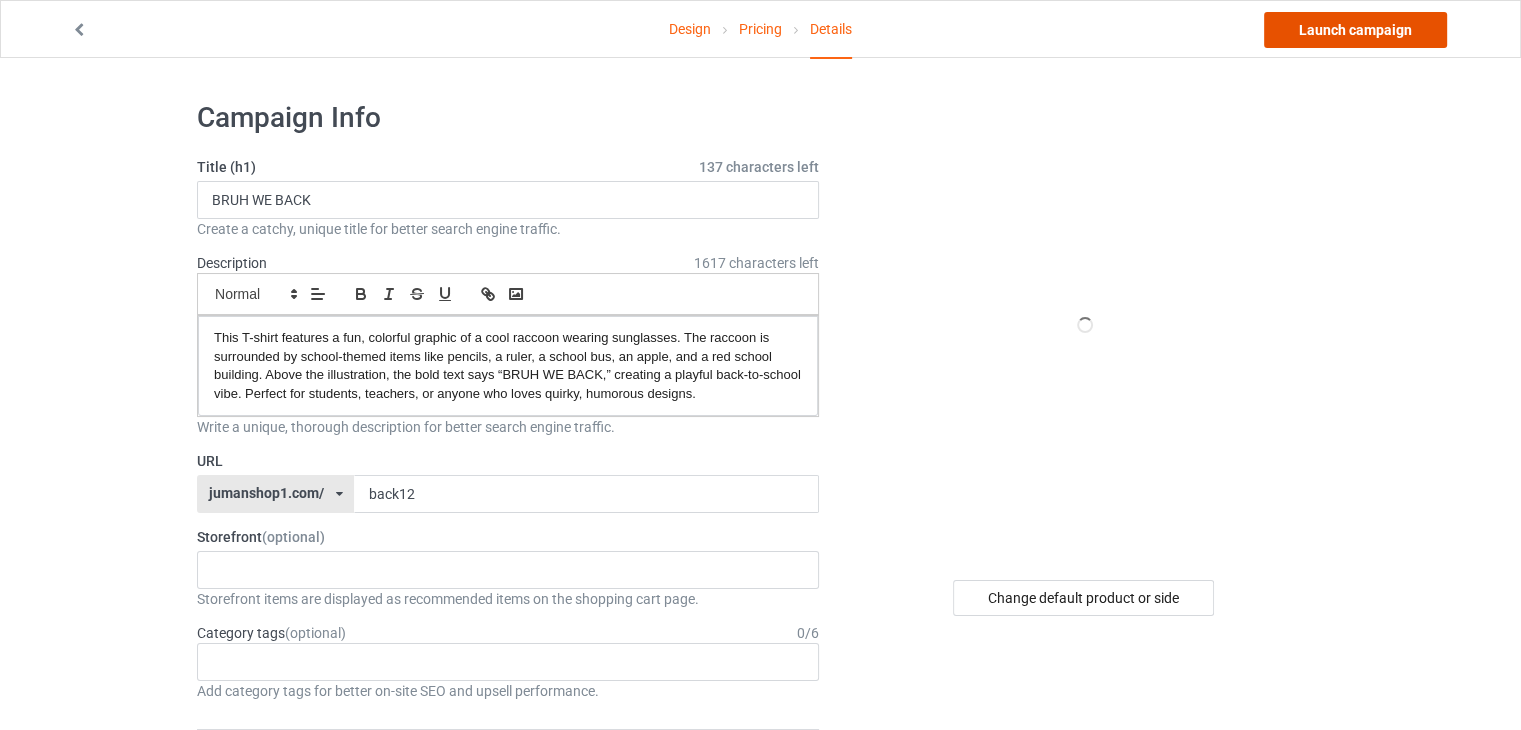 click on "Launch campaign" at bounding box center [1355, 30] 